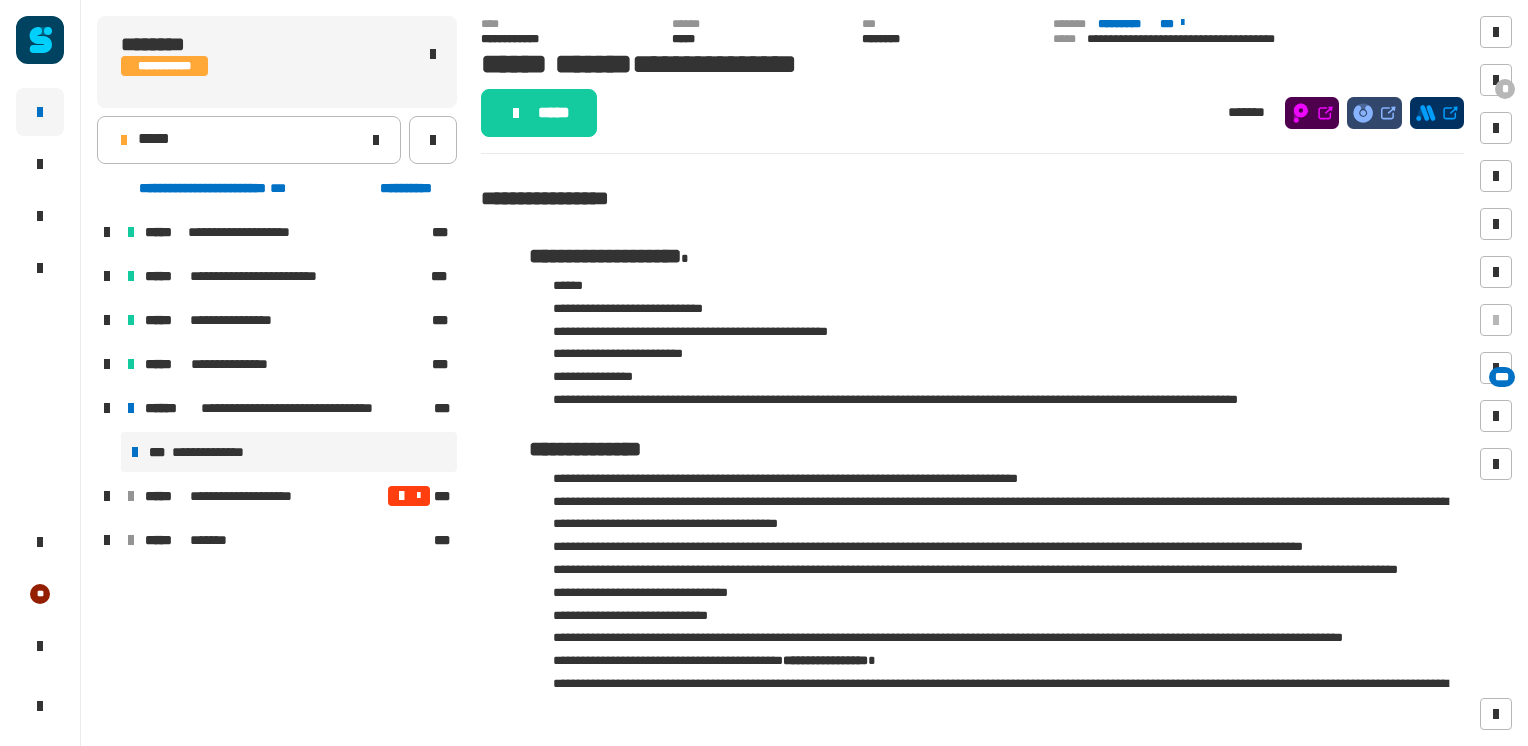 scroll, scrollTop: 0, scrollLeft: 0, axis: both 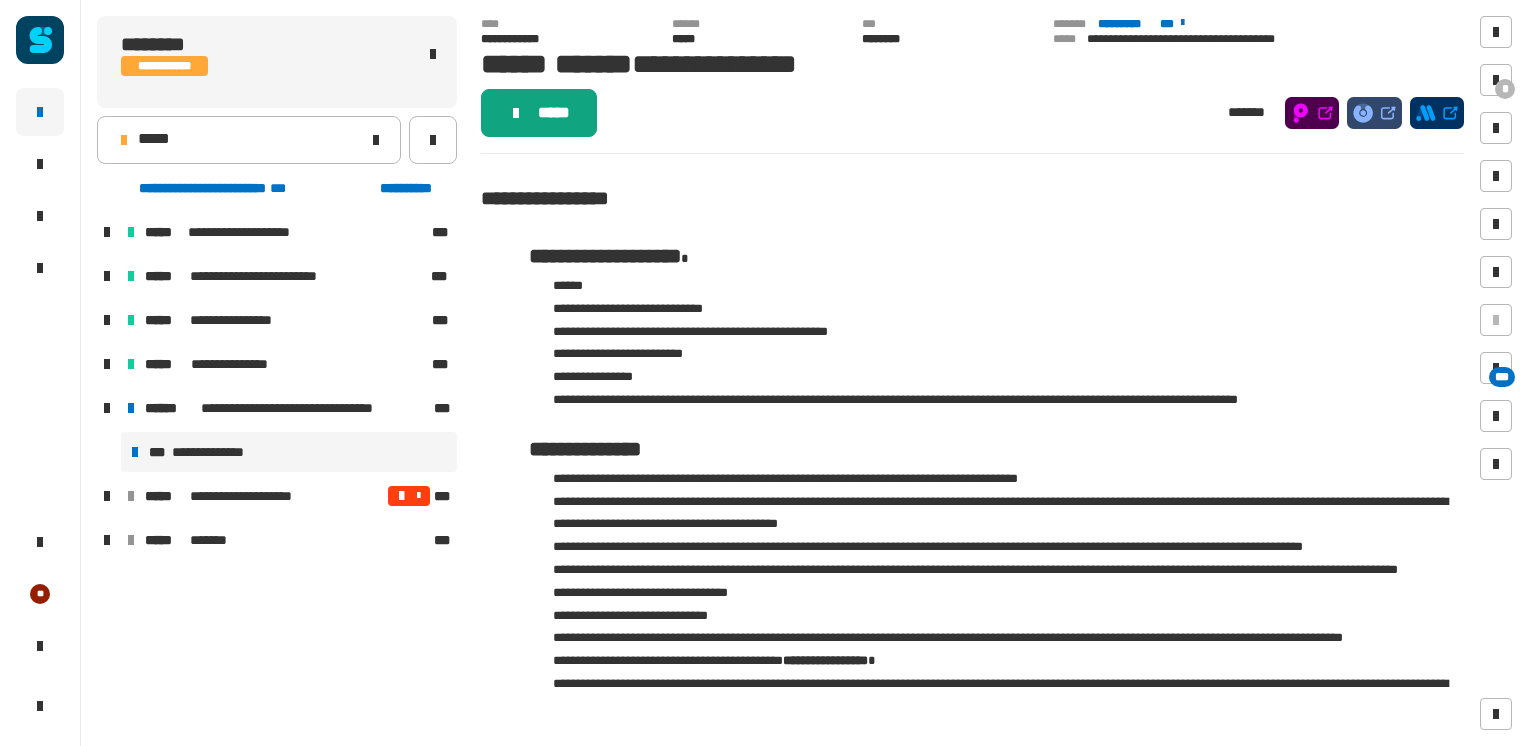 click on "*****" 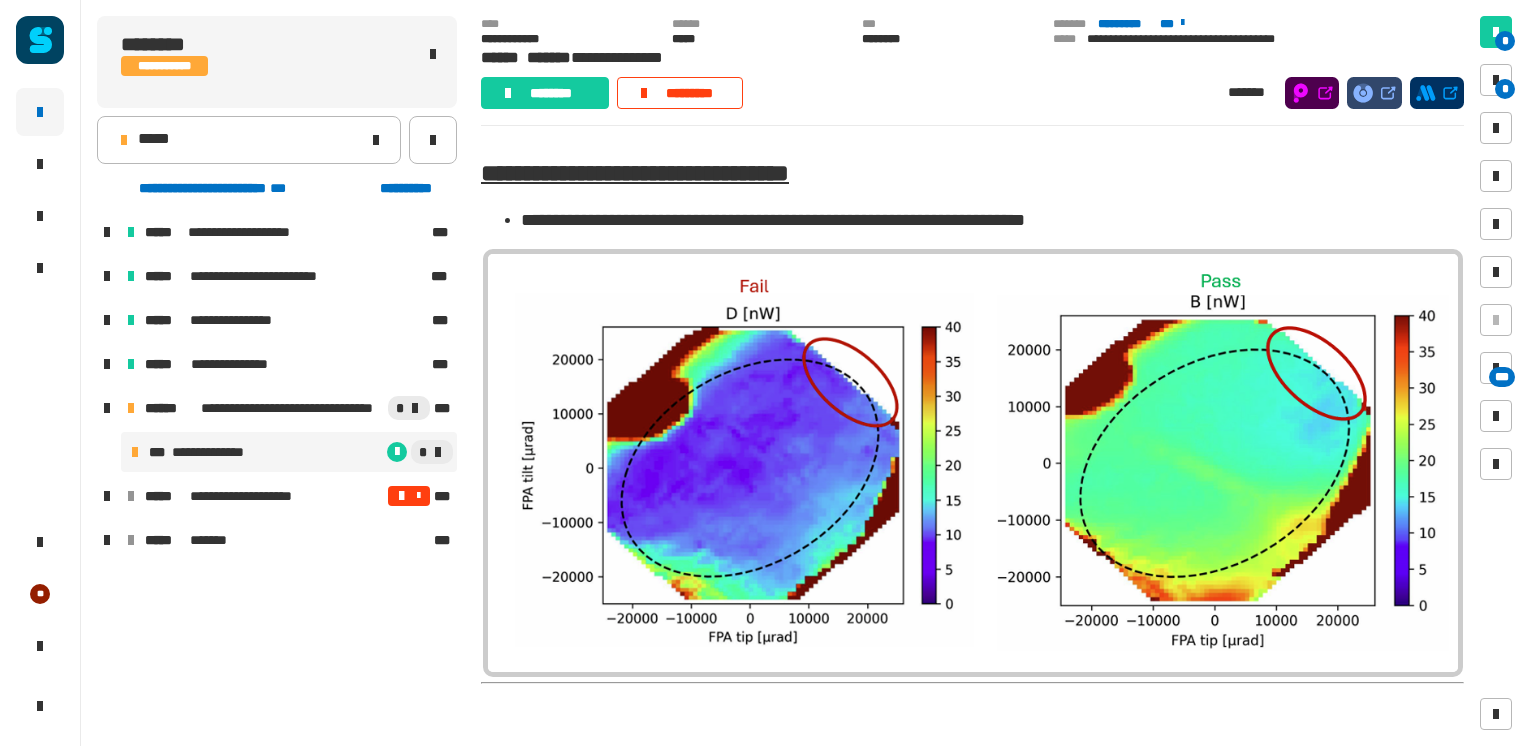 scroll, scrollTop: 9652, scrollLeft: 0, axis: vertical 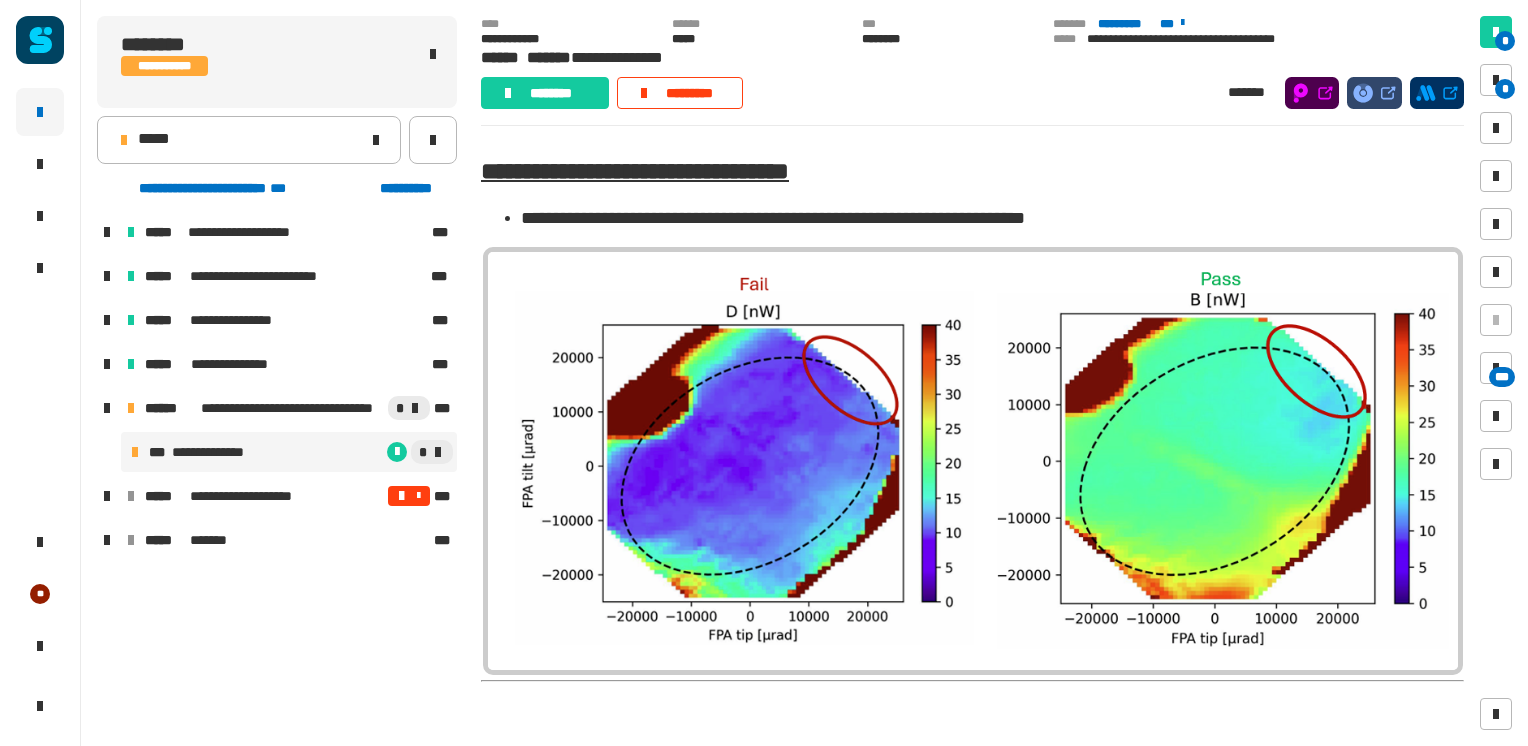 click 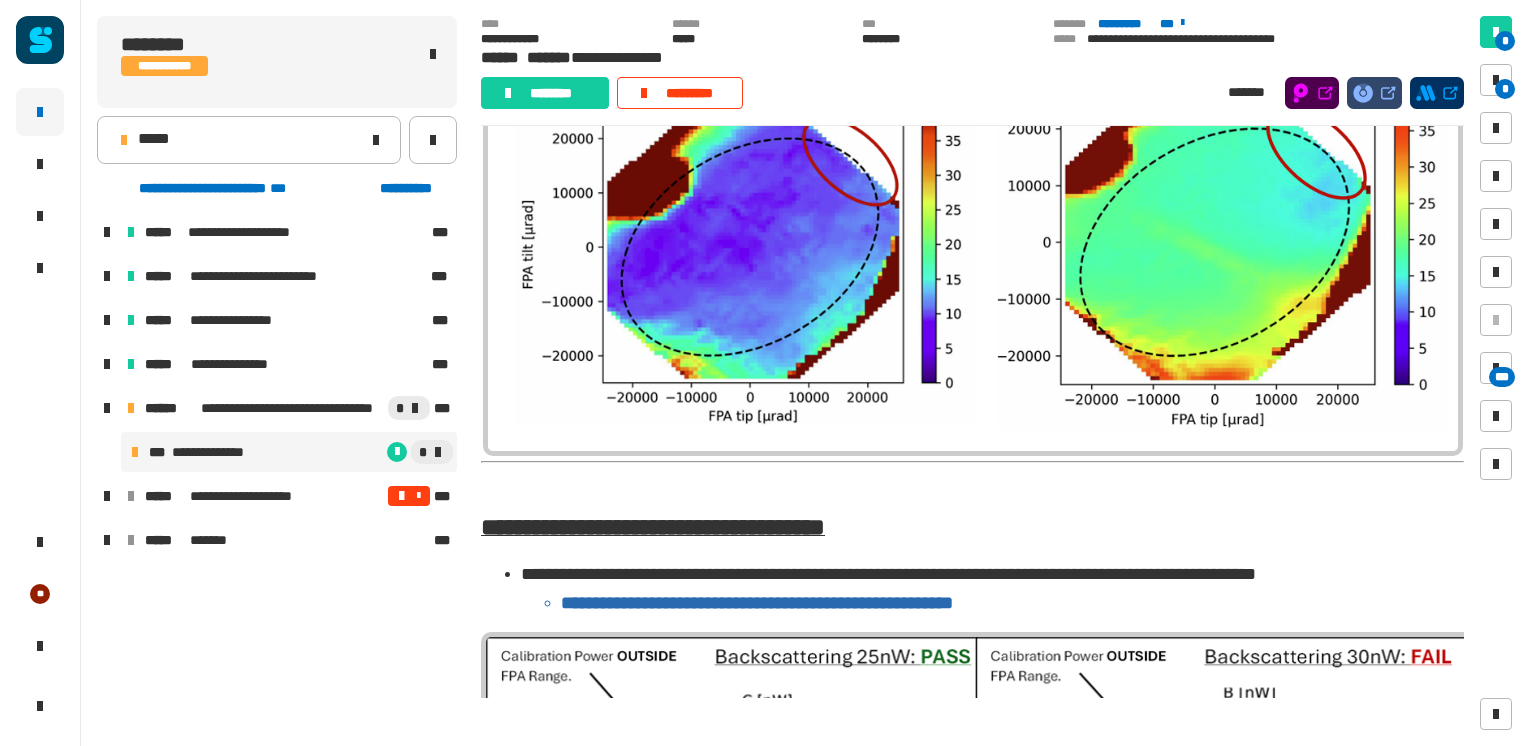 scroll, scrollTop: 9726, scrollLeft: 0, axis: vertical 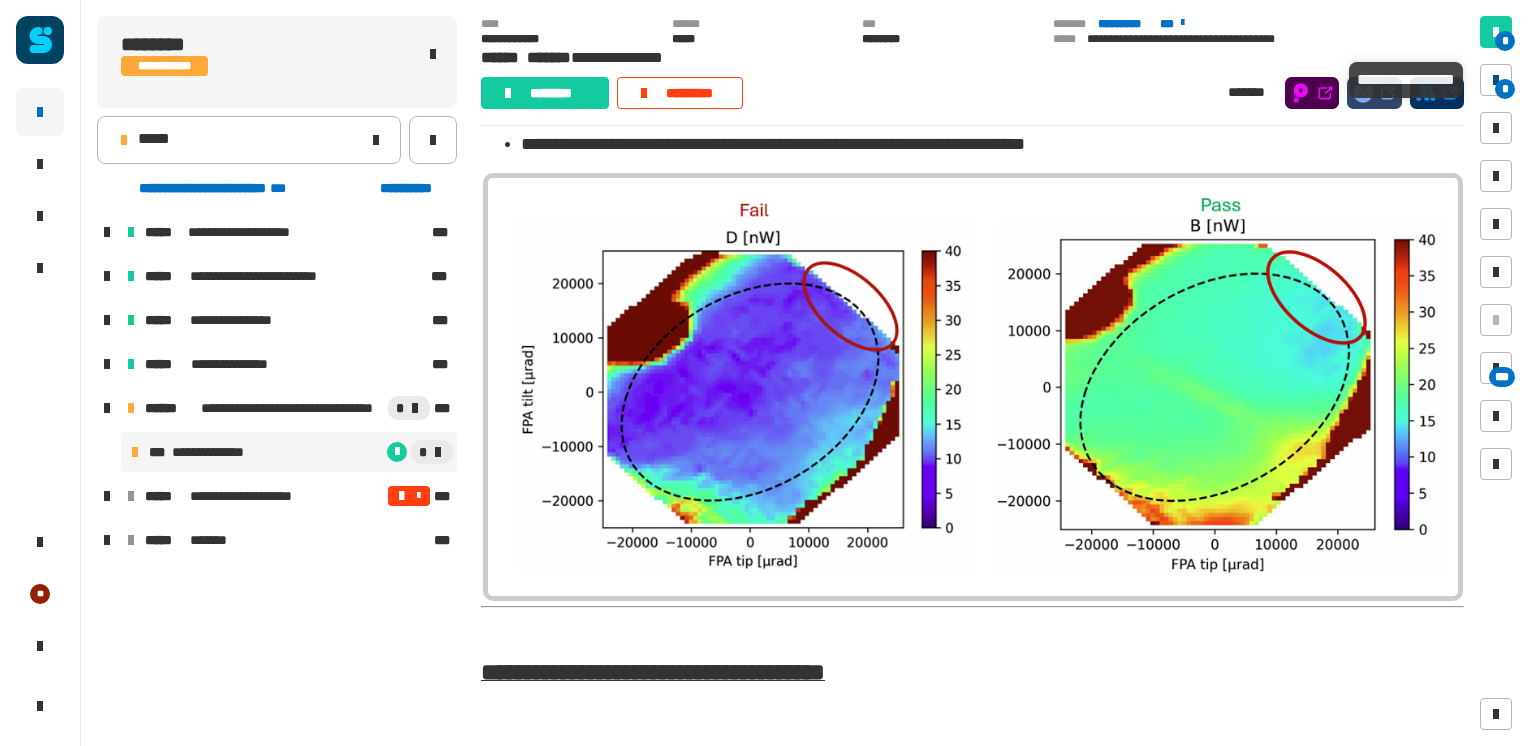 click on "*" at bounding box center [1505, 89] 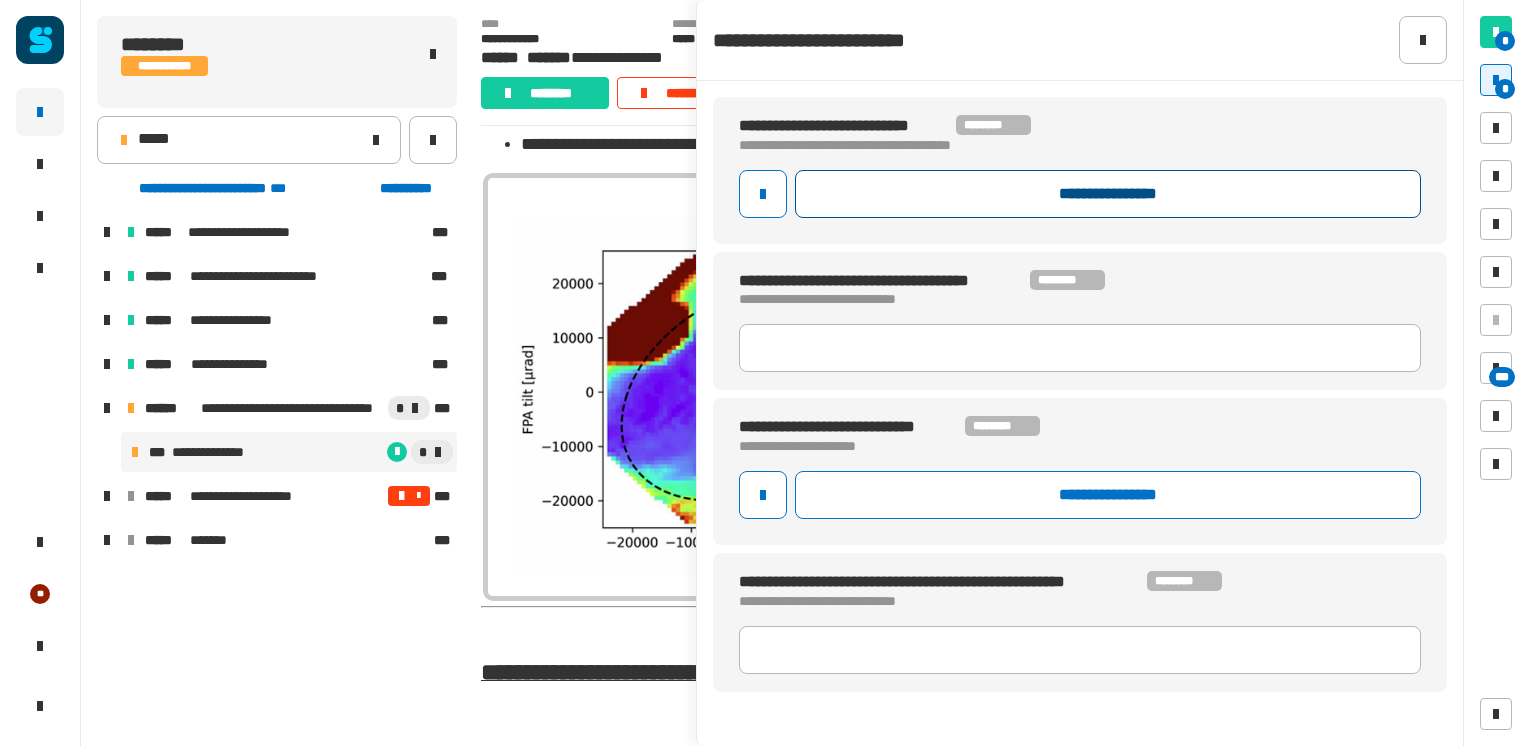 click on "**********" 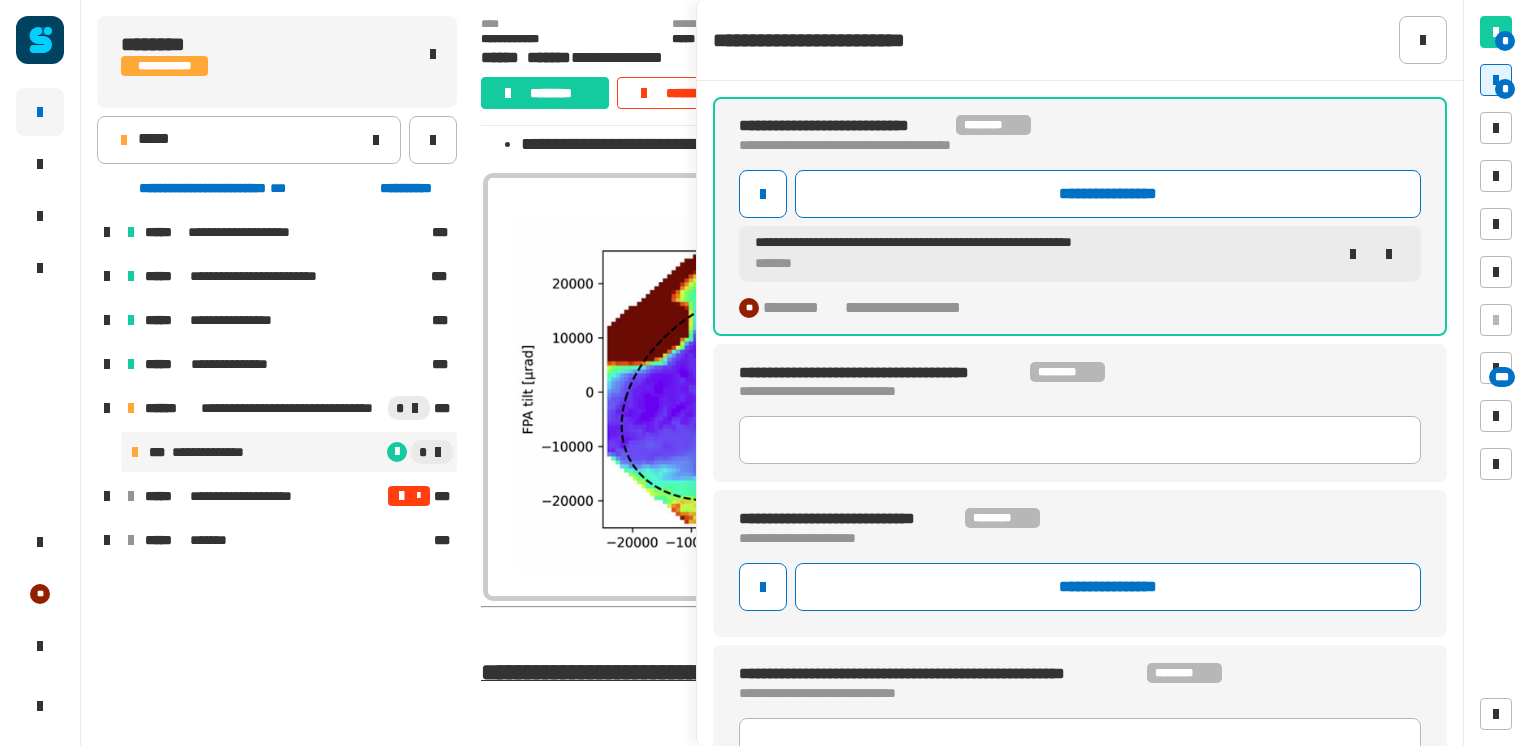 scroll, scrollTop: 38, scrollLeft: 0, axis: vertical 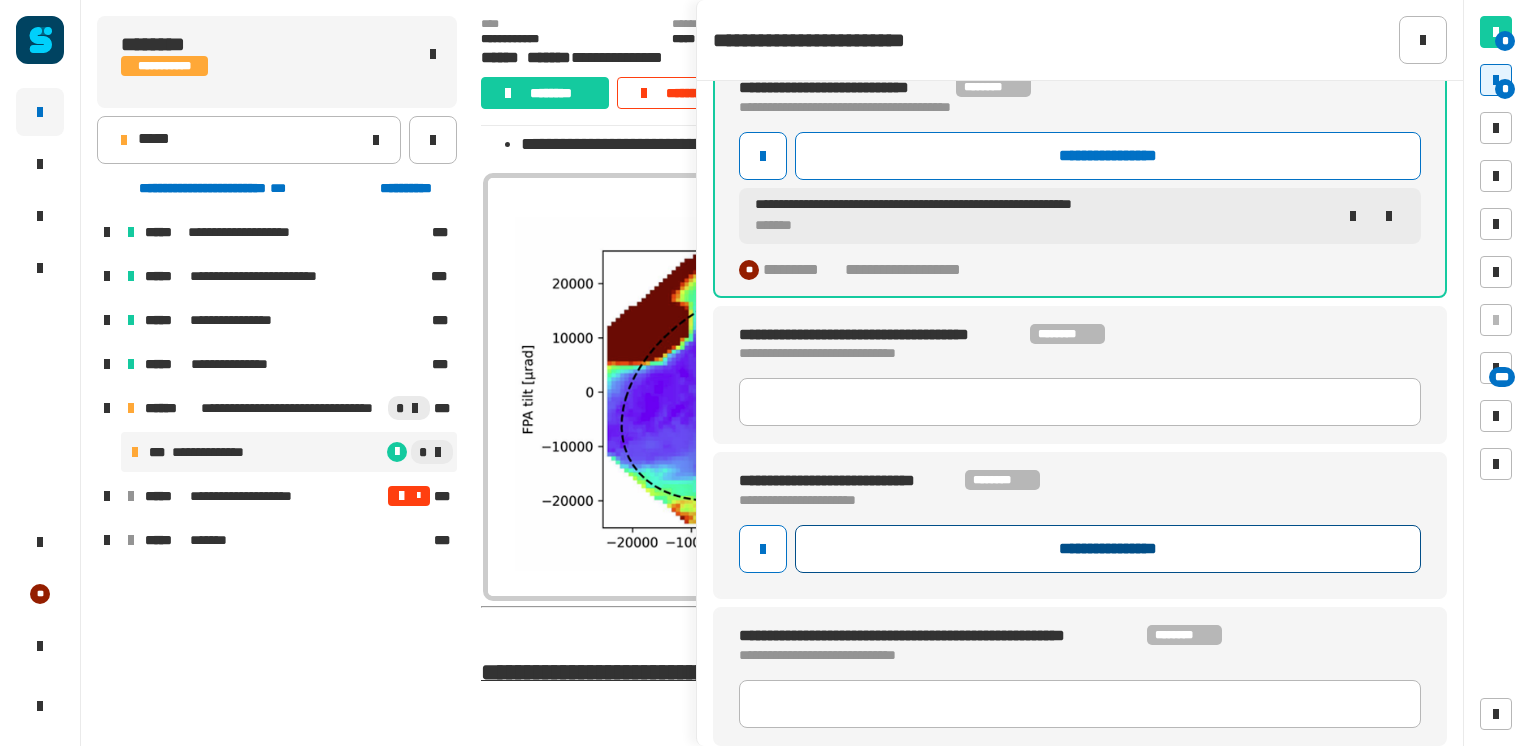 click on "**********" 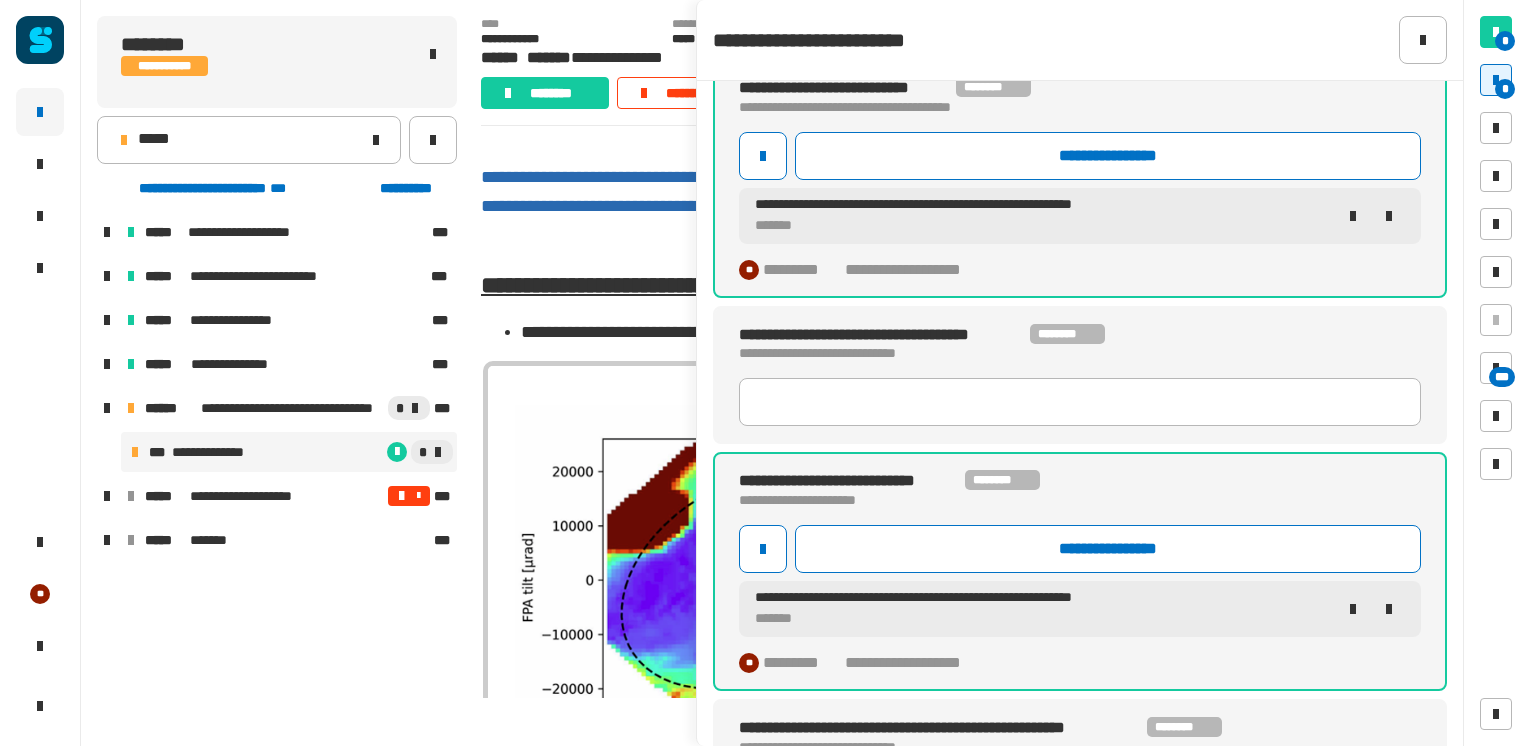 scroll, scrollTop: 9548, scrollLeft: 0, axis: vertical 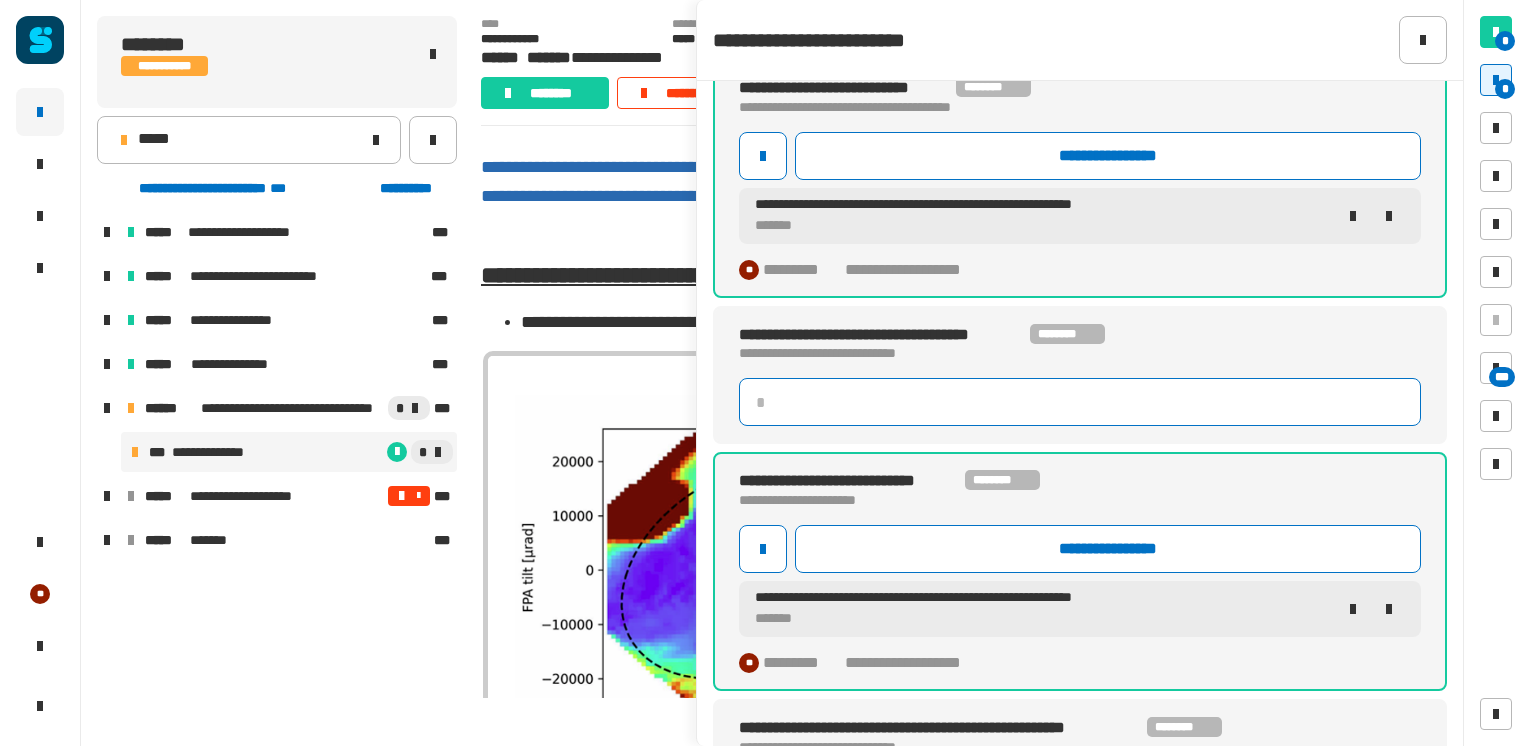 click 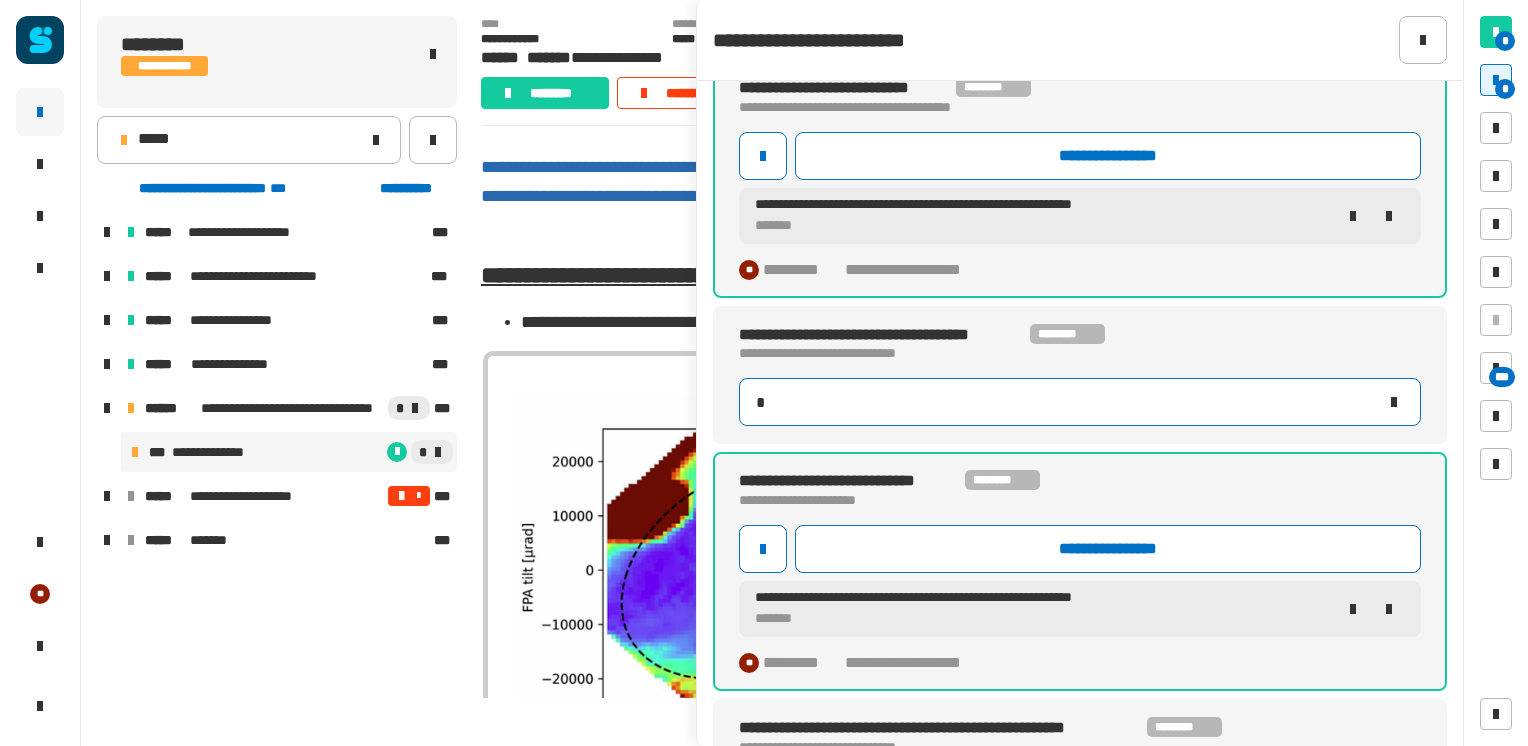 type on "**" 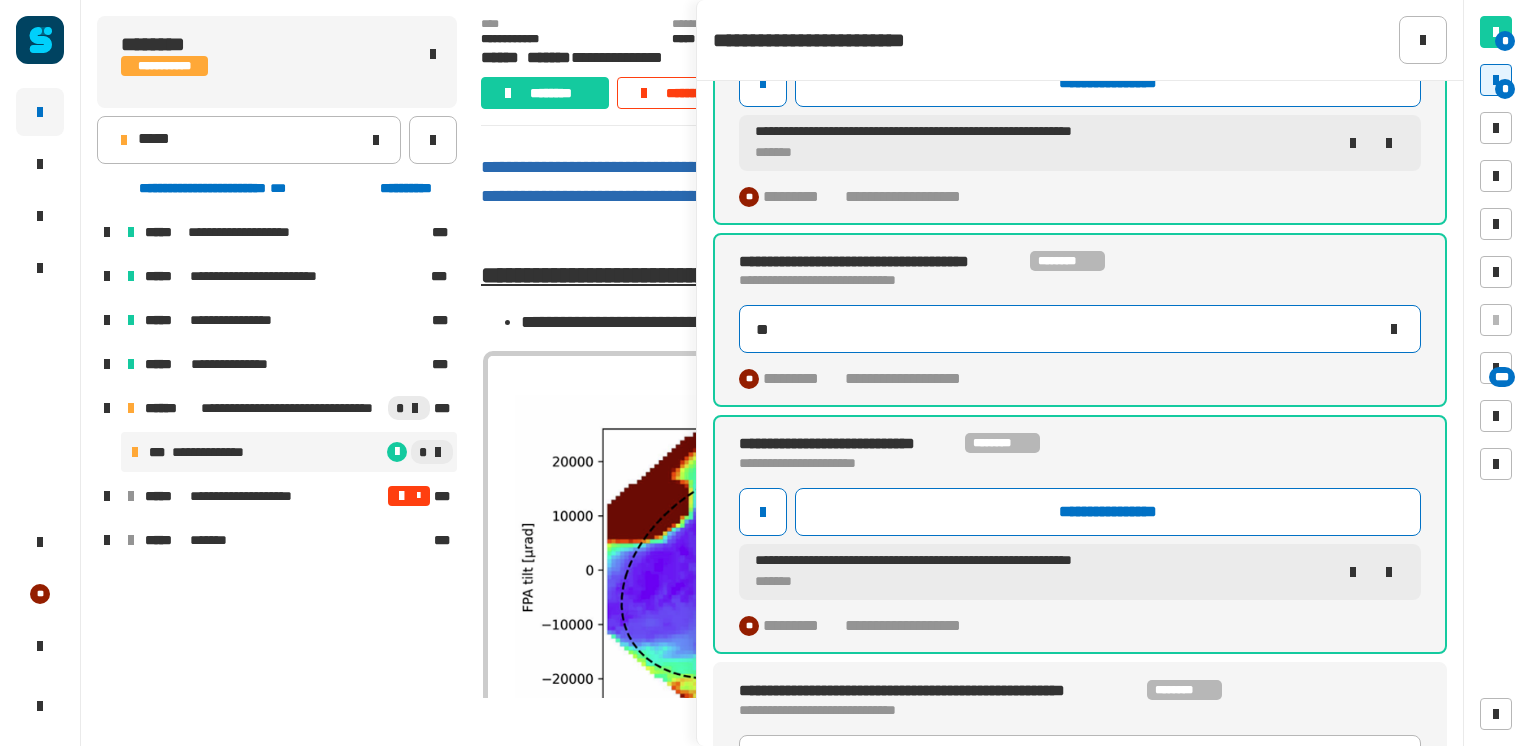 scroll, scrollTop: 166, scrollLeft: 0, axis: vertical 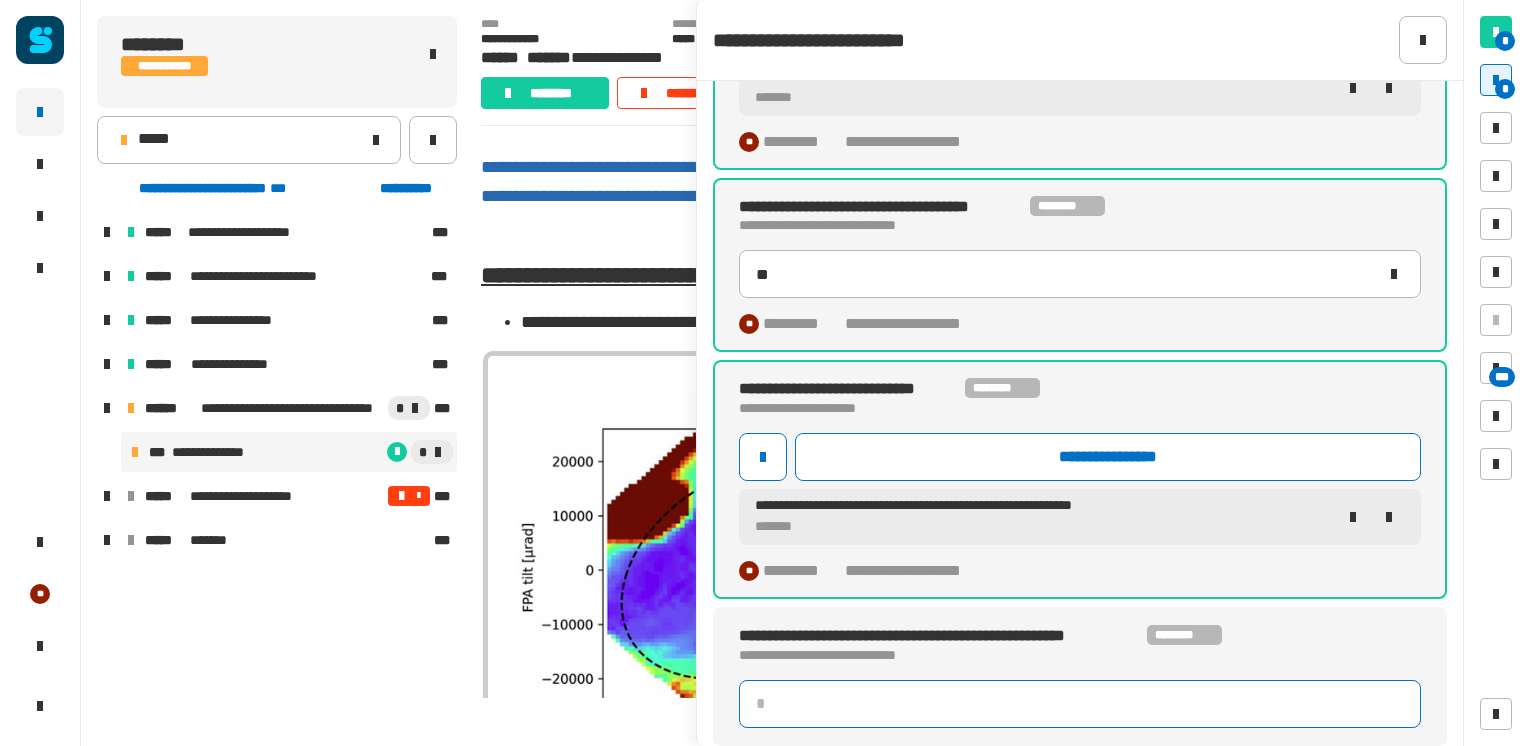 click 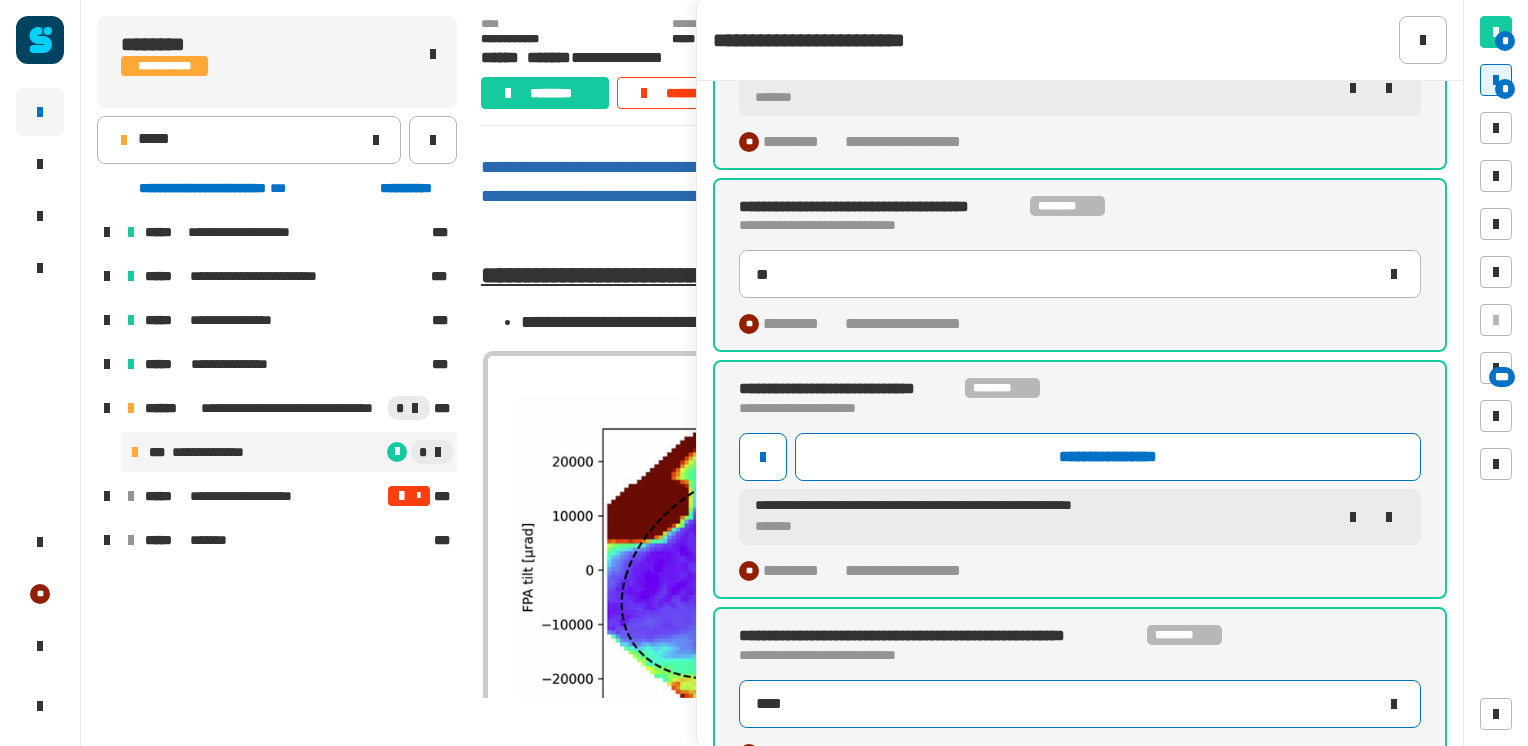 type on "*****" 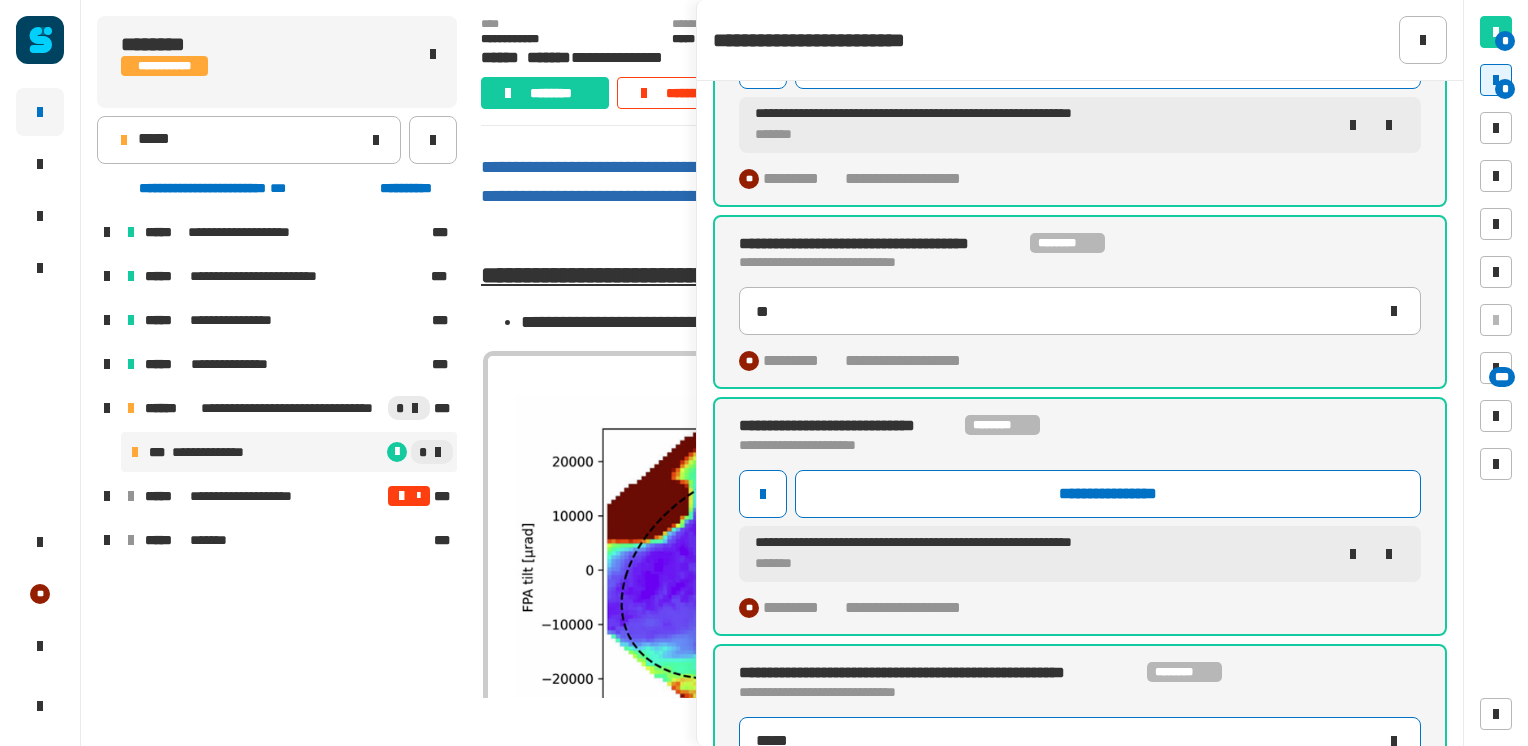 scroll, scrollTop: 202, scrollLeft: 0, axis: vertical 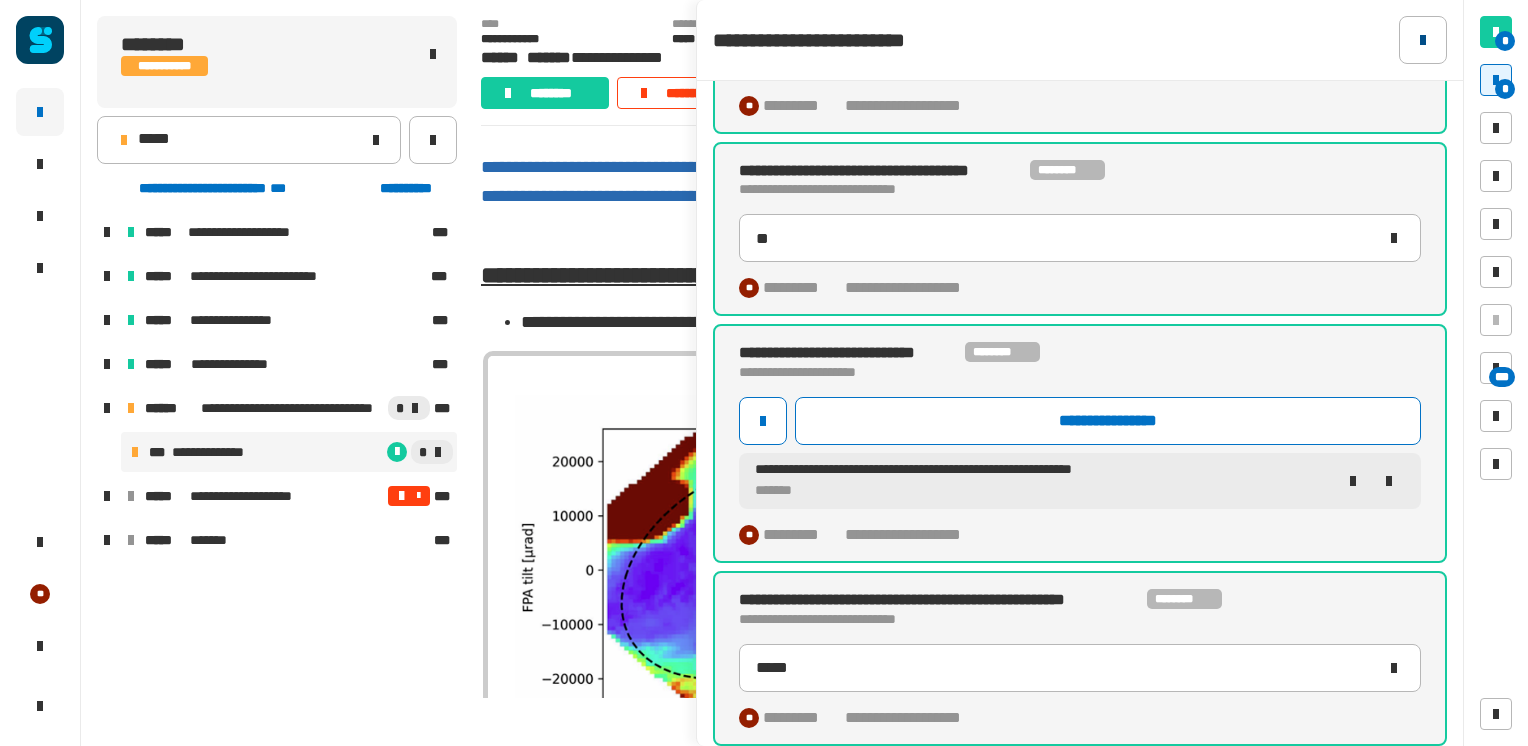 click 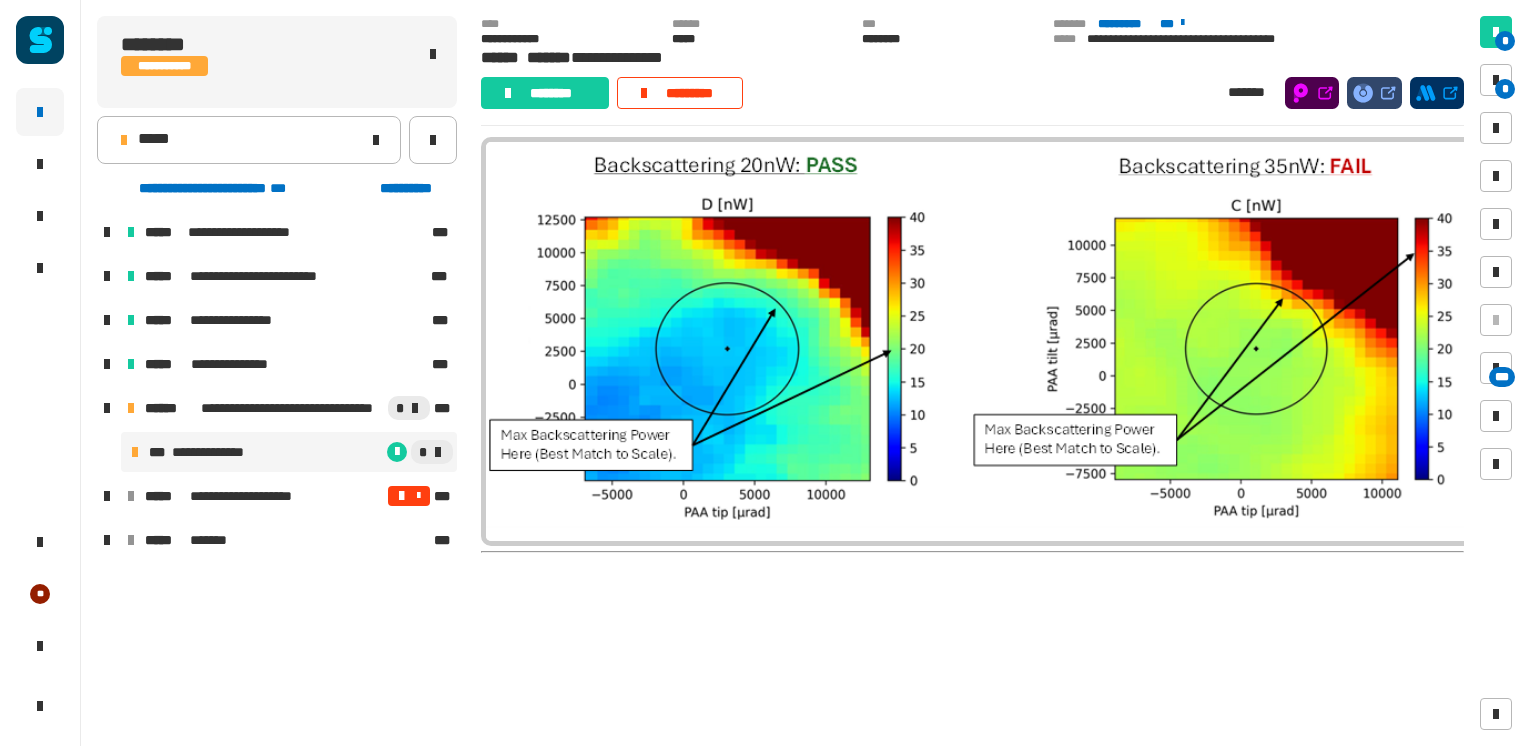 scroll, scrollTop: 11555, scrollLeft: 0, axis: vertical 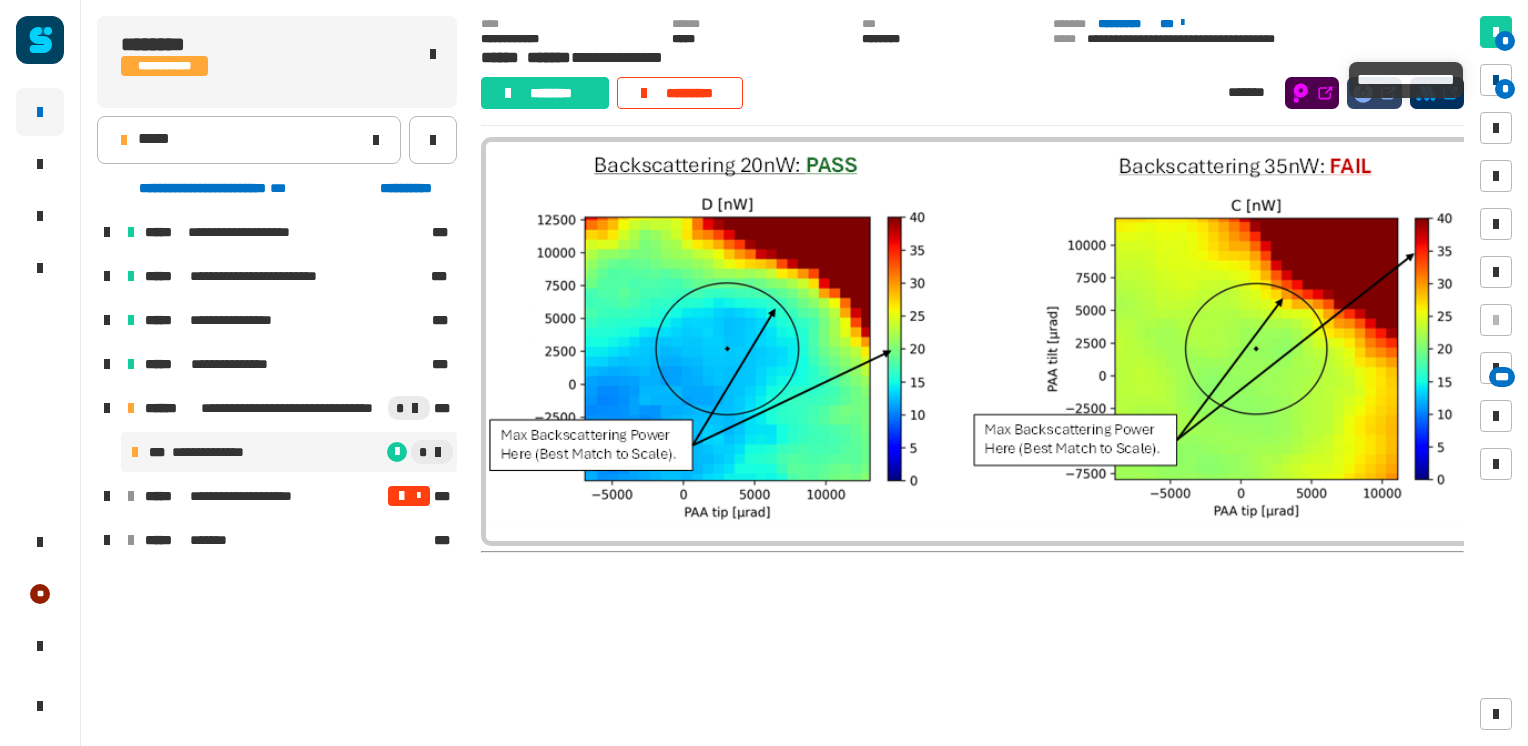 click at bounding box center (1496, 80) 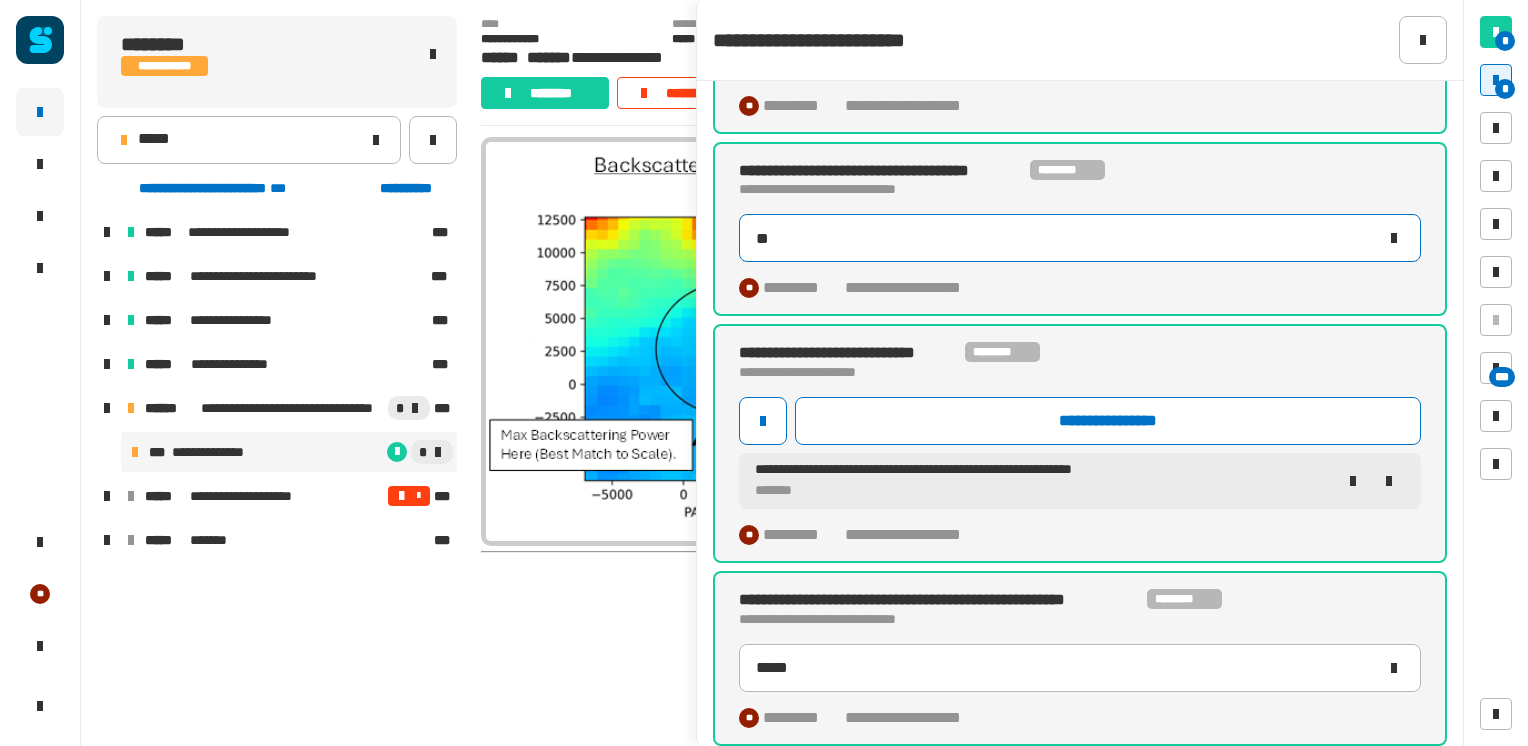 scroll, scrollTop: 0, scrollLeft: 0, axis: both 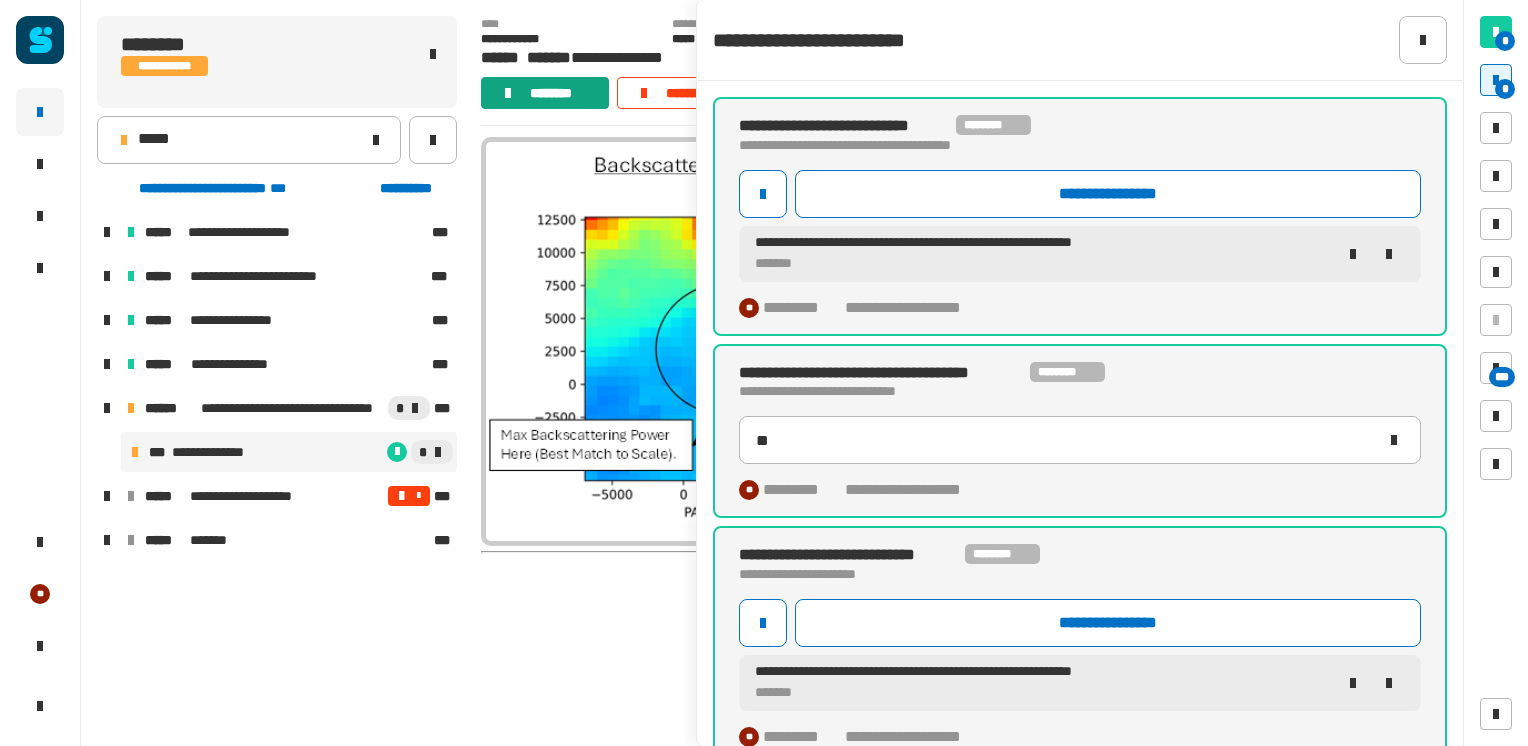 click on "********" 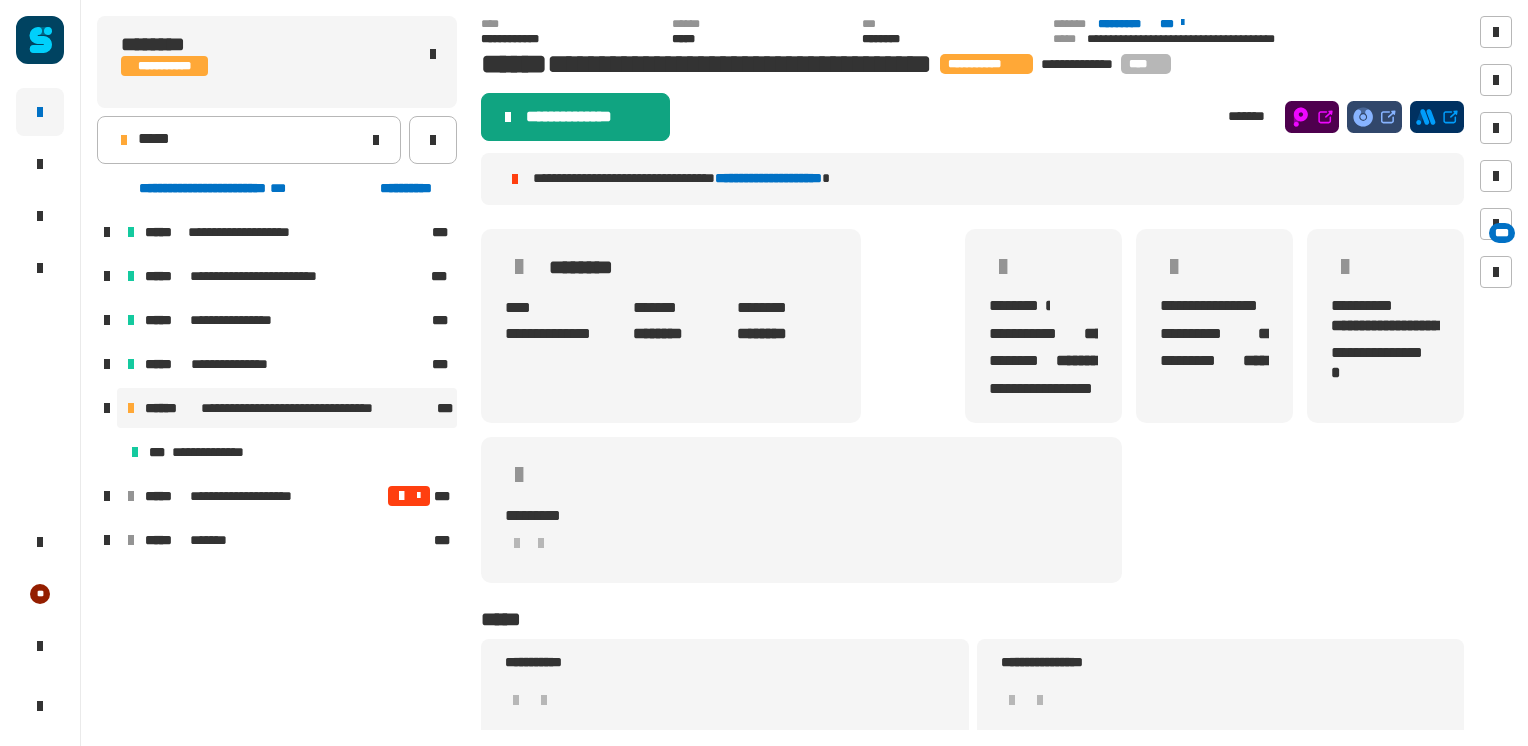 click on "**********" 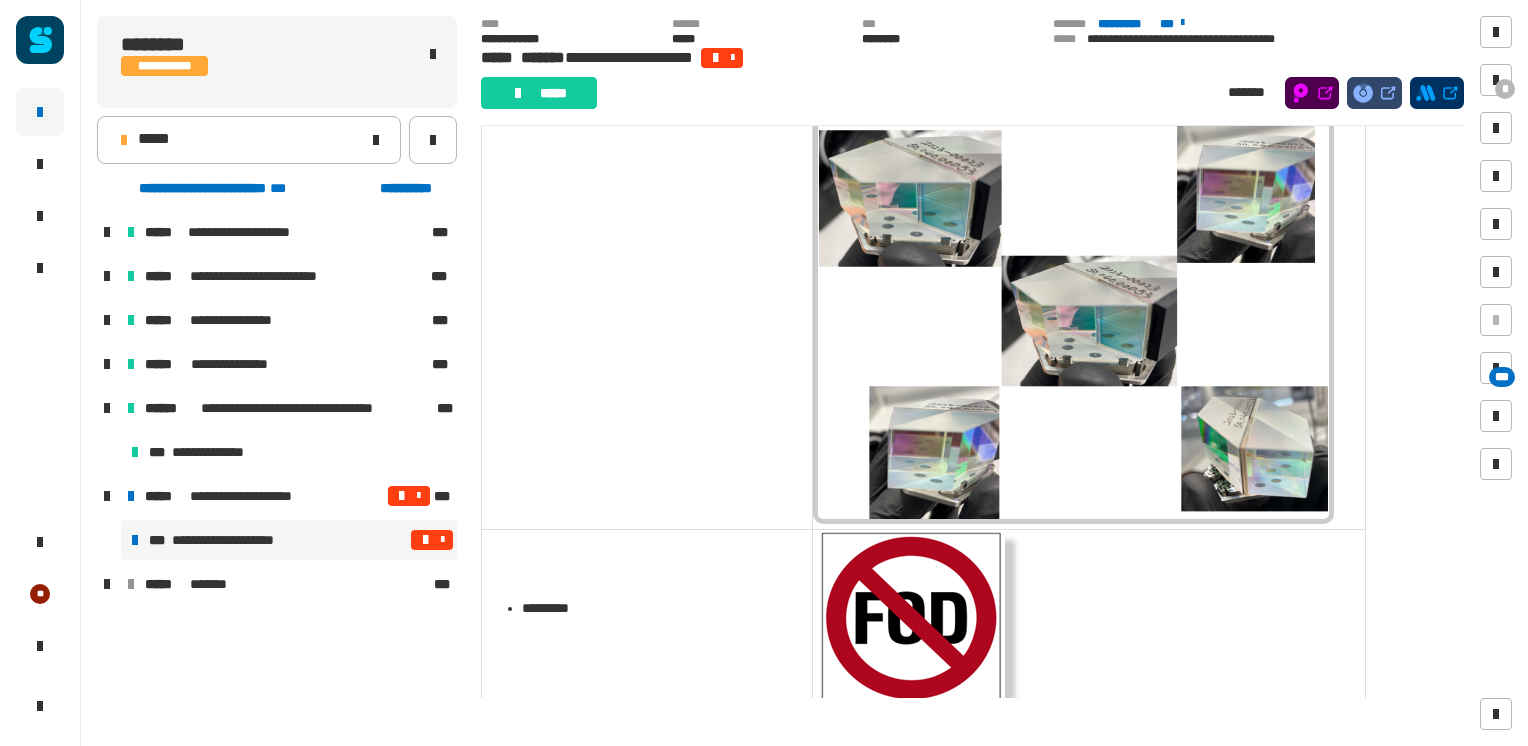 scroll, scrollTop: 1918, scrollLeft: 0, axis: vertical 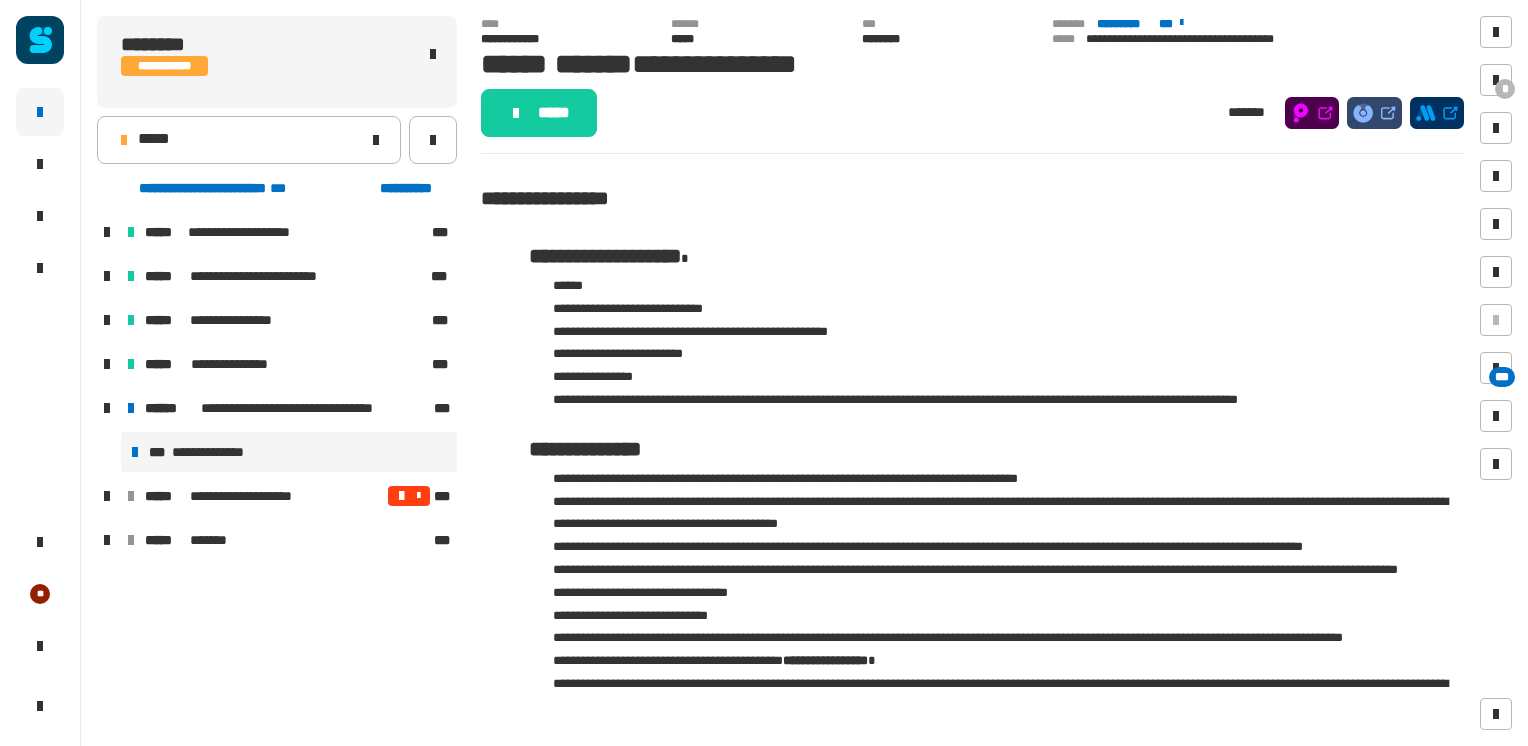 drag, startPoint x: 0, startPoint y: 0, endPoint x: 929, endPoint y: 90, distance: 933.34937 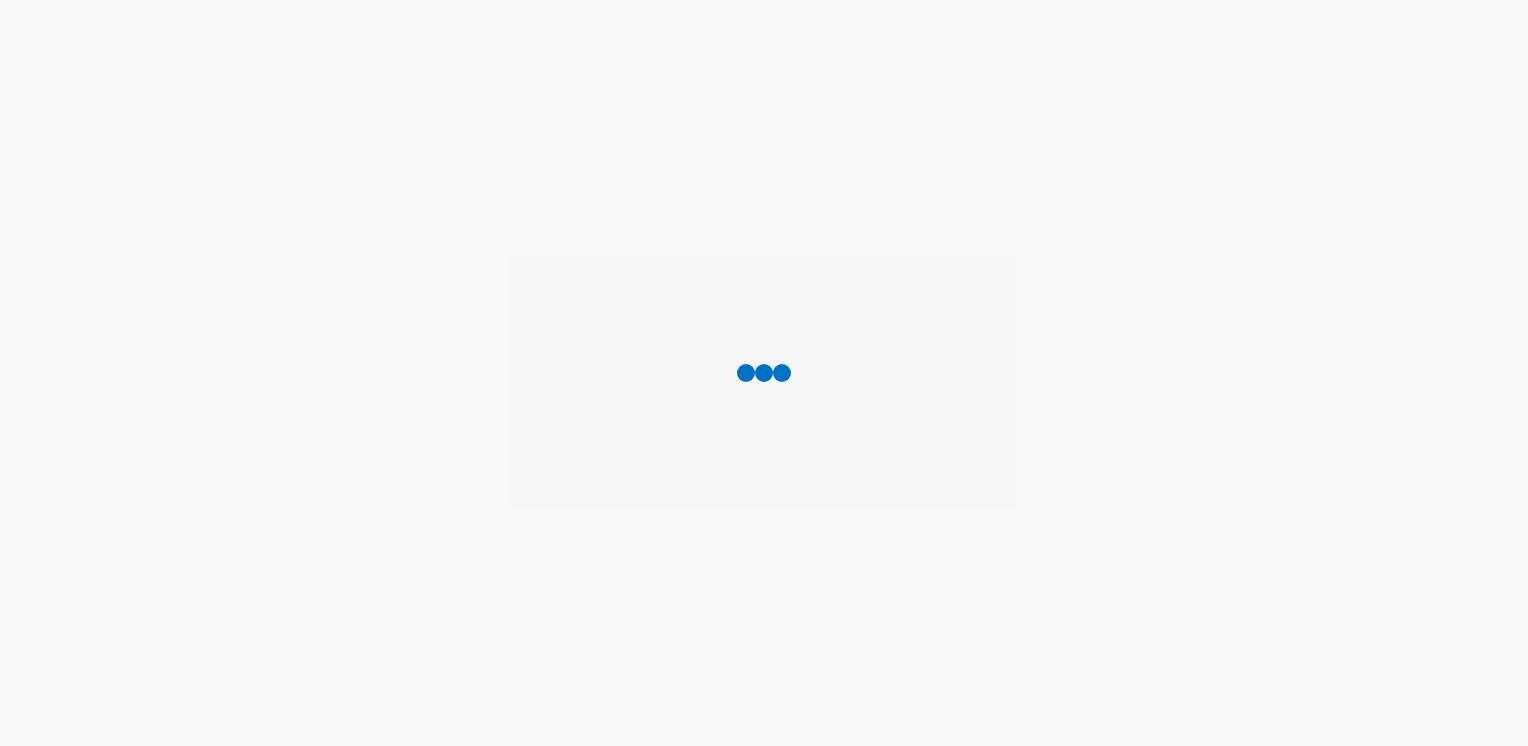 scroll, scrollTop: 0, scrollLeft: 0, axis: both 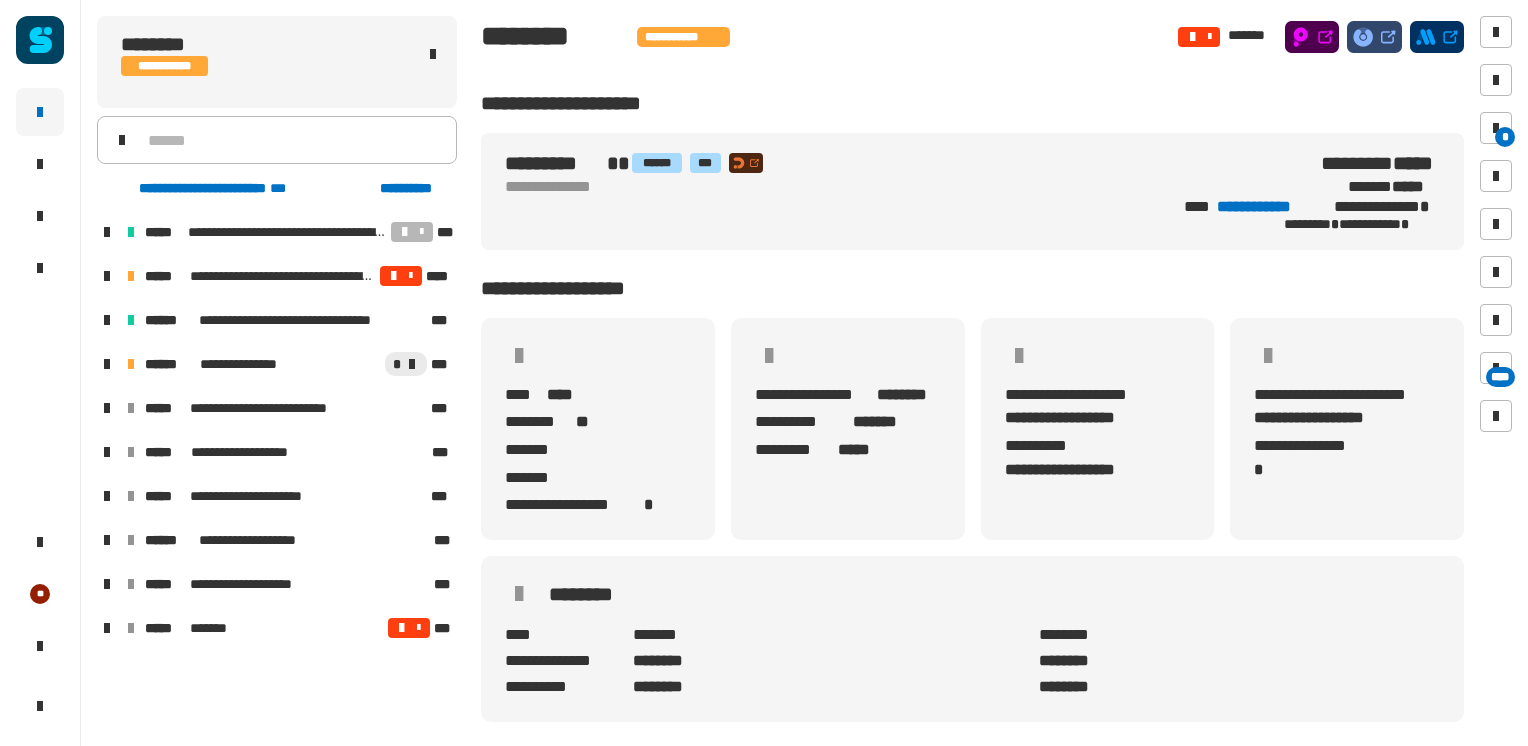 click at bounding box center [107, 364] 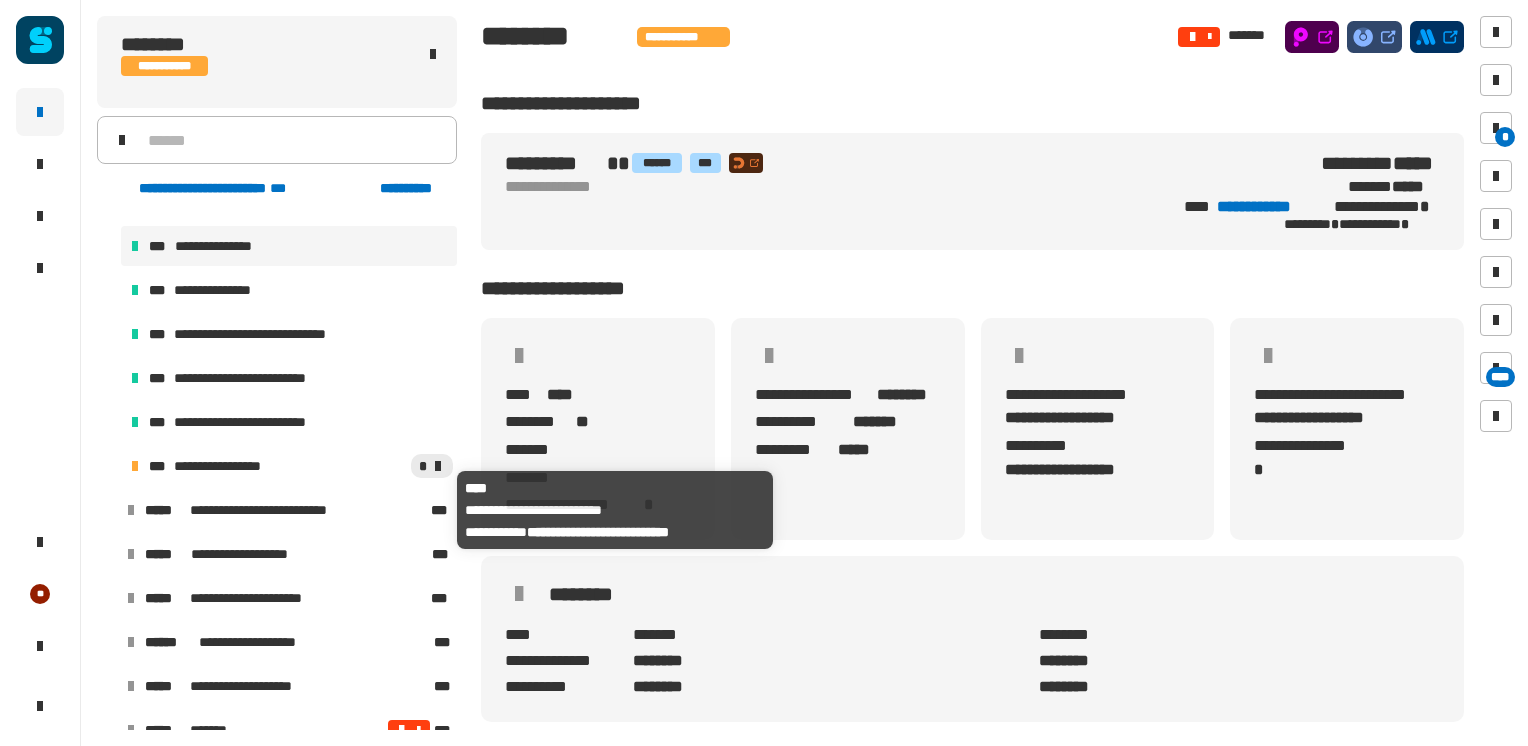 scroll, scrollTop: 292, scrollLeft: 0, axis: vertical 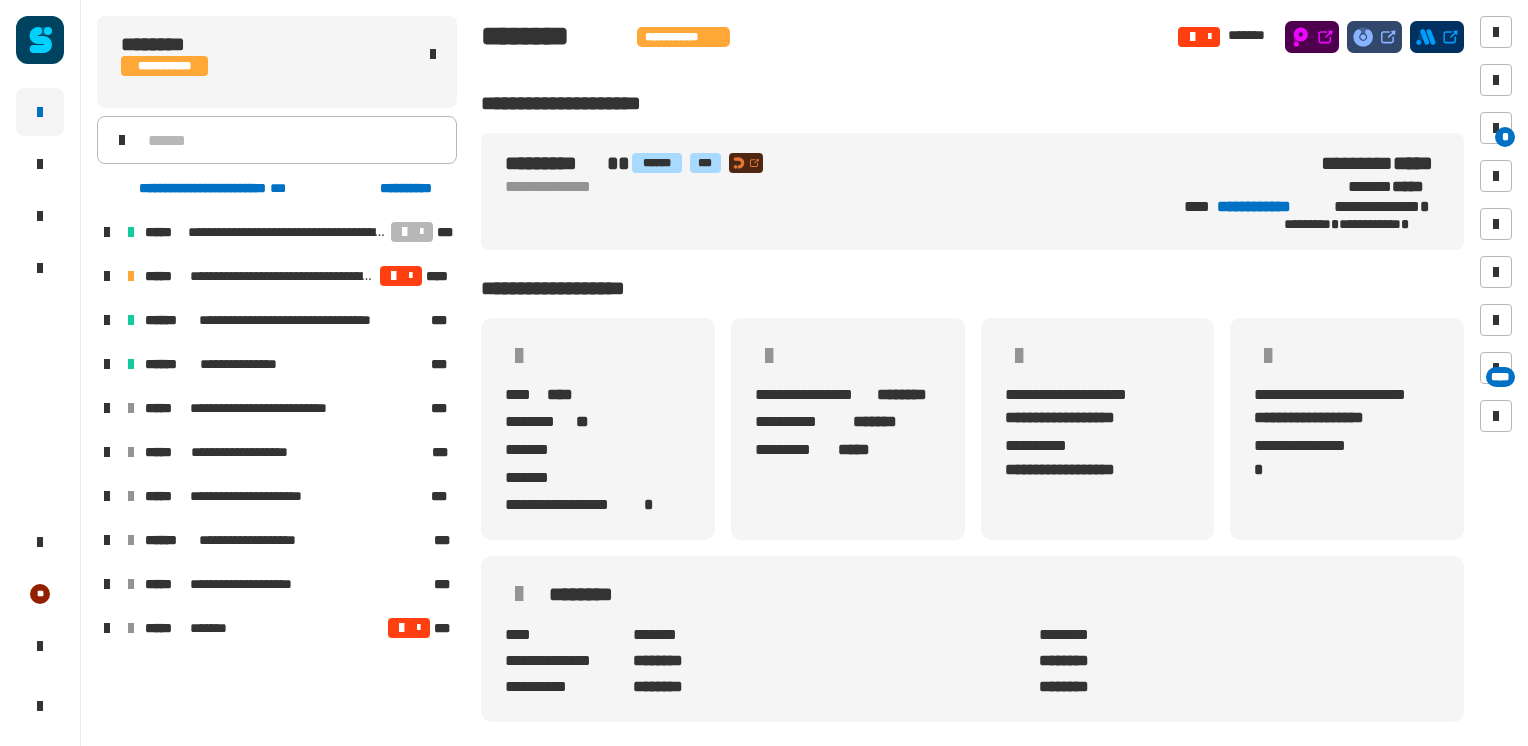 click at bounding box center [107, 276] 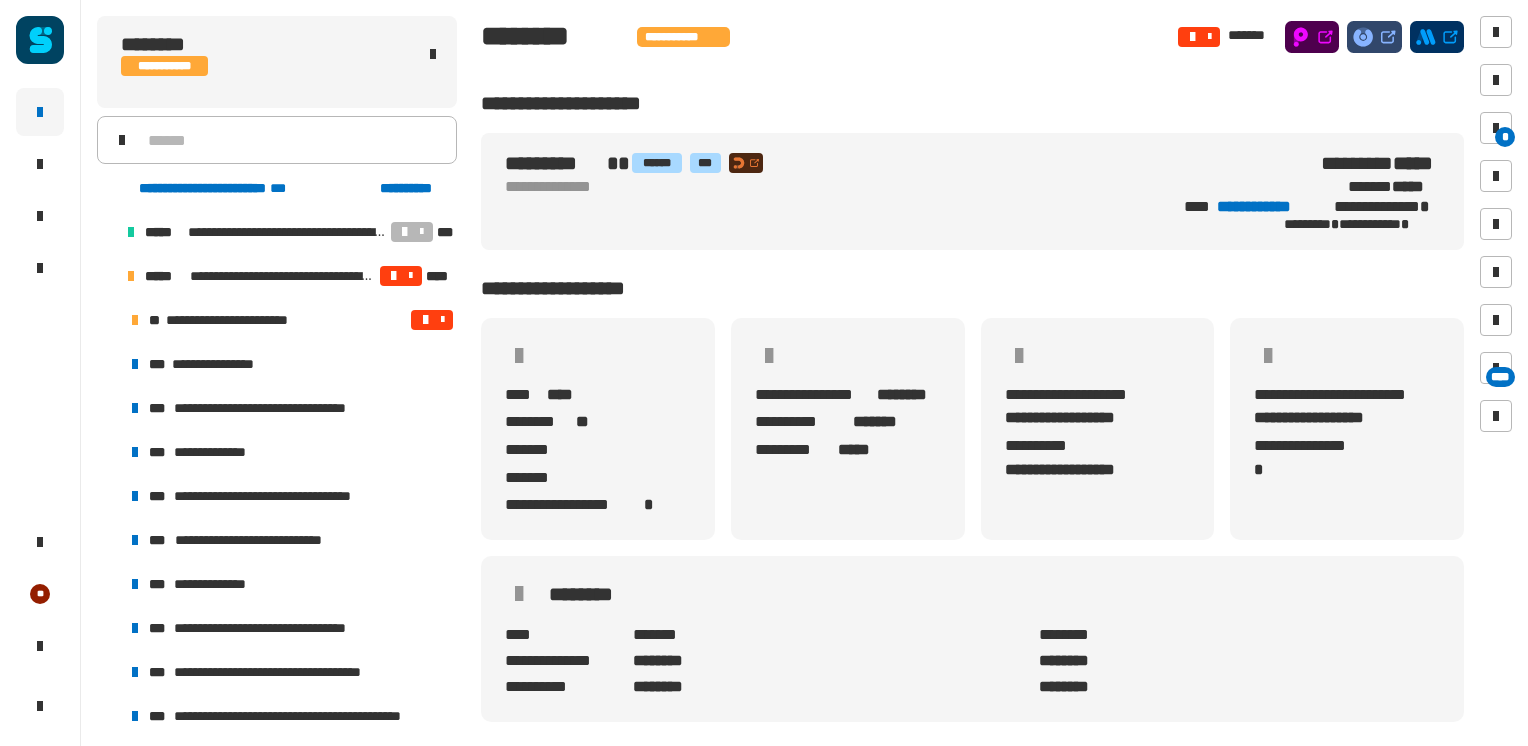 click at bounding box center (107, 276) 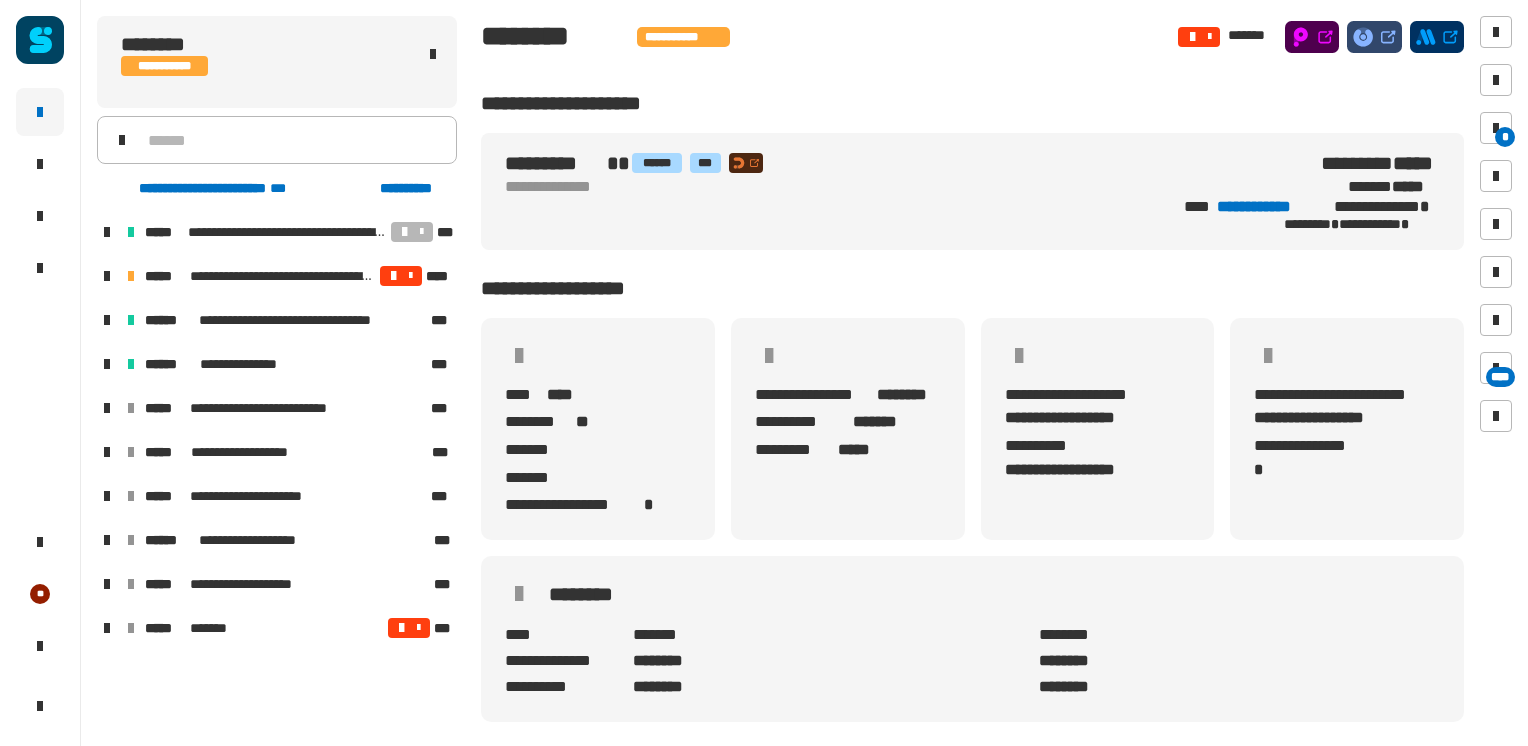 click at bounding box center [107, 320] 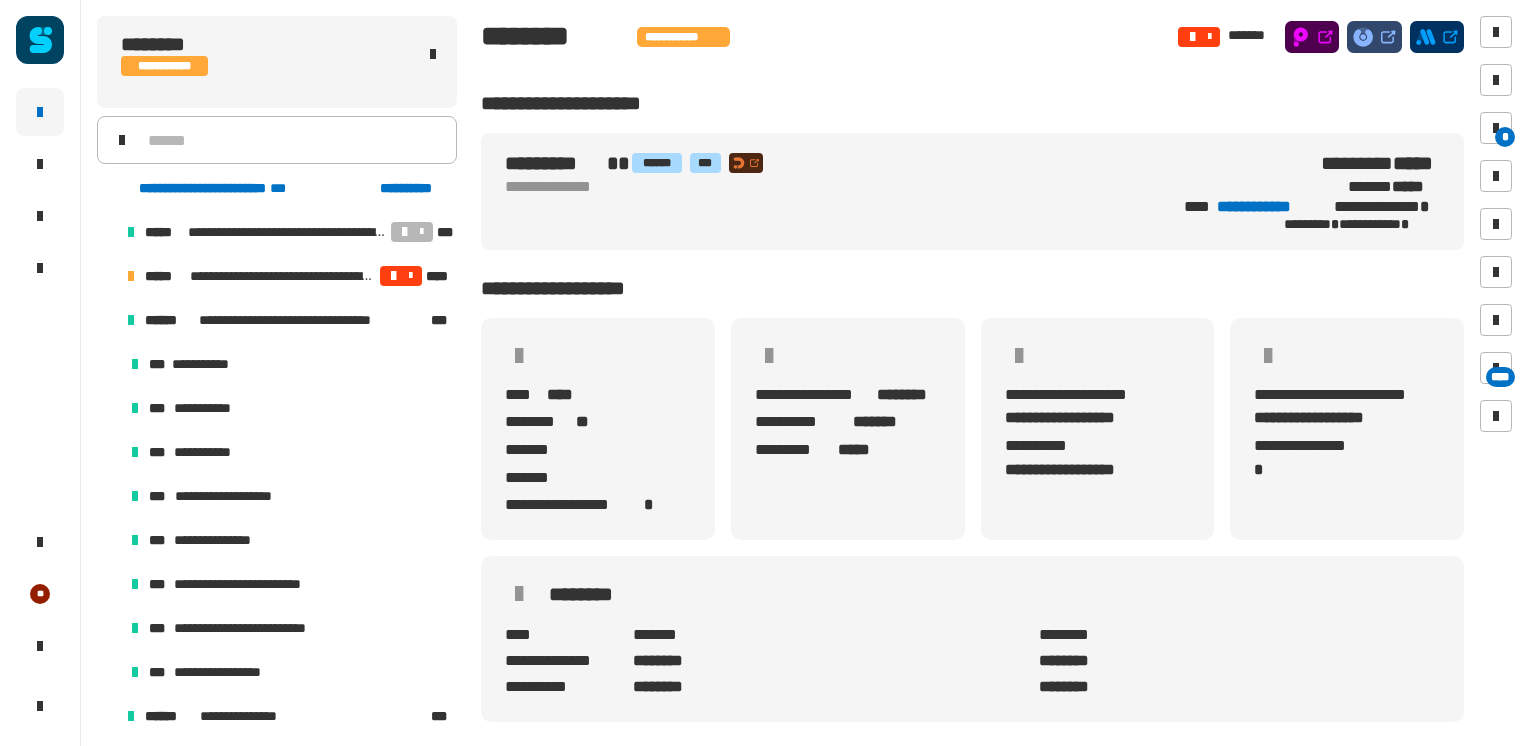 click at bounding box center (107, 320) 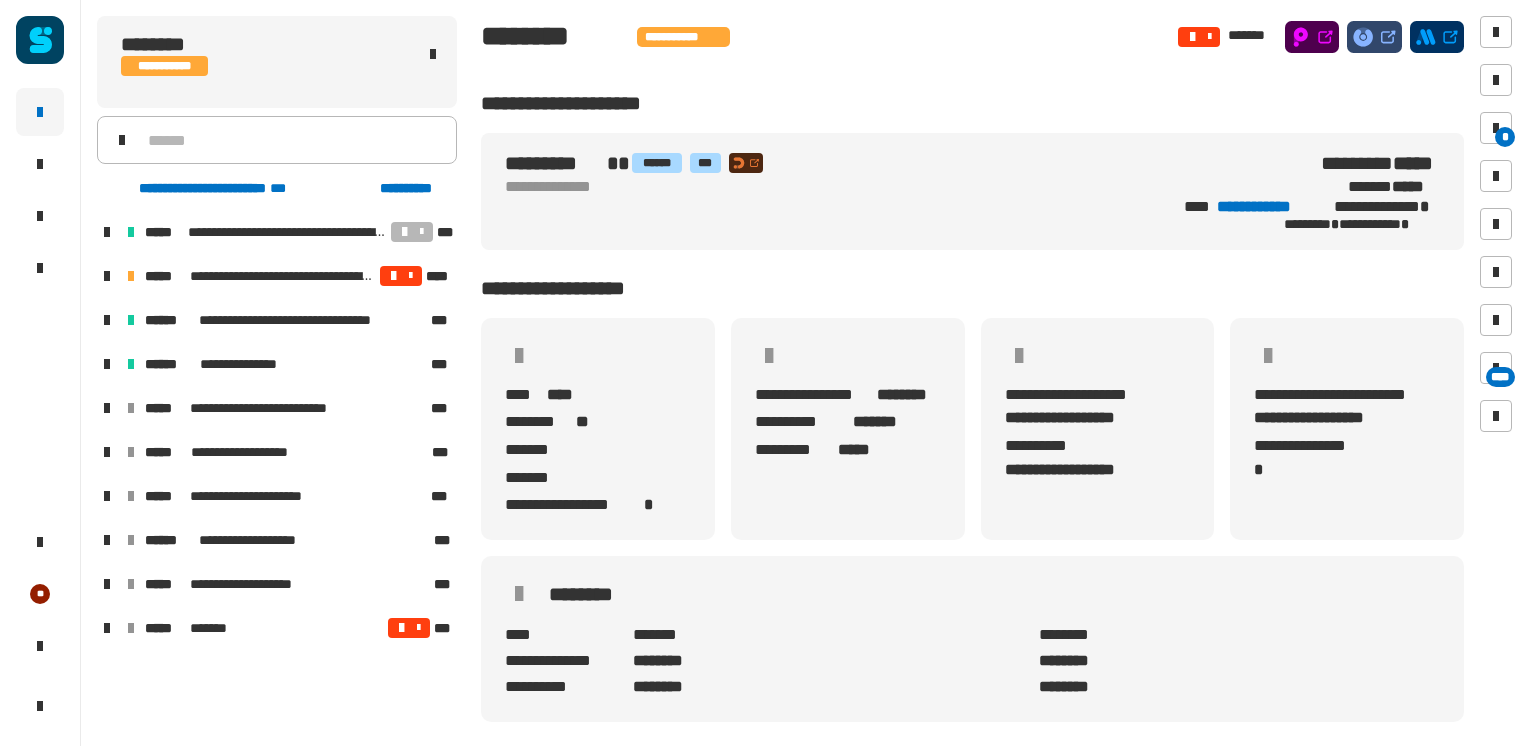 click at bounding box center (107, 276) 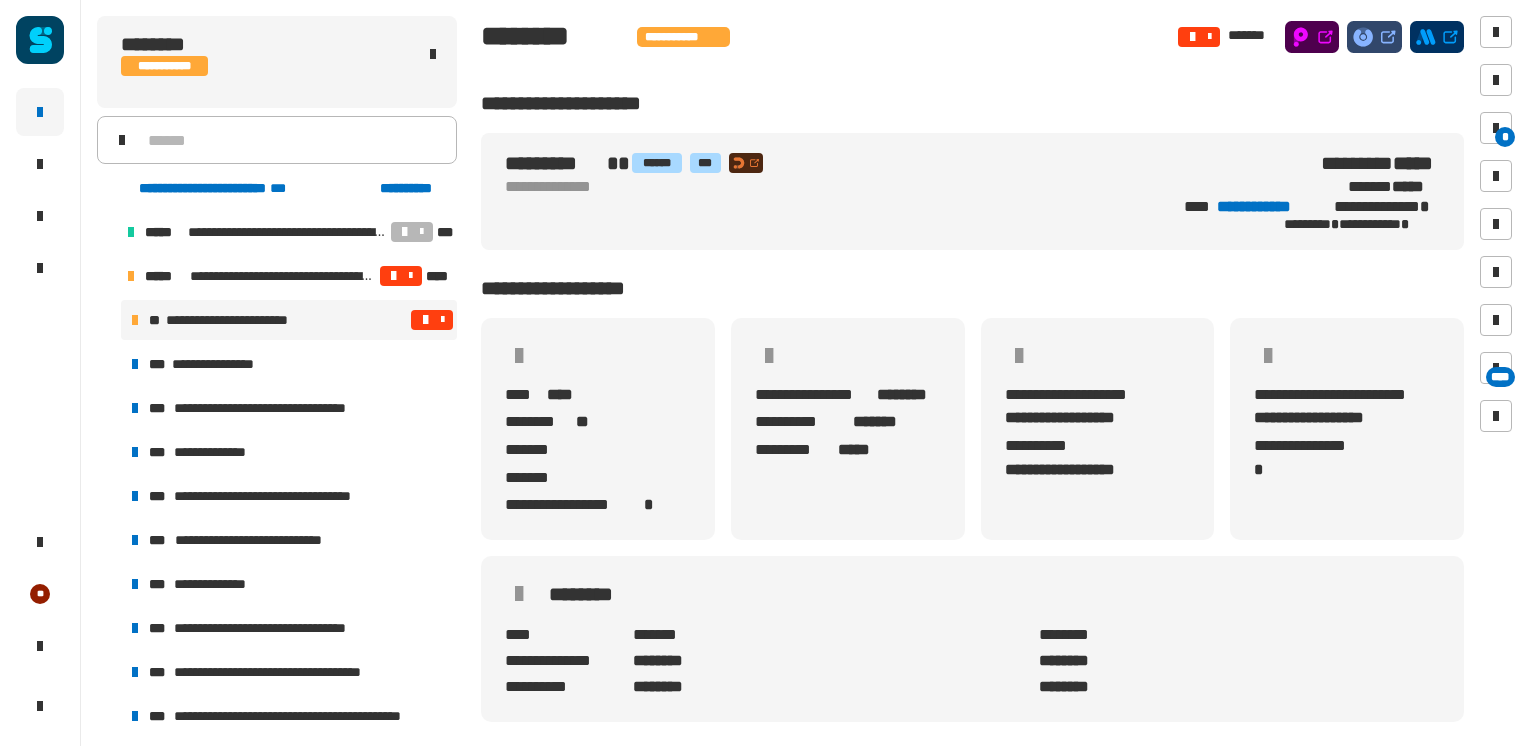 click on "**********" at bounding box center [240, 320] 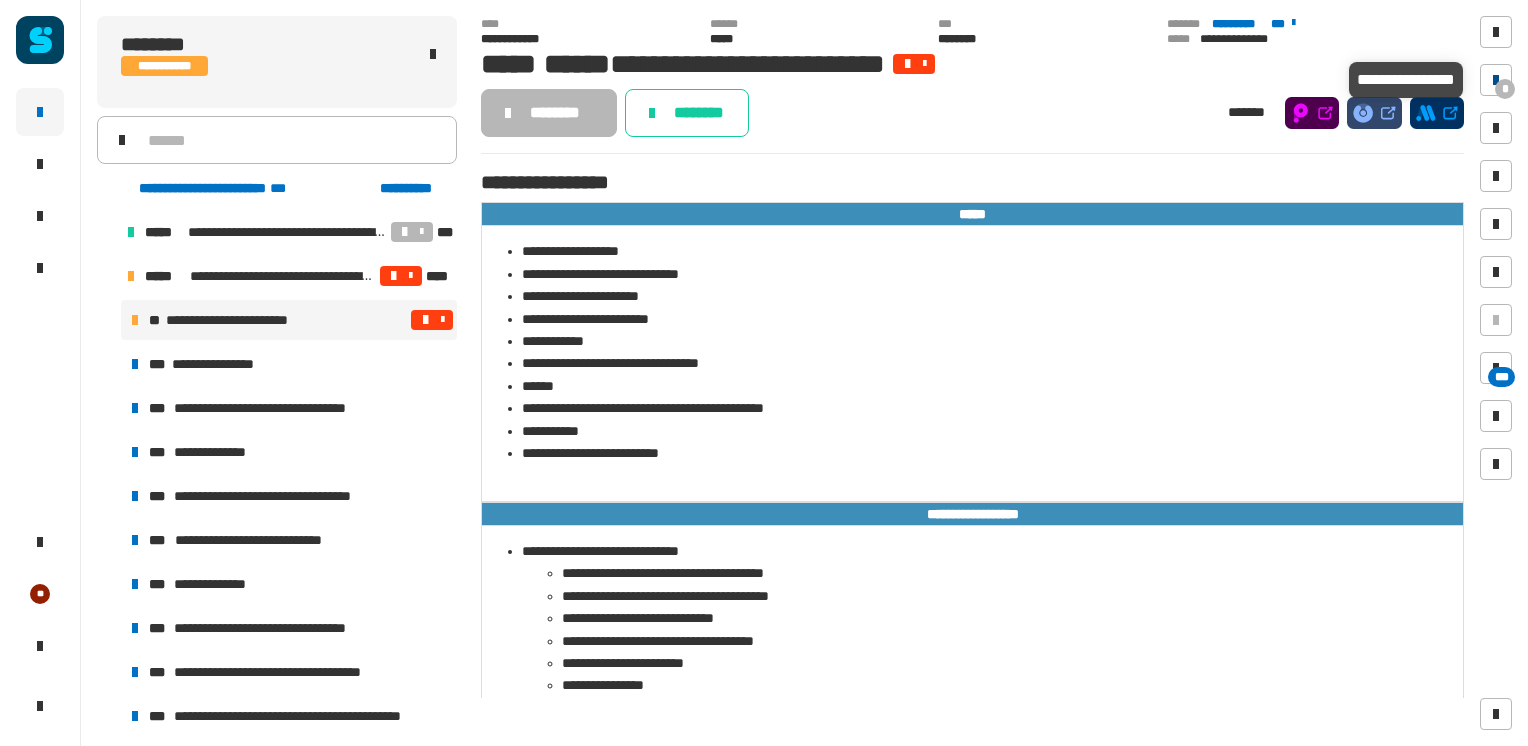 click at bounding box center [1496, 80] 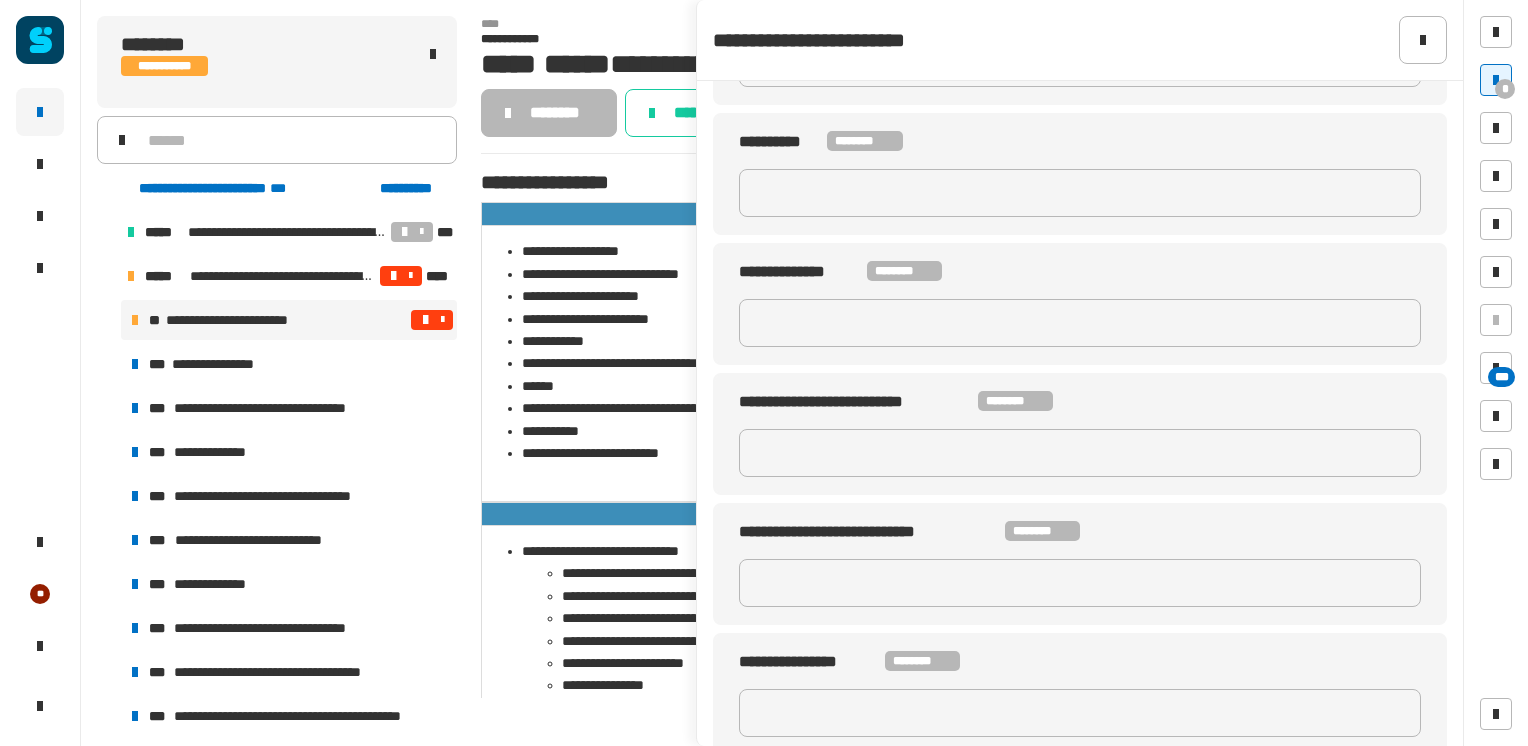 scroll, scrollTop: 306, scrollLeft: 0, axis: vertical 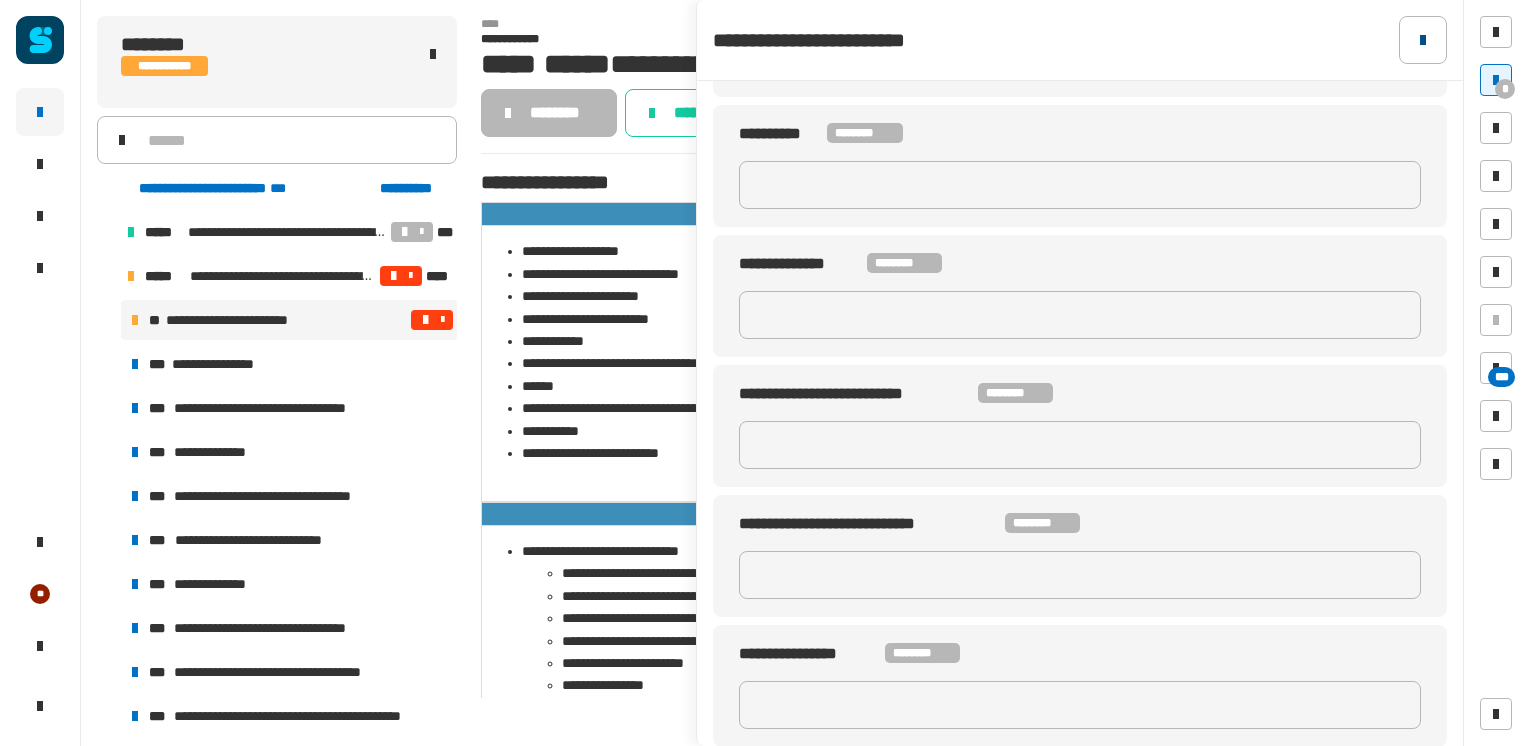 click 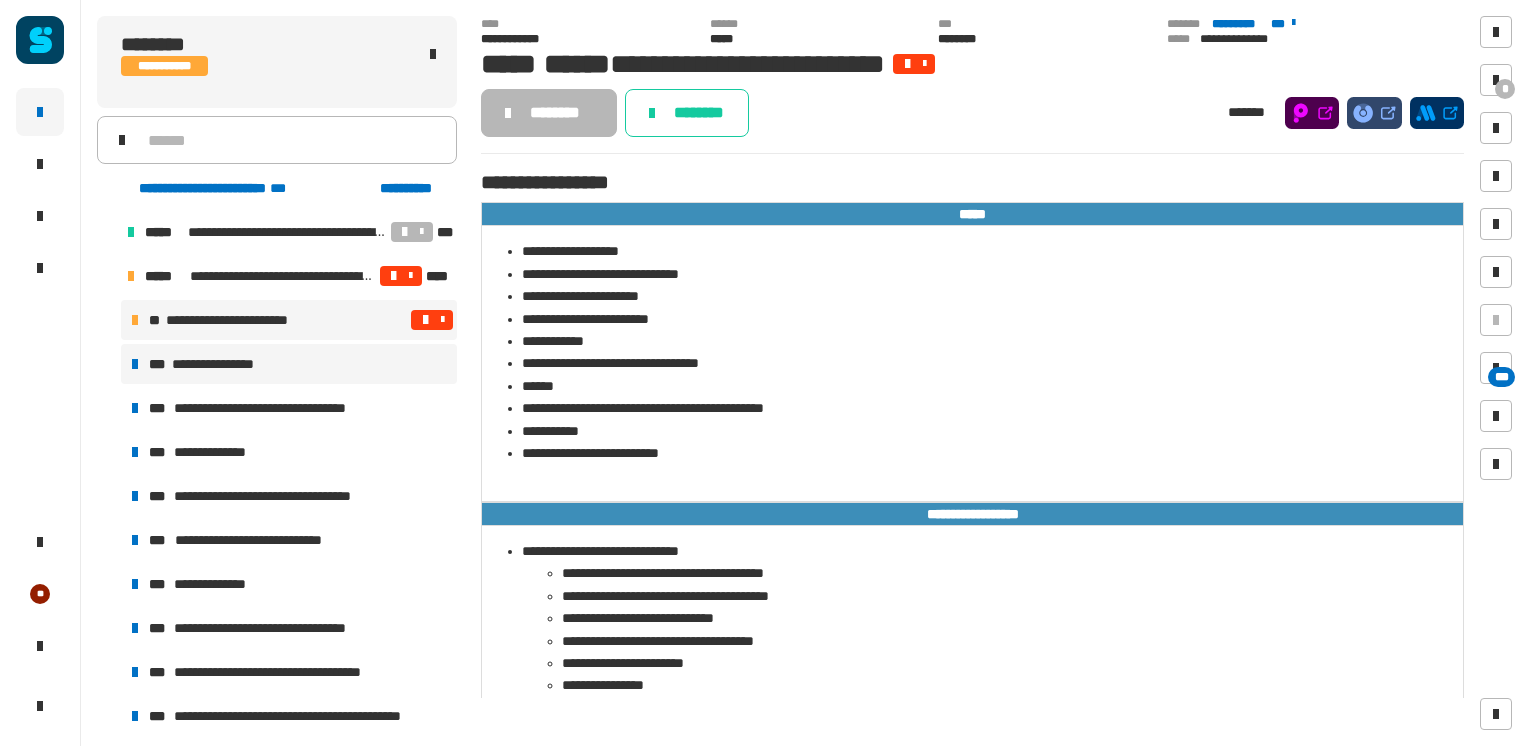 click on "**********" at bounding box center [225, 364] 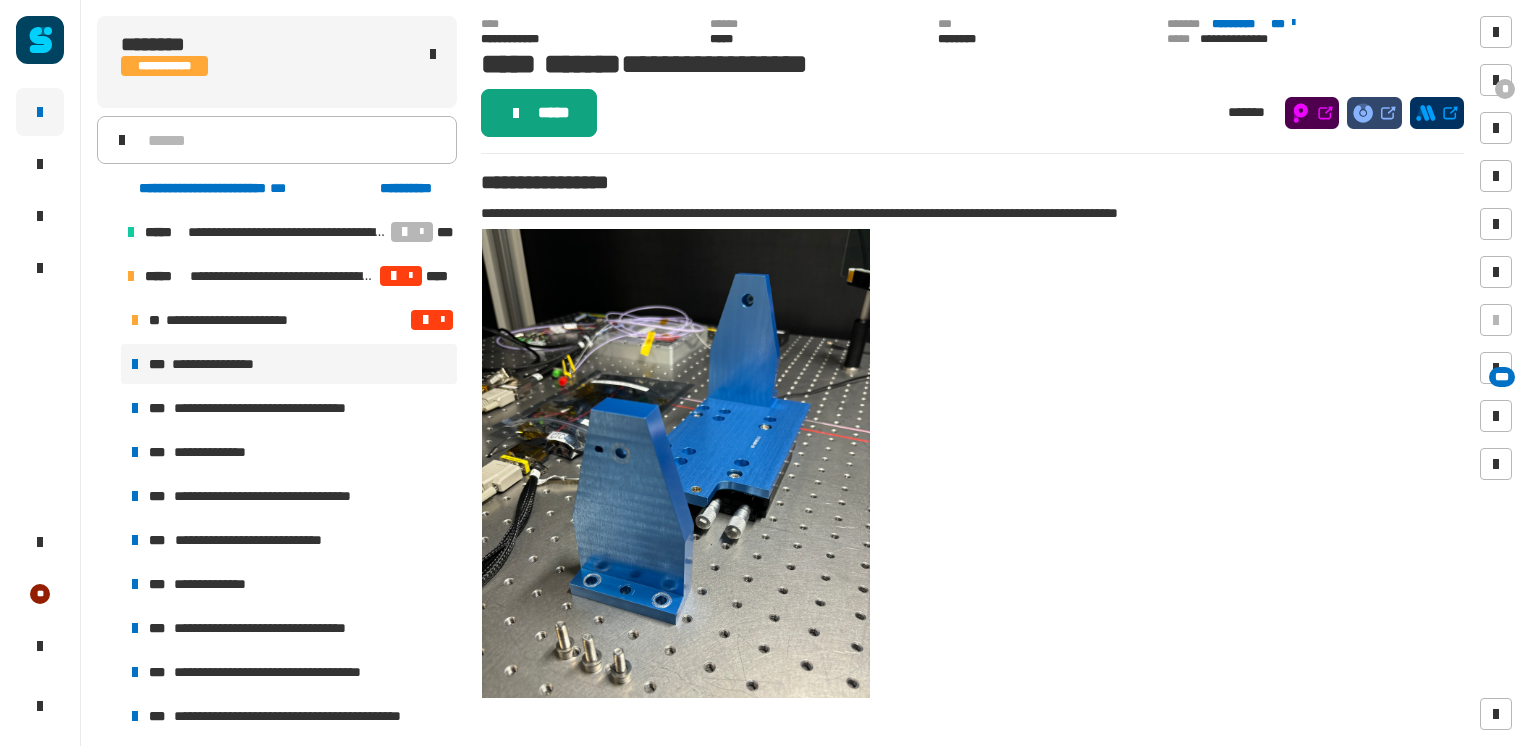 click on "*****" 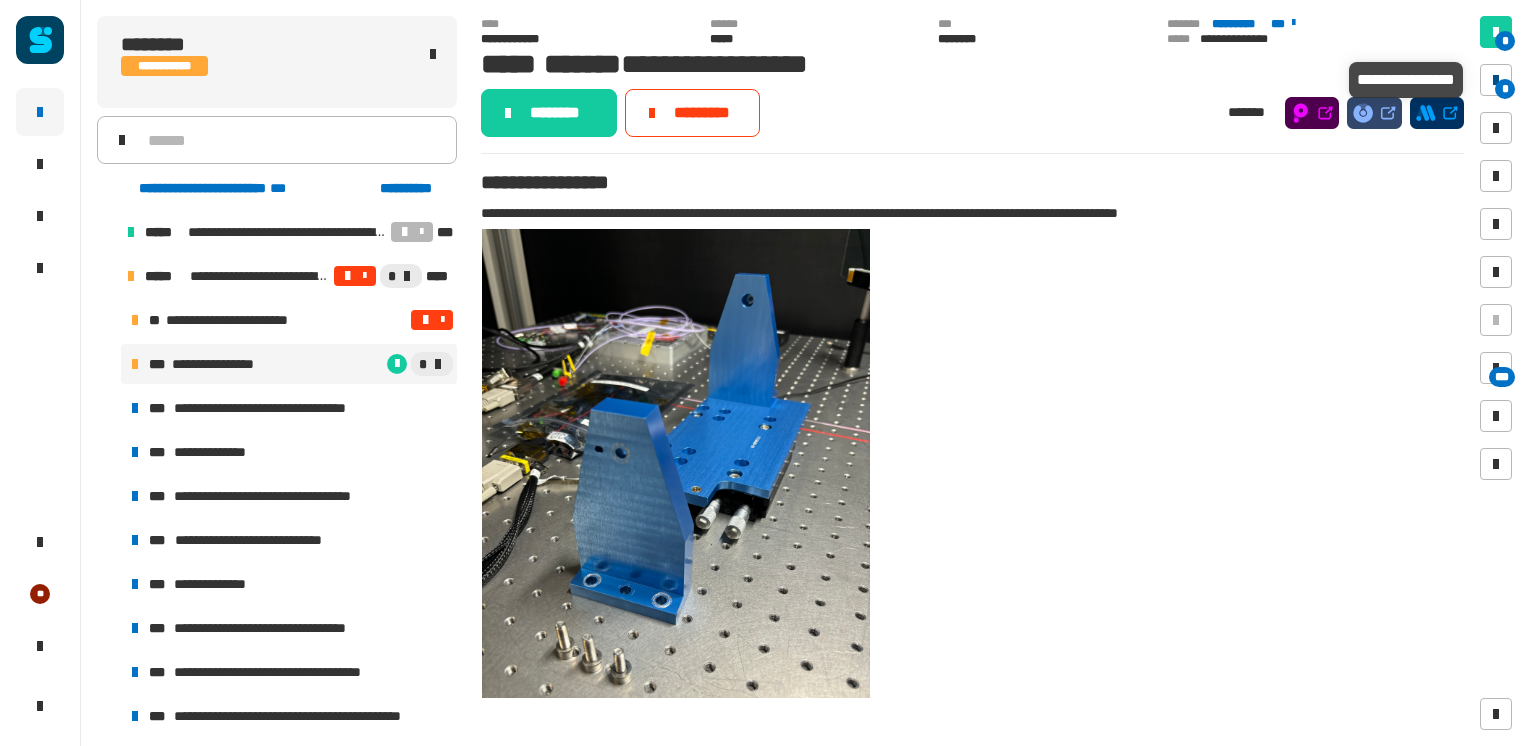 click on "*" at bounding box center [1505, 89] 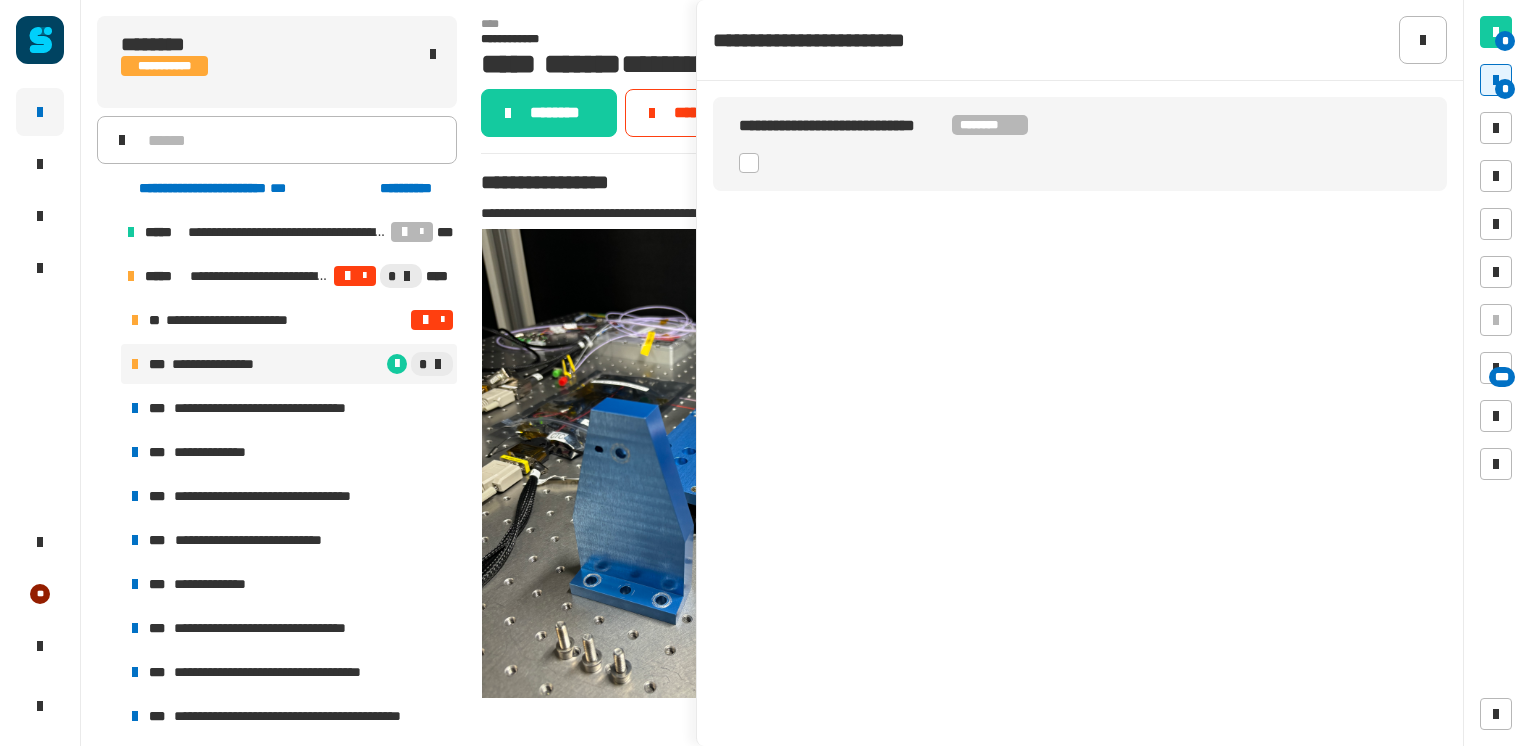 click 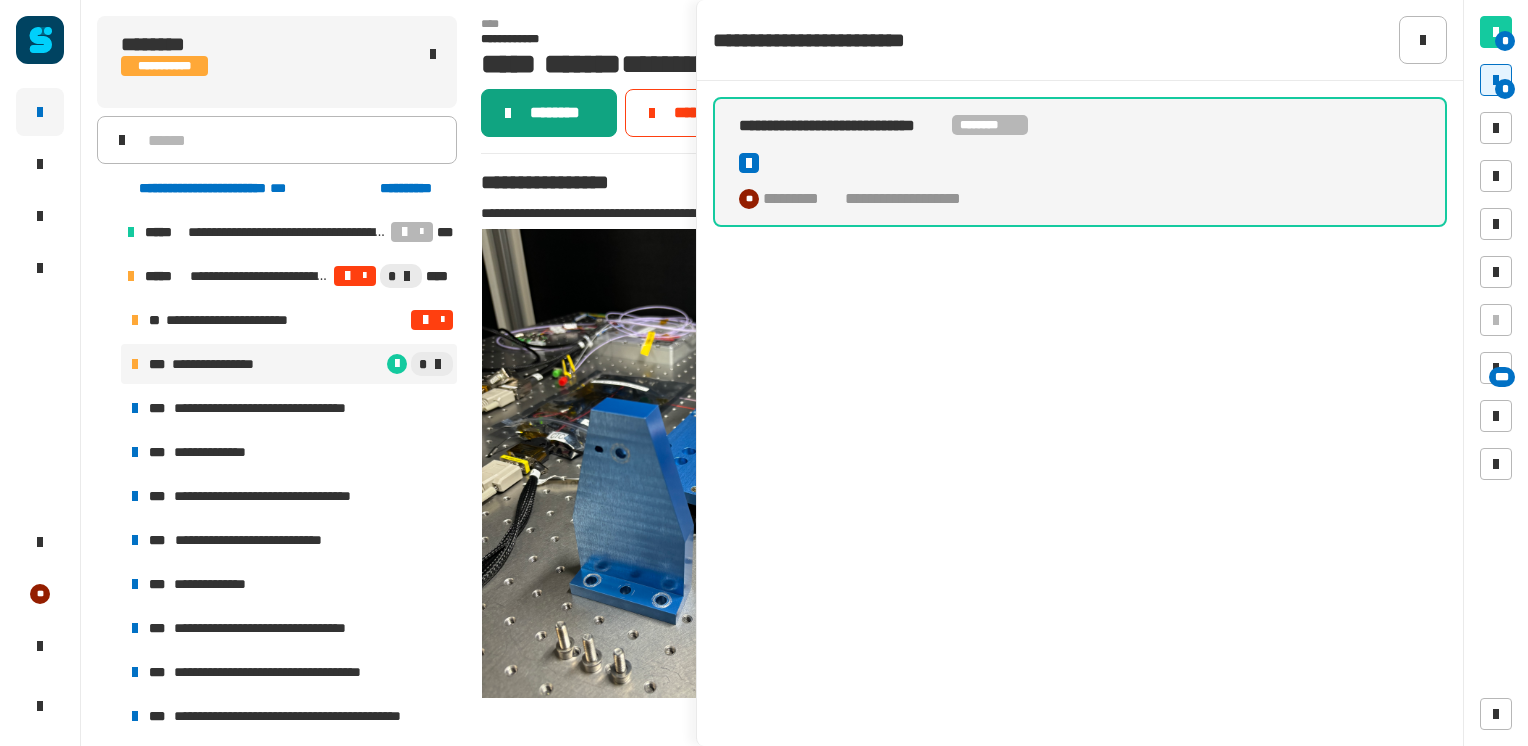 click on "********" 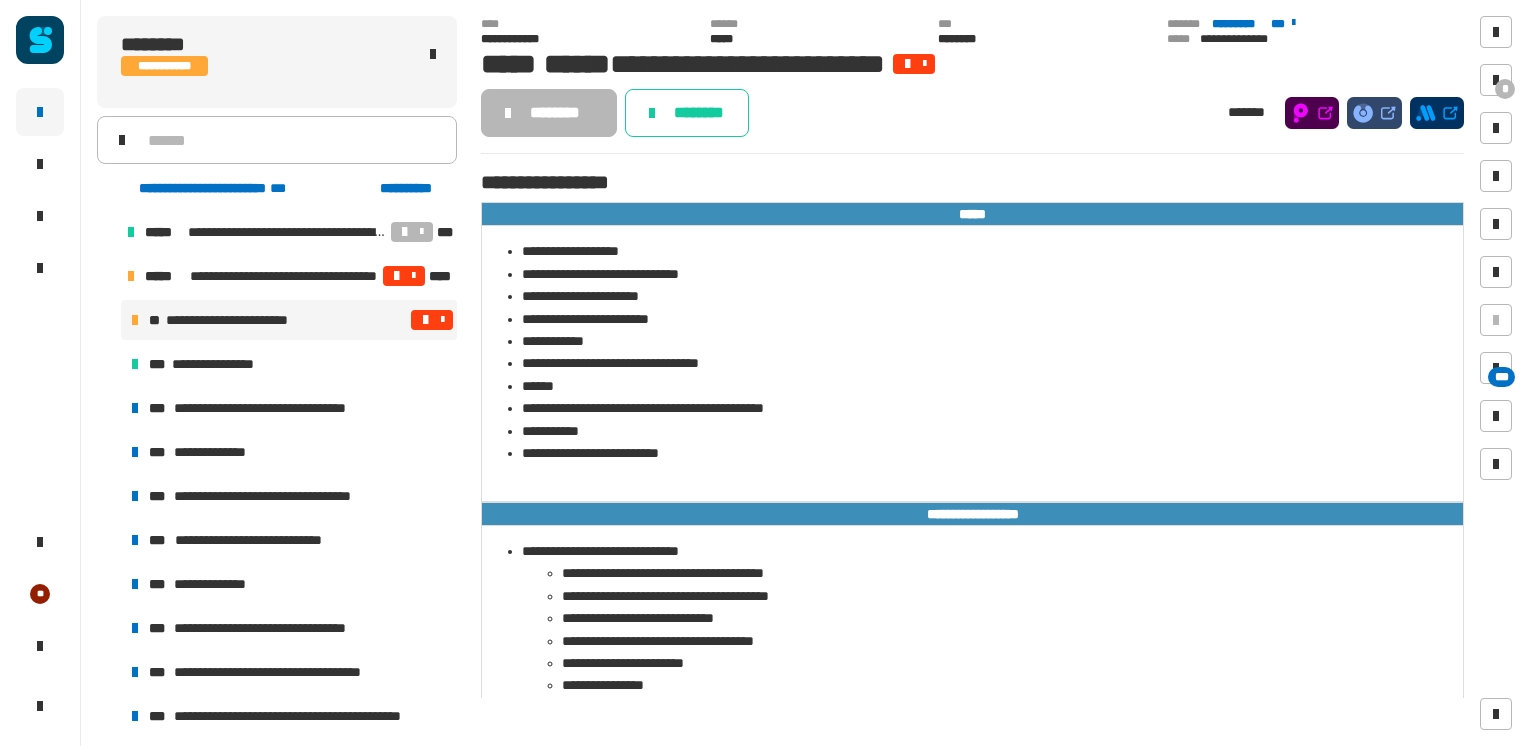 click at bounding box center (107, 232) 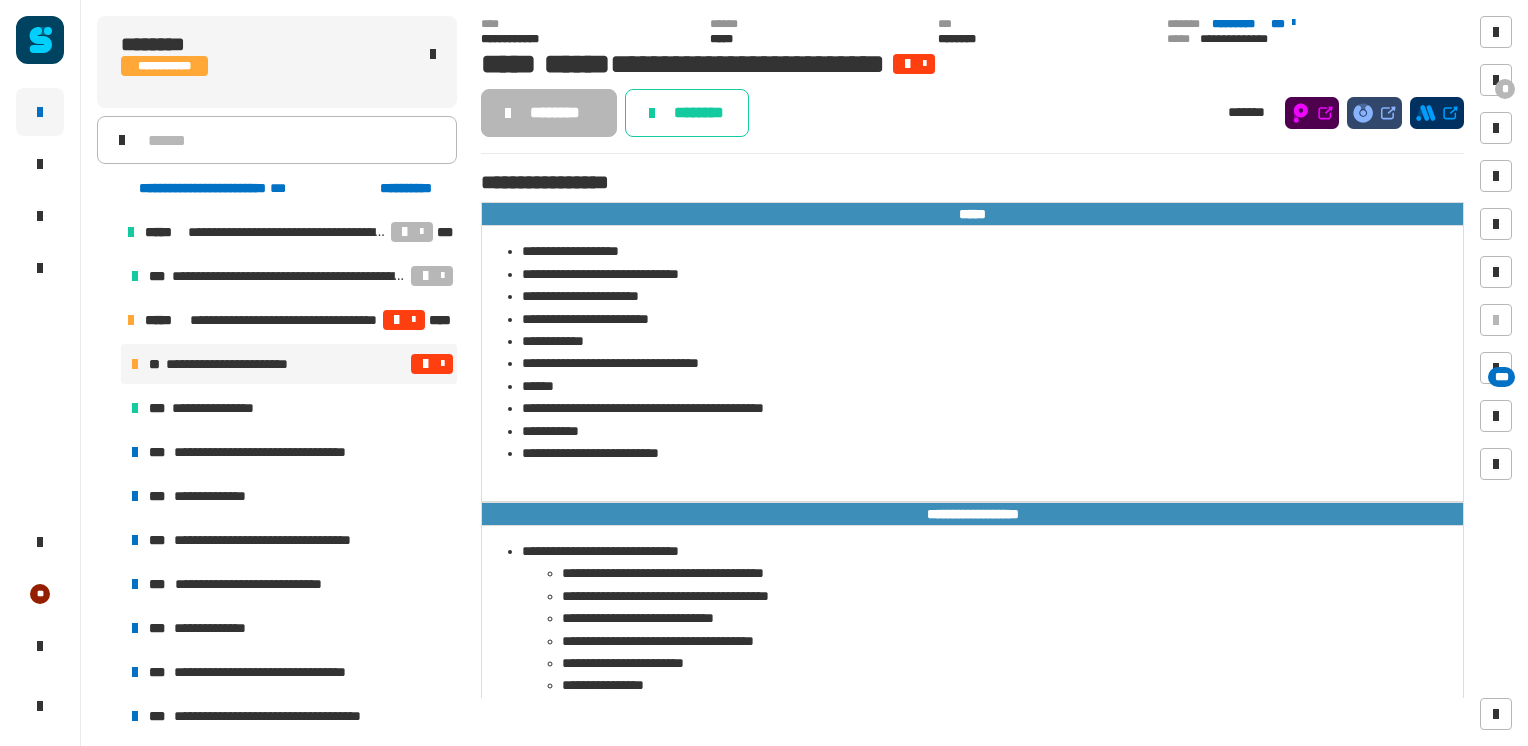 click at bounding box center [107, 232] 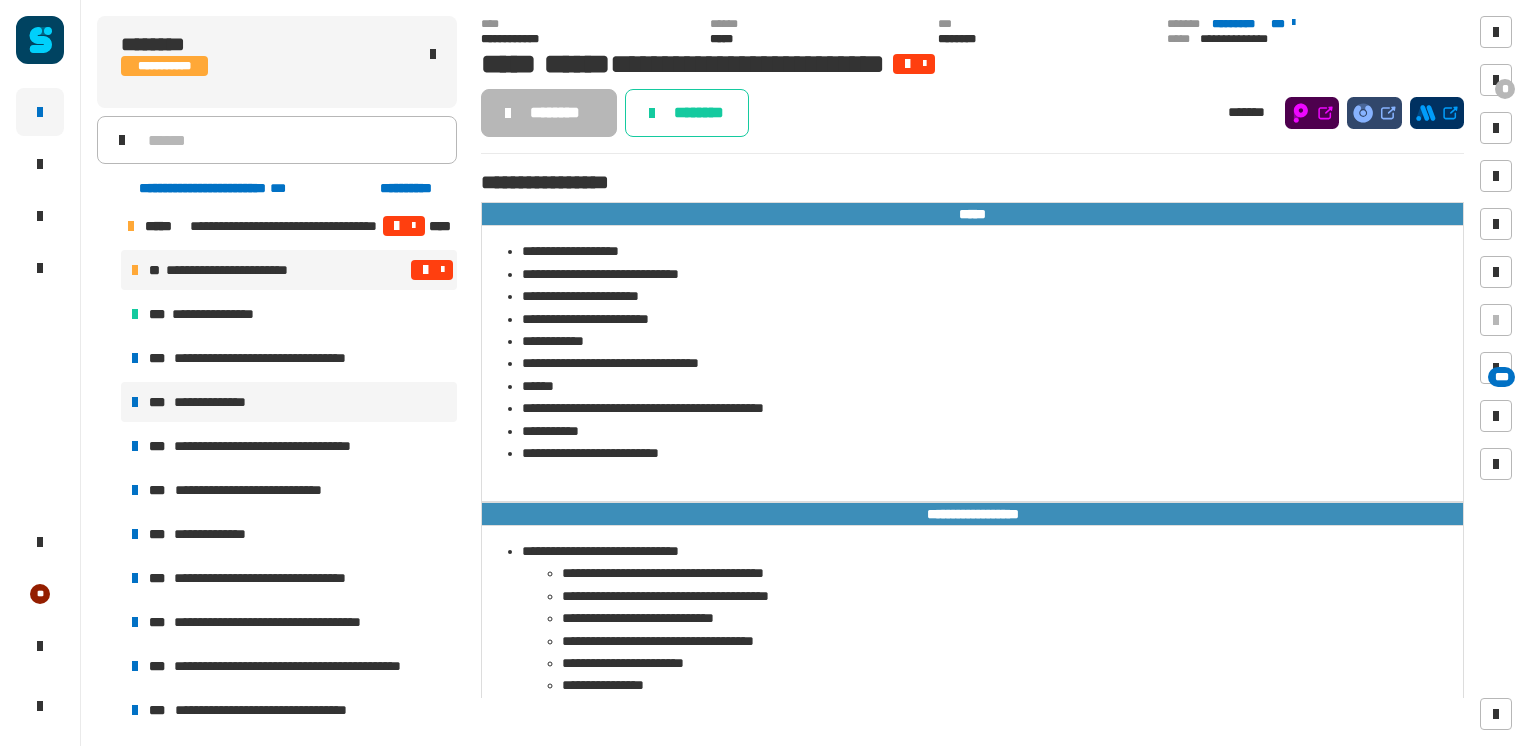 scroll, scrollTop: 49, scrollLeft: 0, axis: vertical 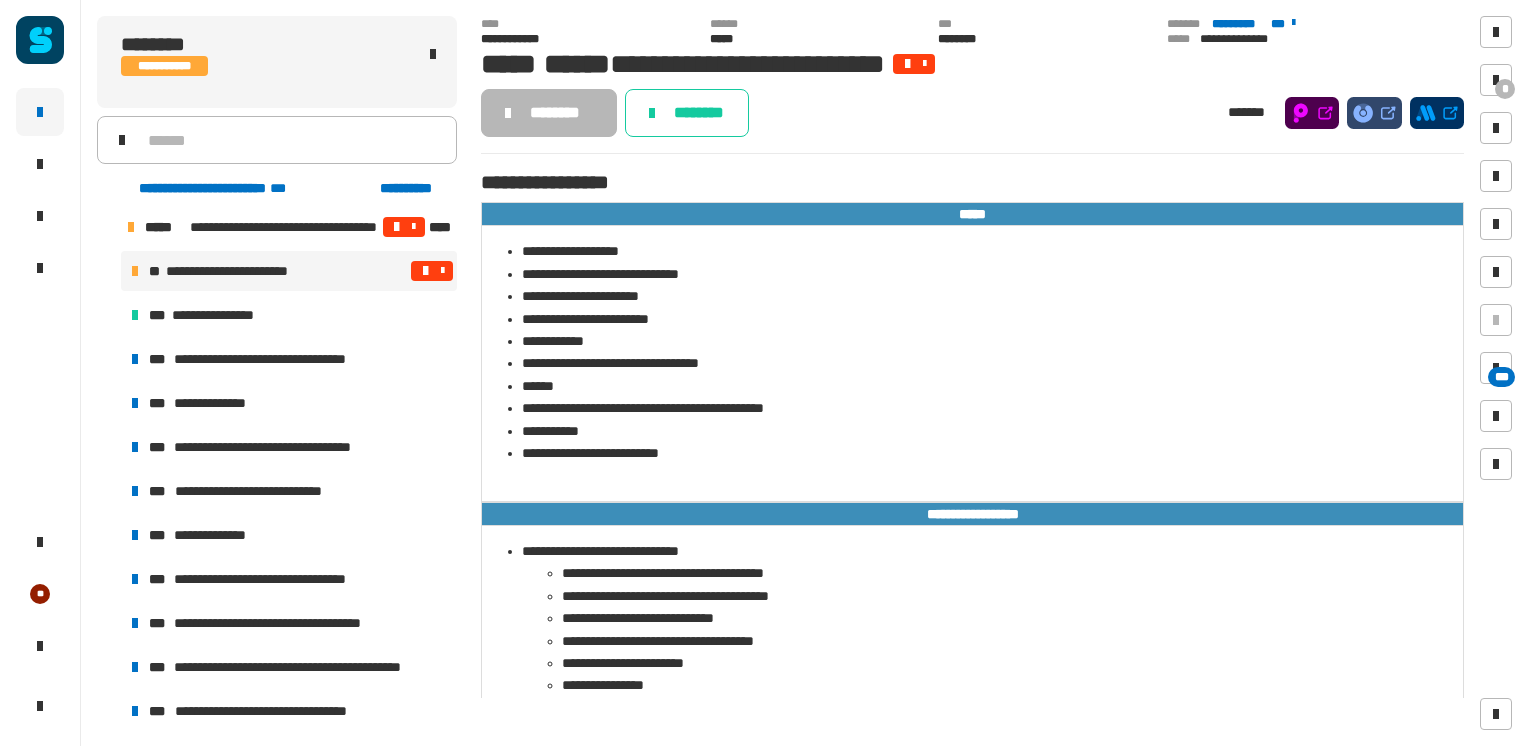 click at bounding box center (107, 227) 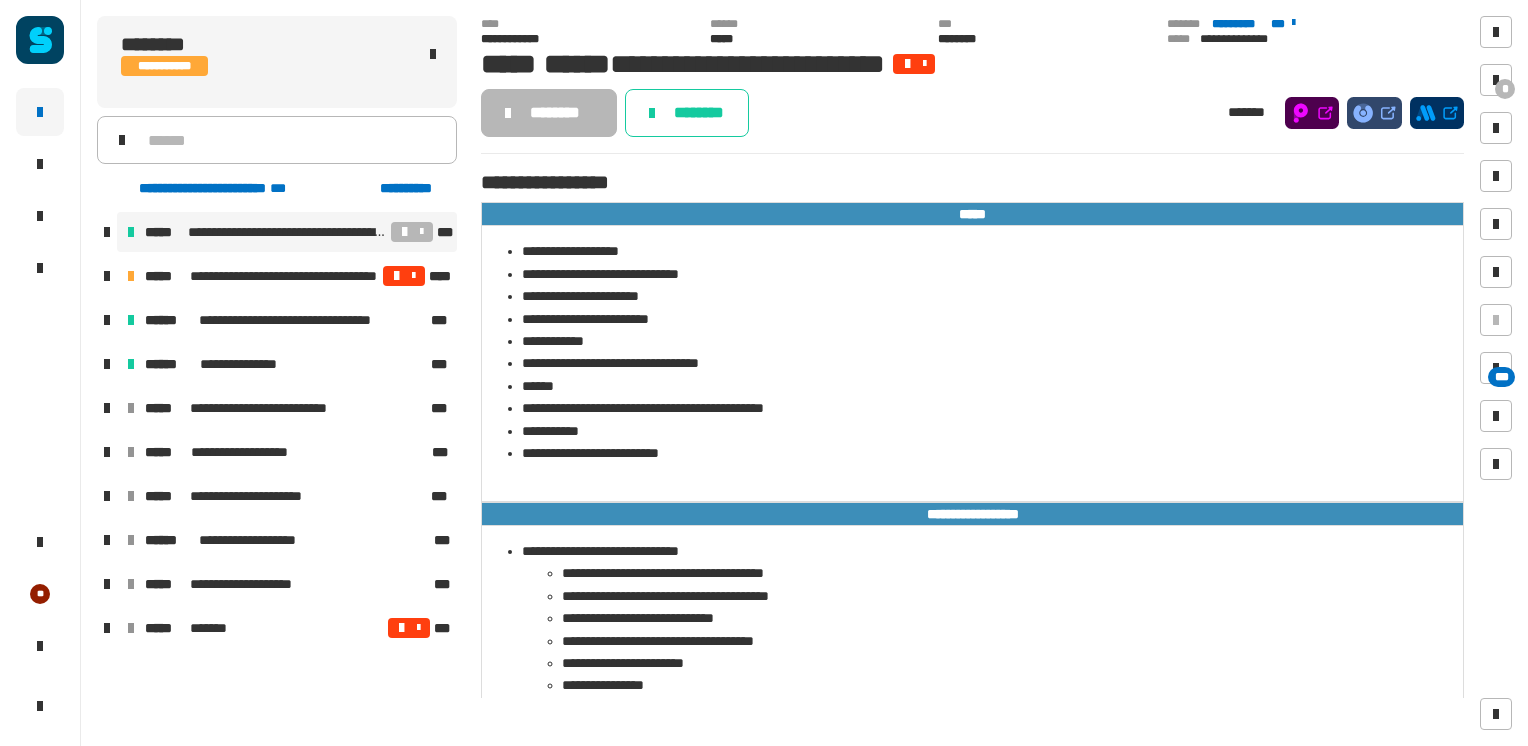 click at bounding box center (405, 232) 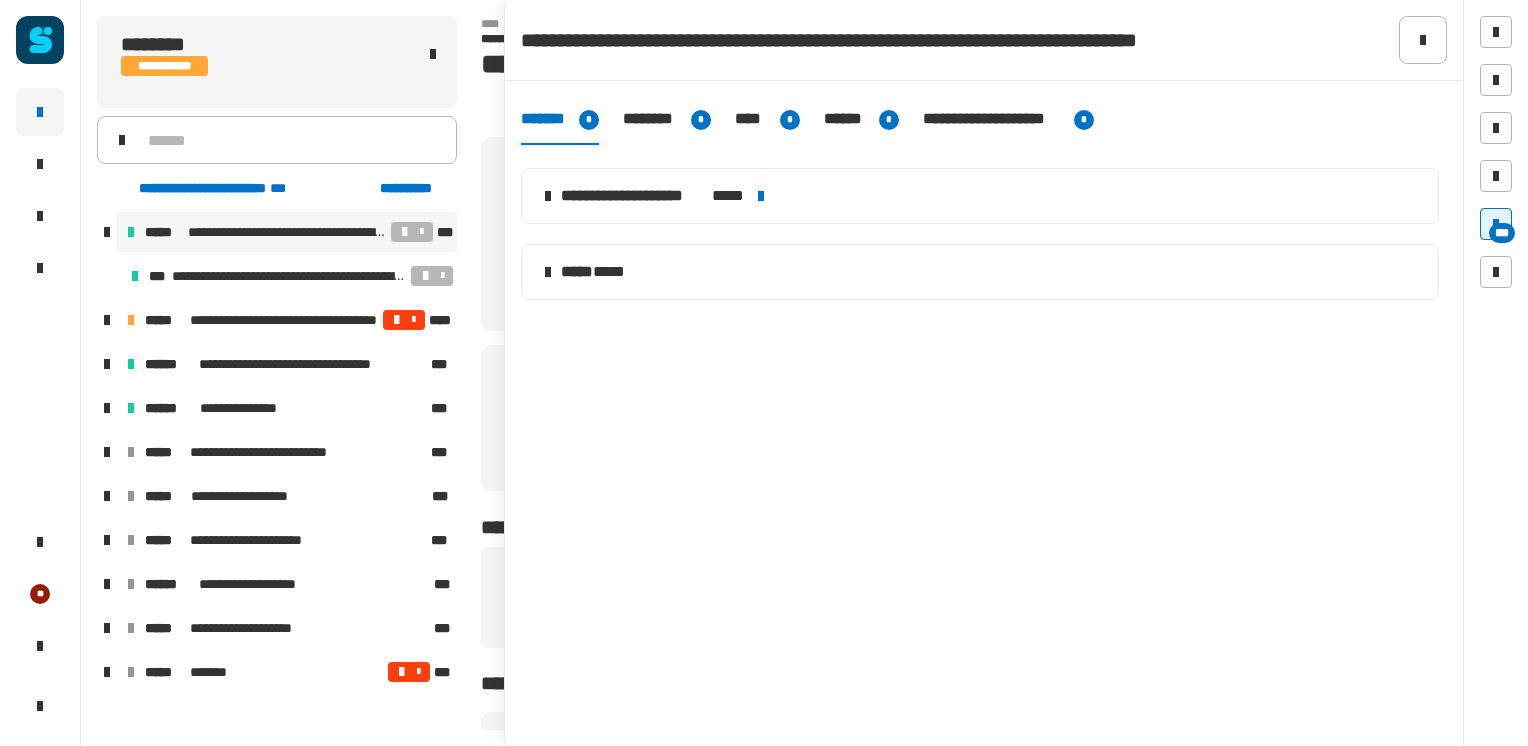 click 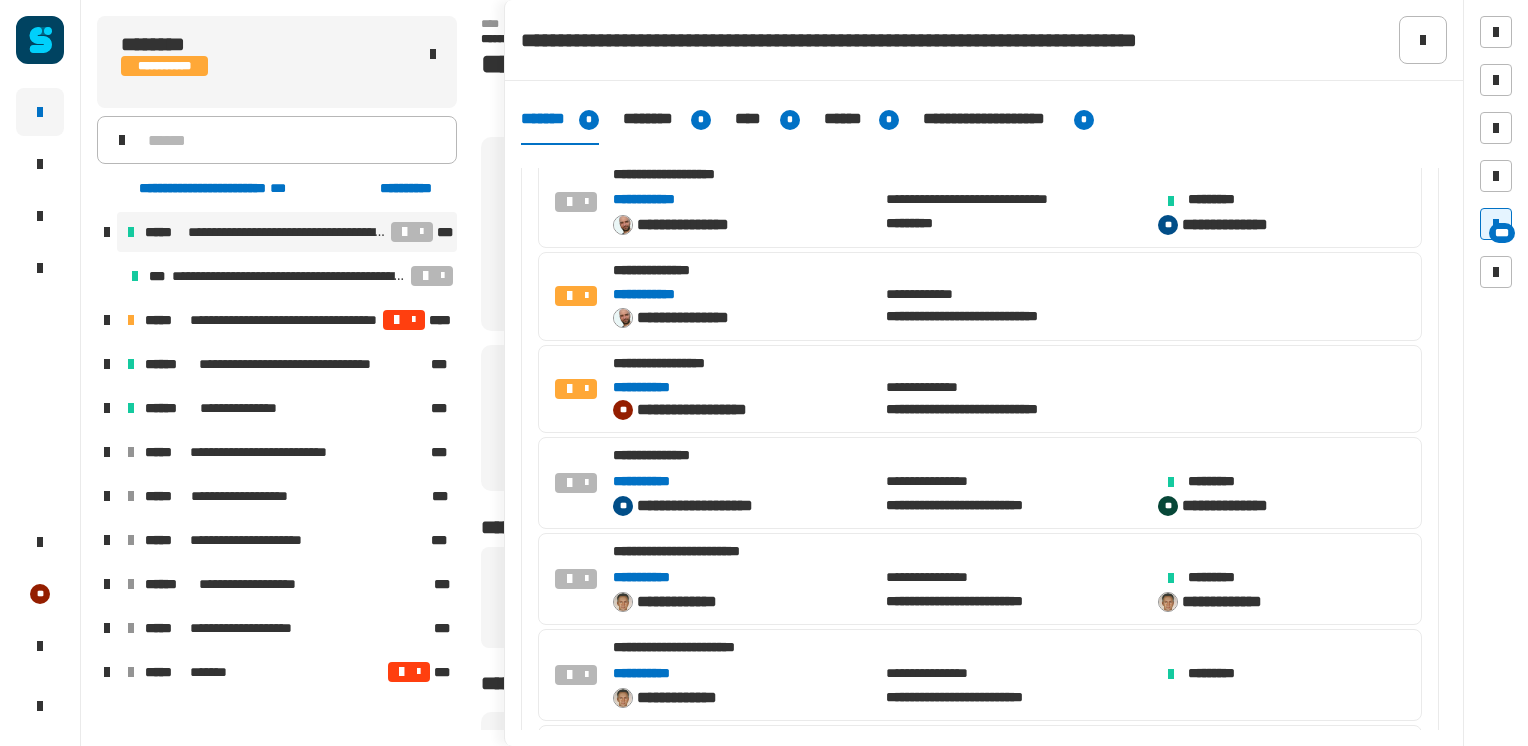 scroll, scrollTop: 71, scrollLeft: 0, axis: vertical 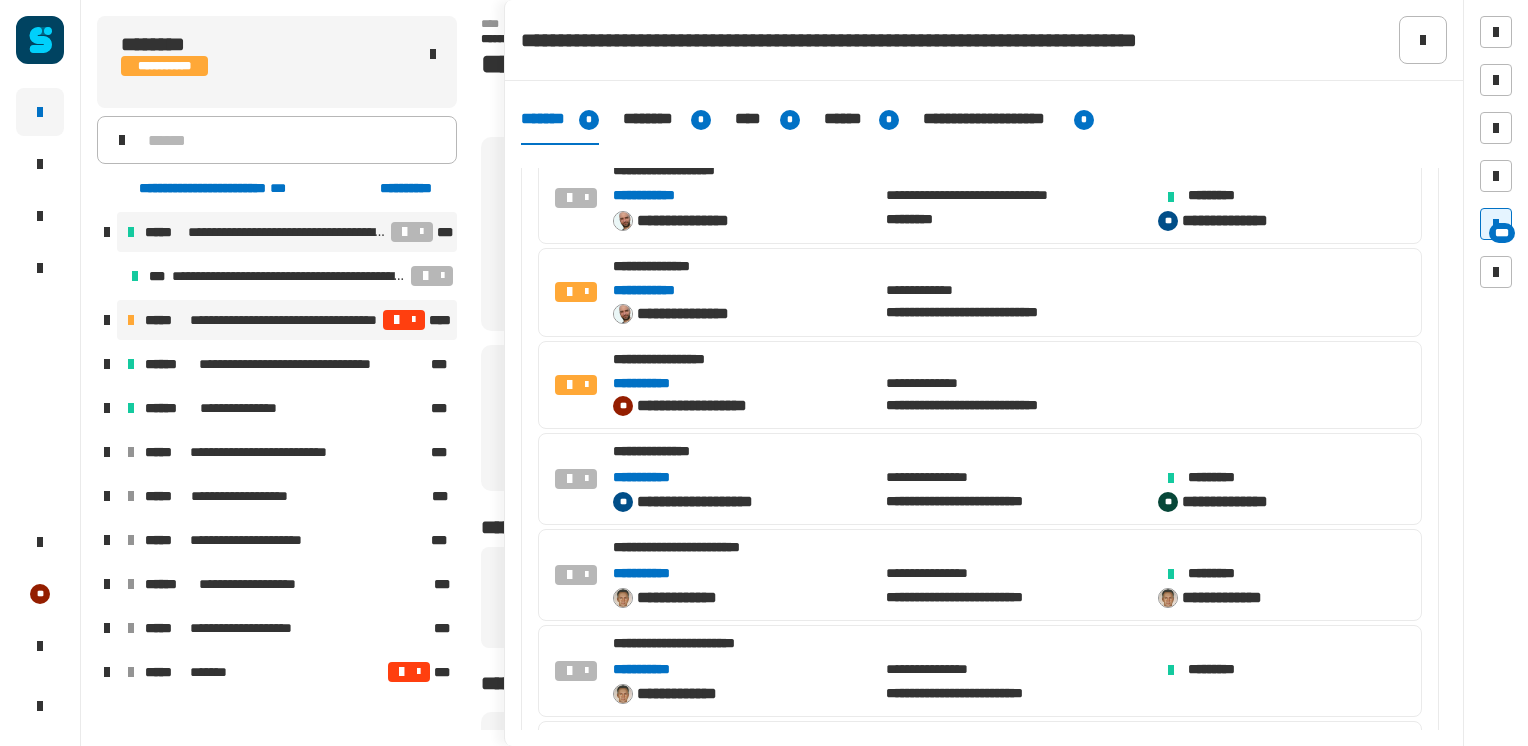 click at bounding box center [414, 320] 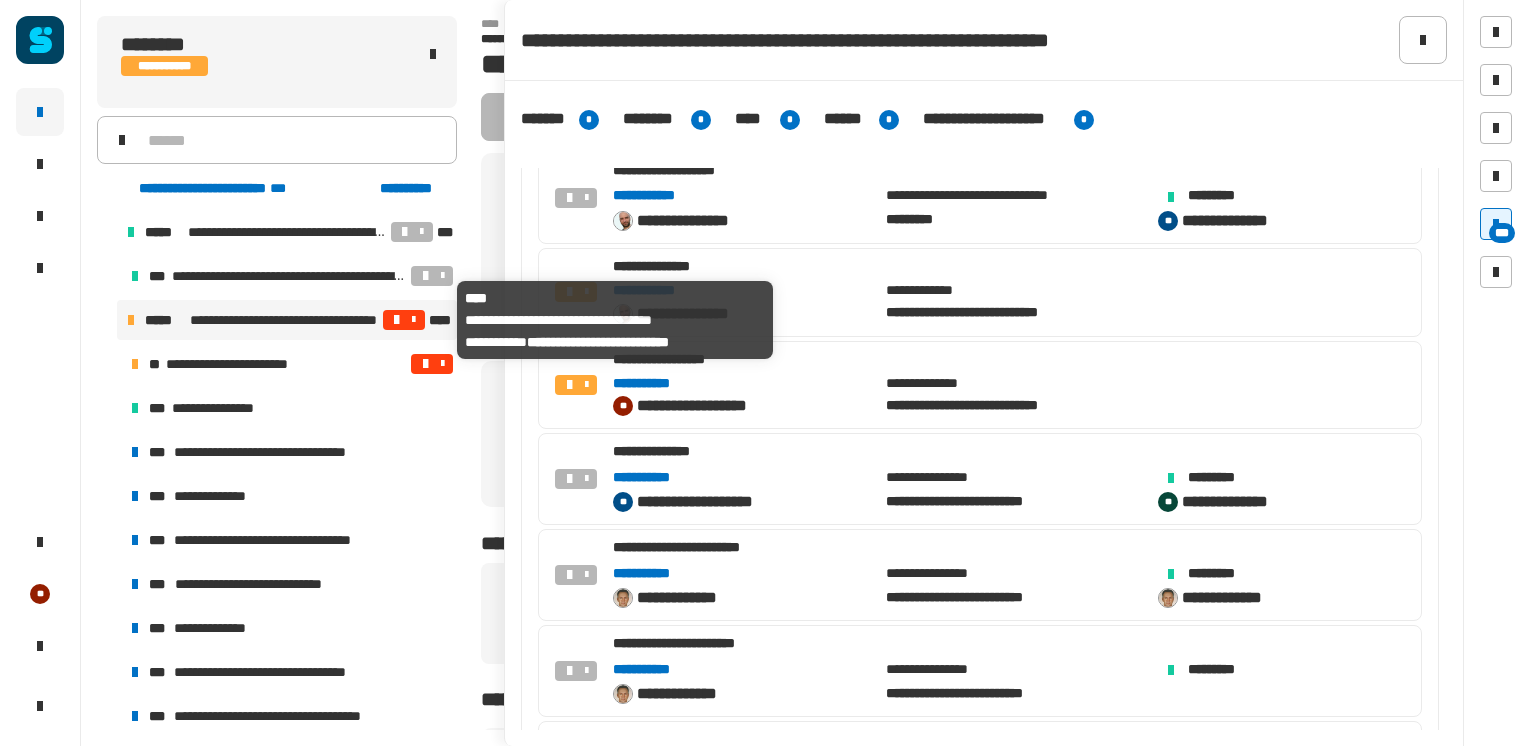 scroll, scrollTop: 0, scrollLeft: 0, axis: both 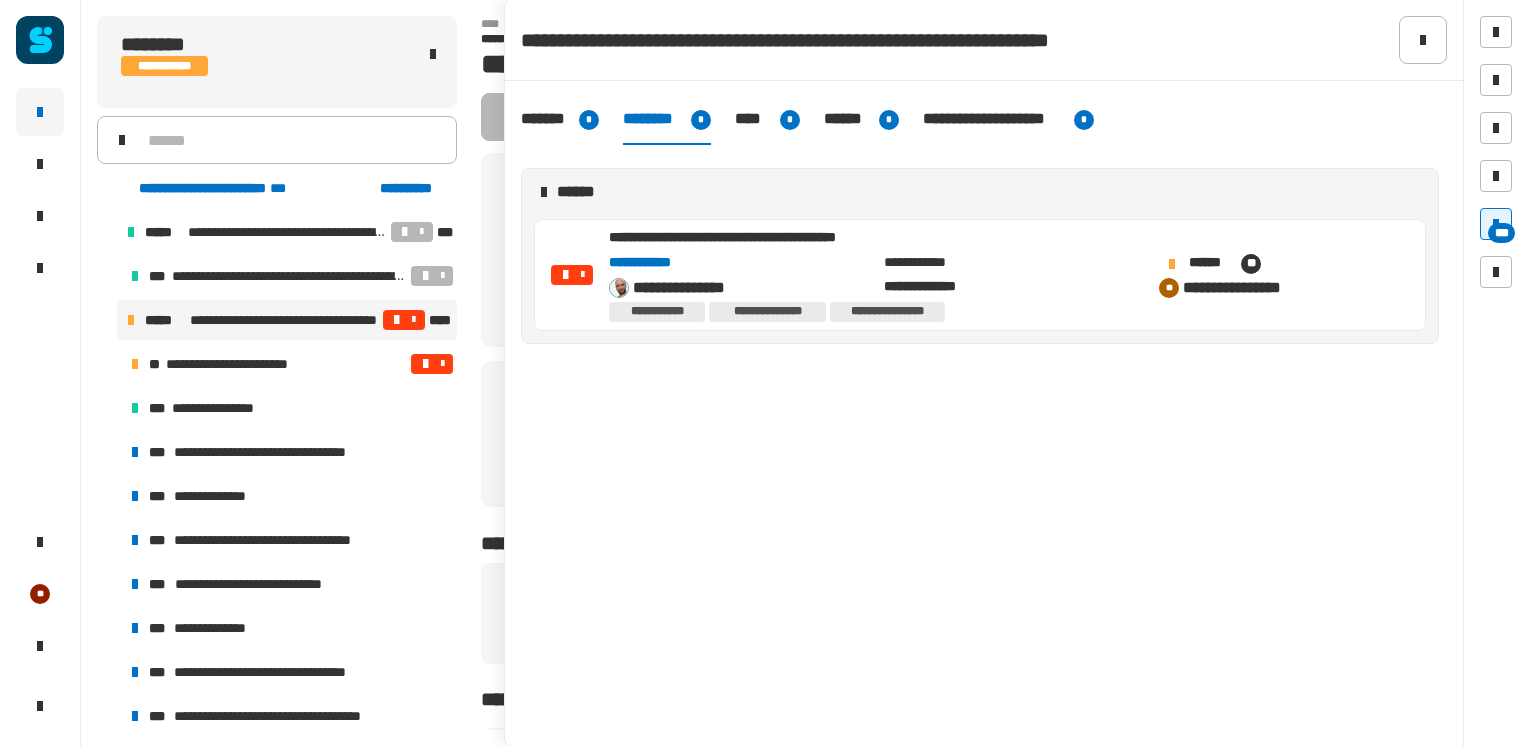 click on "**********" 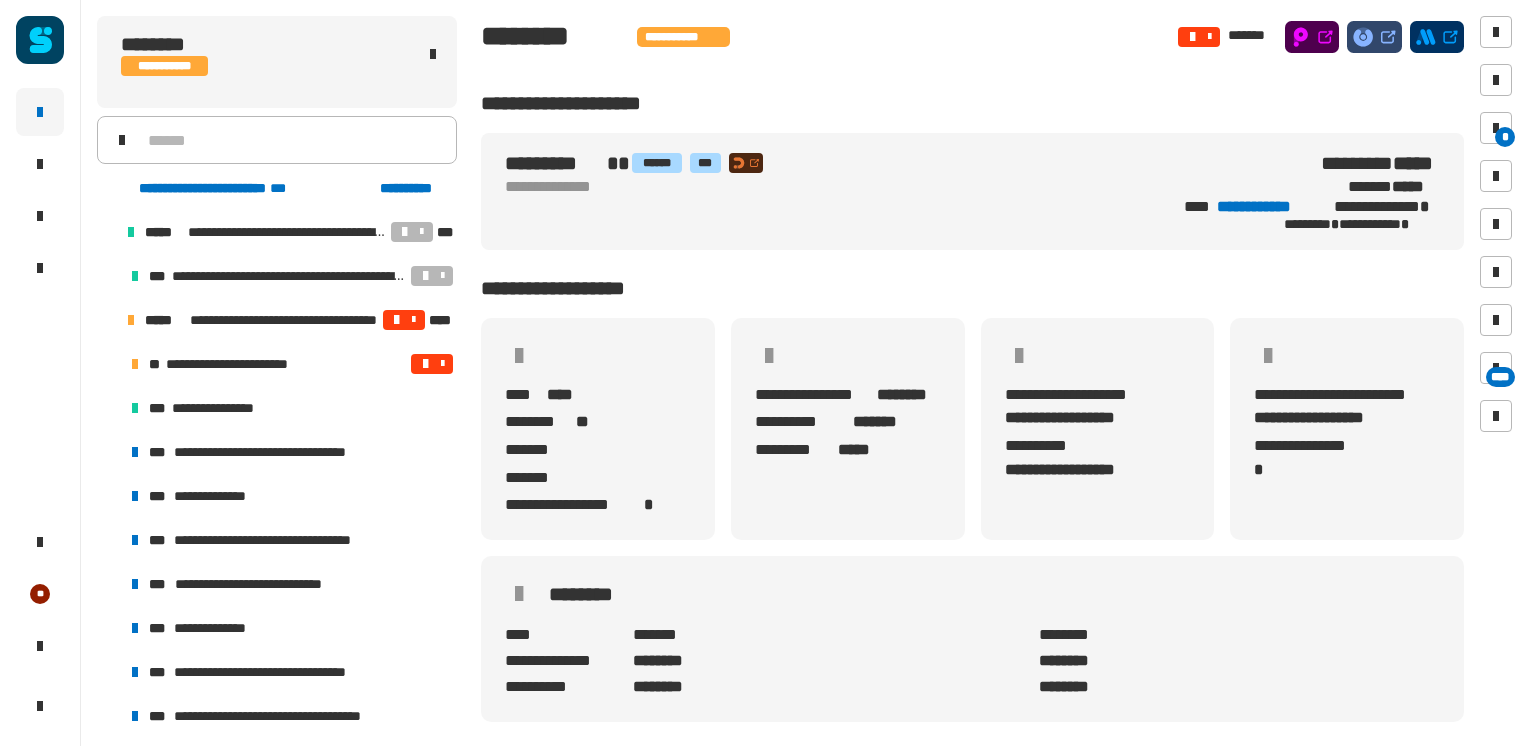 click on "**********" 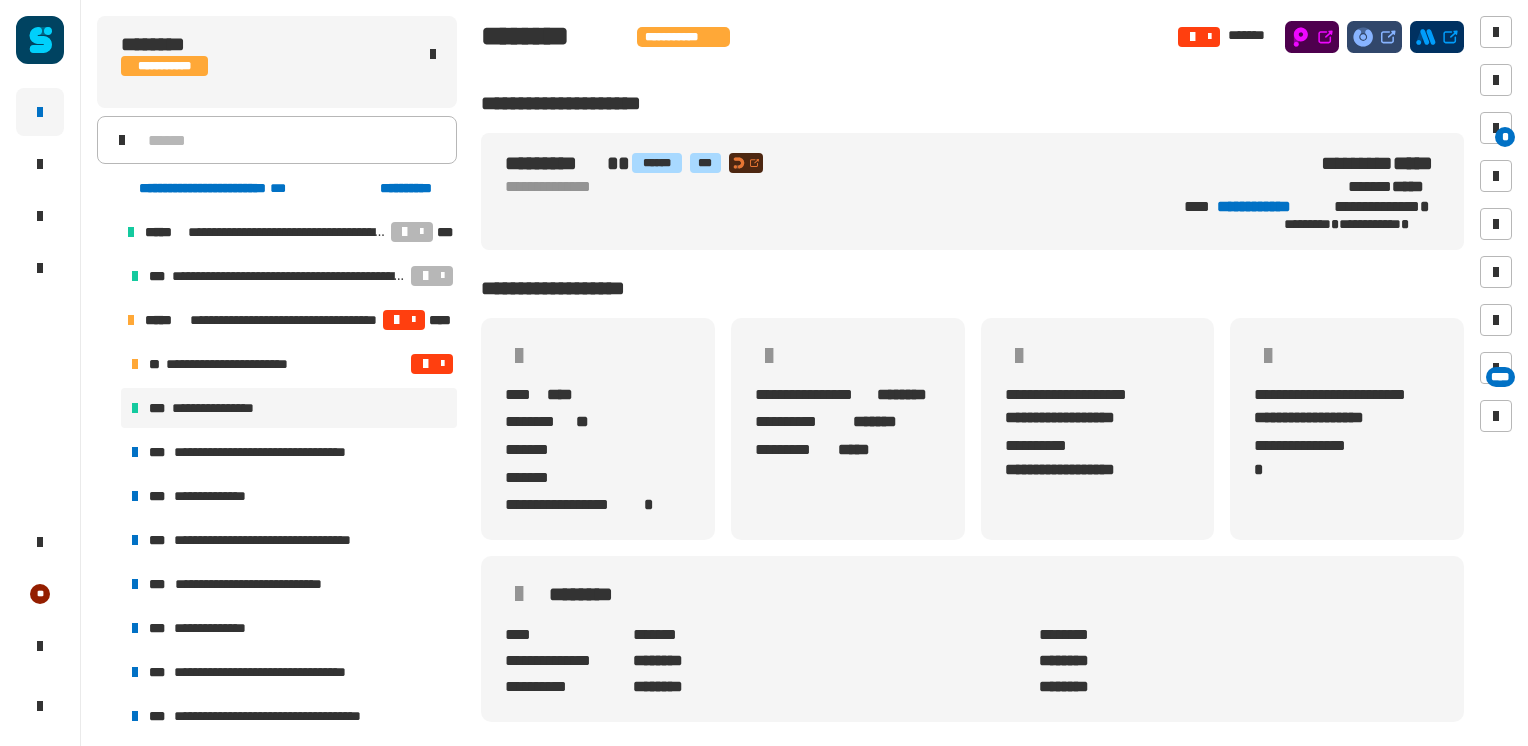 click on "**********" at bounding box center [289, 408] 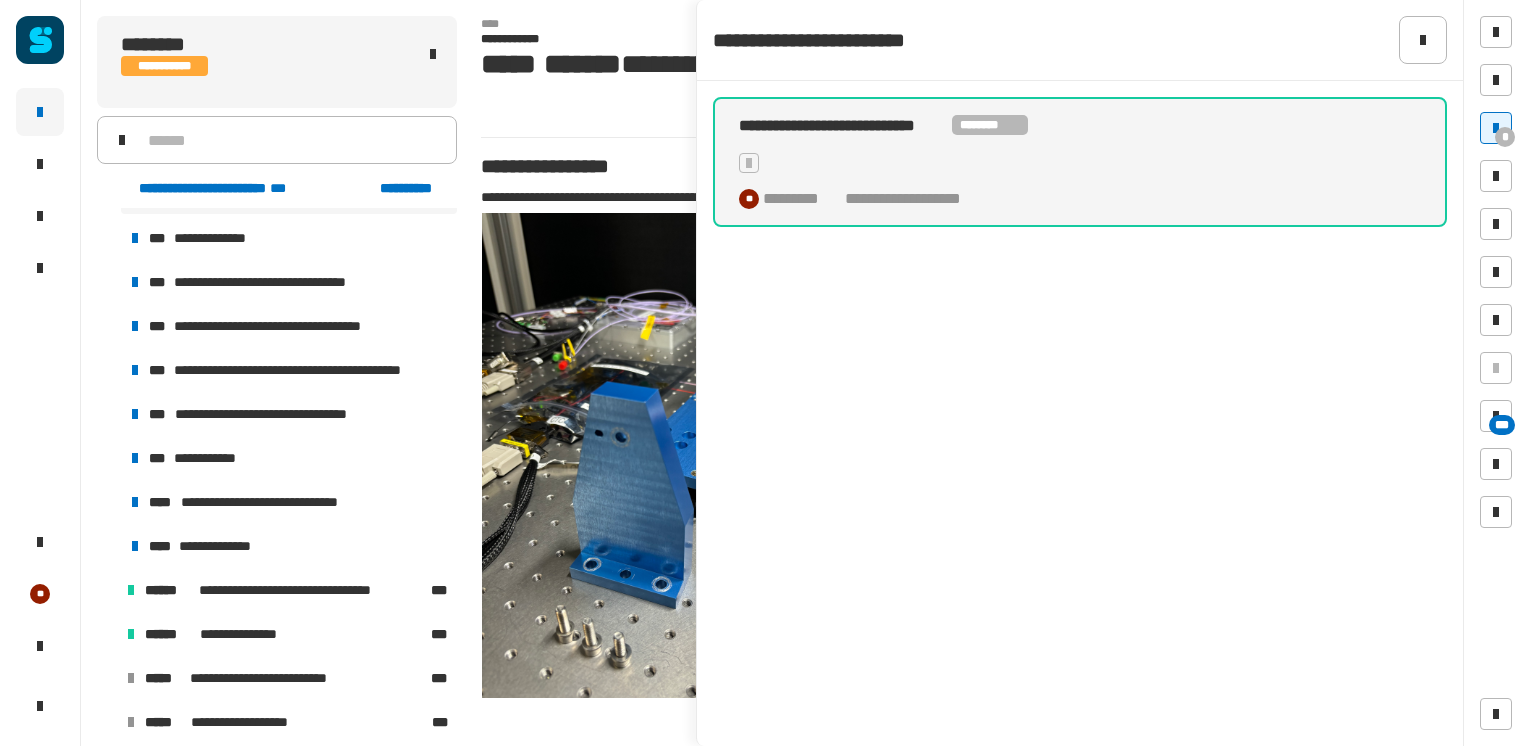 scroll, scrollTop: 391, scrollLeft: 0, axis: vertical 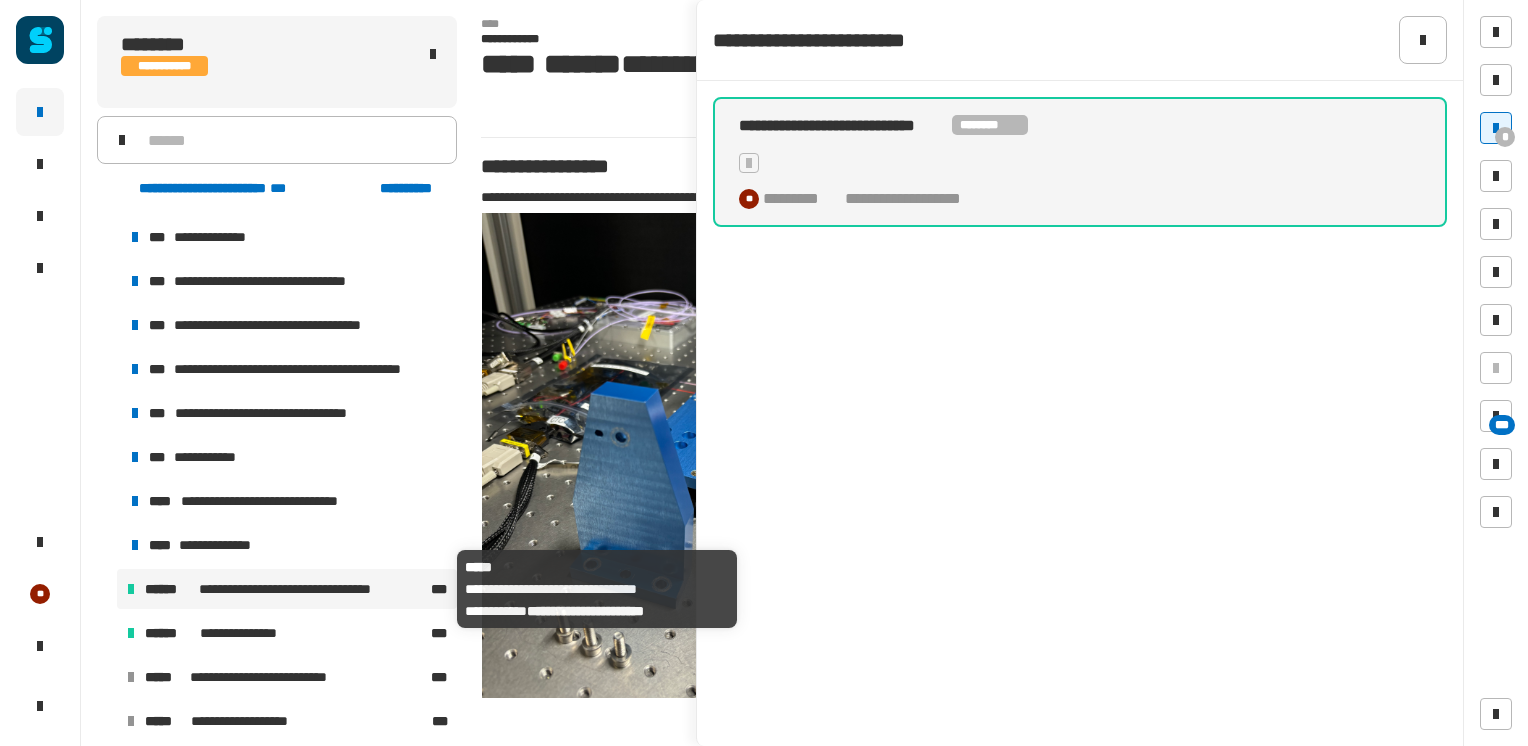 click on "**********" at bounding box center [313, 589] 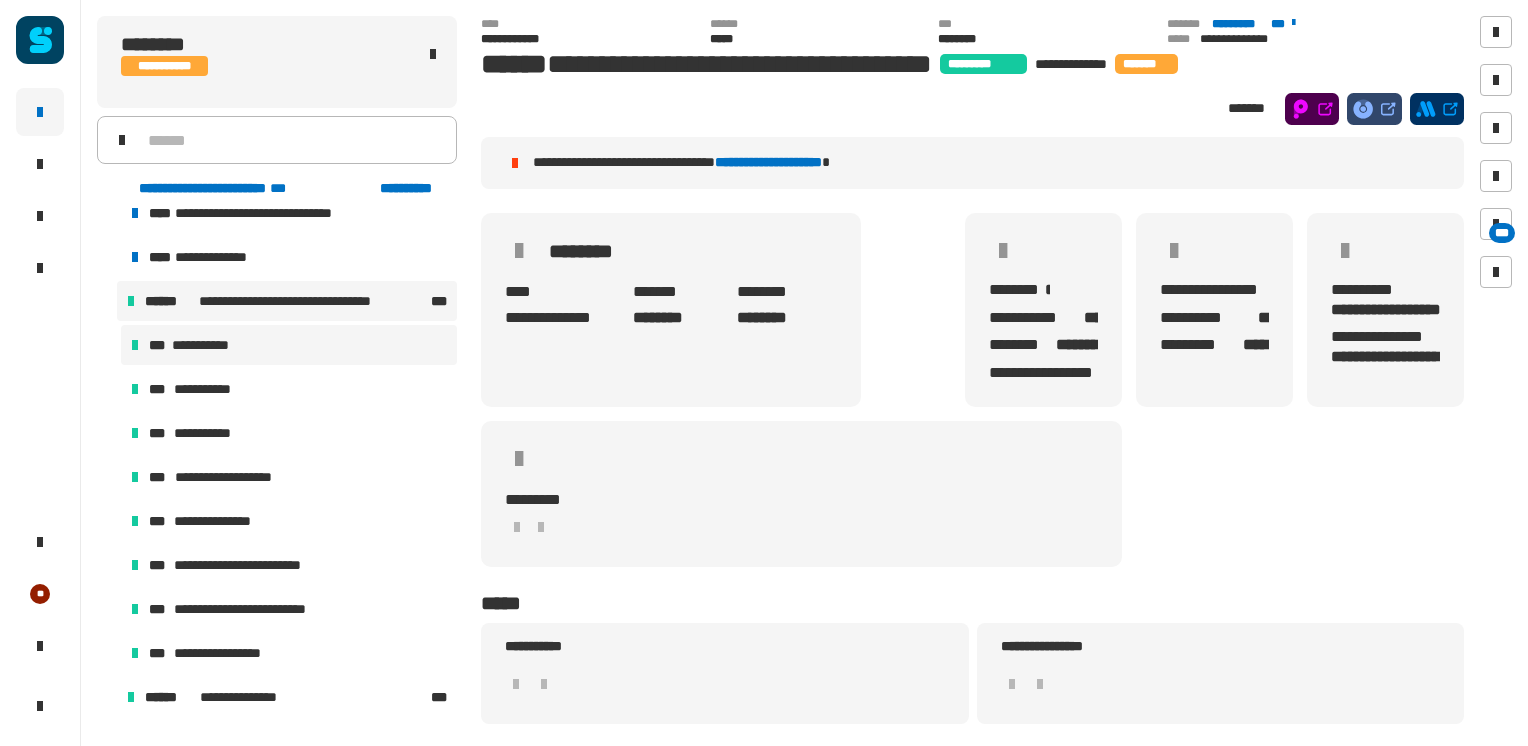 scroll, scrollTop: 677, scrollLeft: 0, axis: vertical 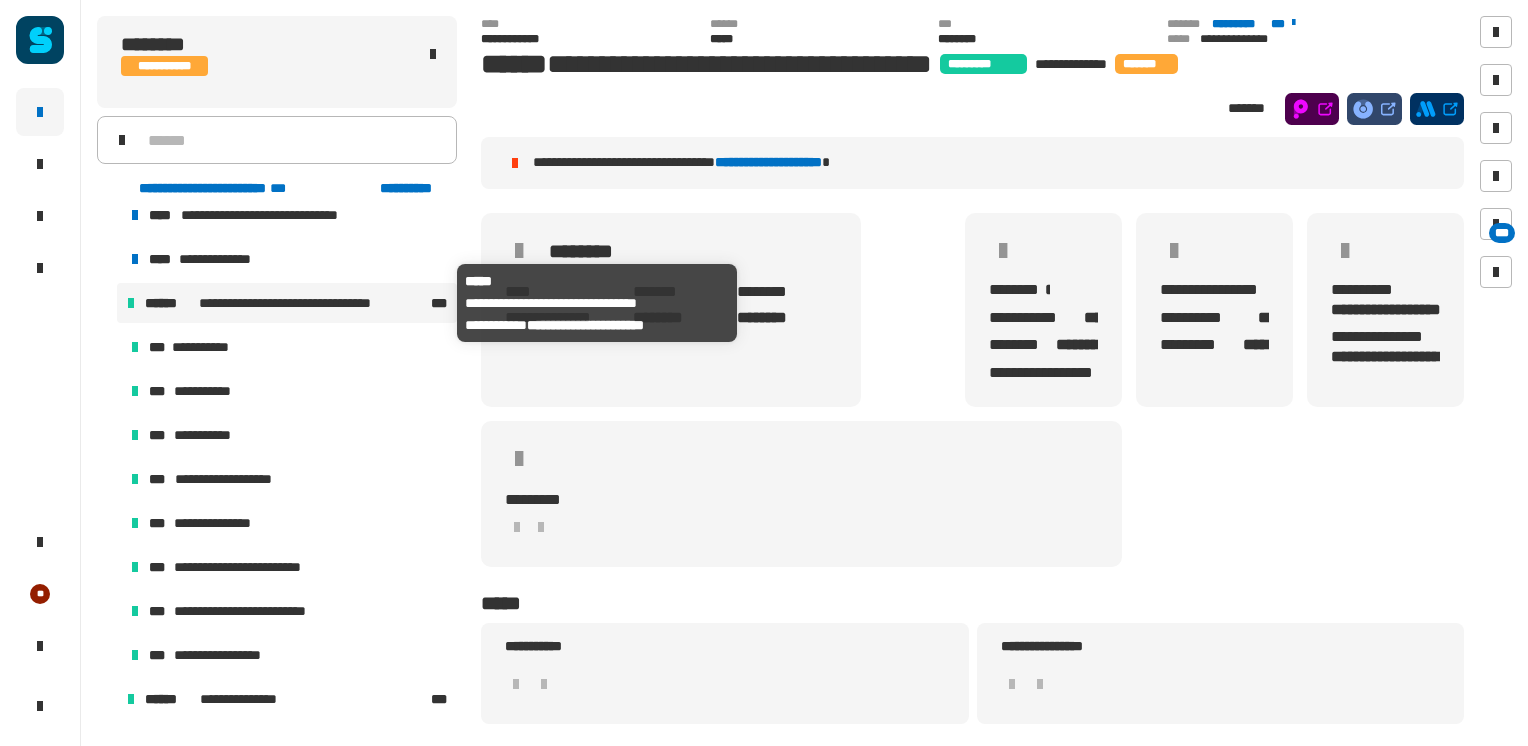click on "******" at bounding box center [170, 303] 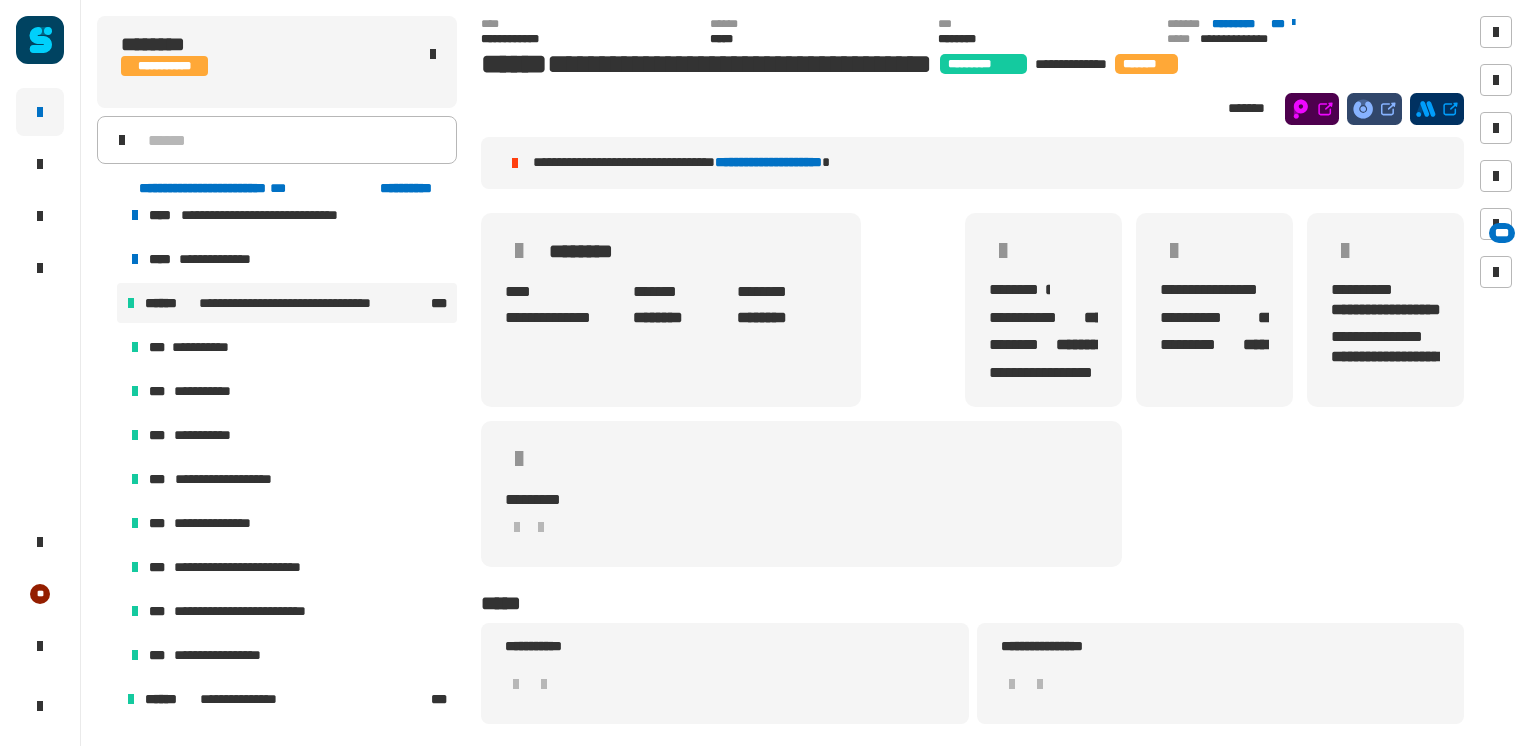 click at bounding box center [107, 303] 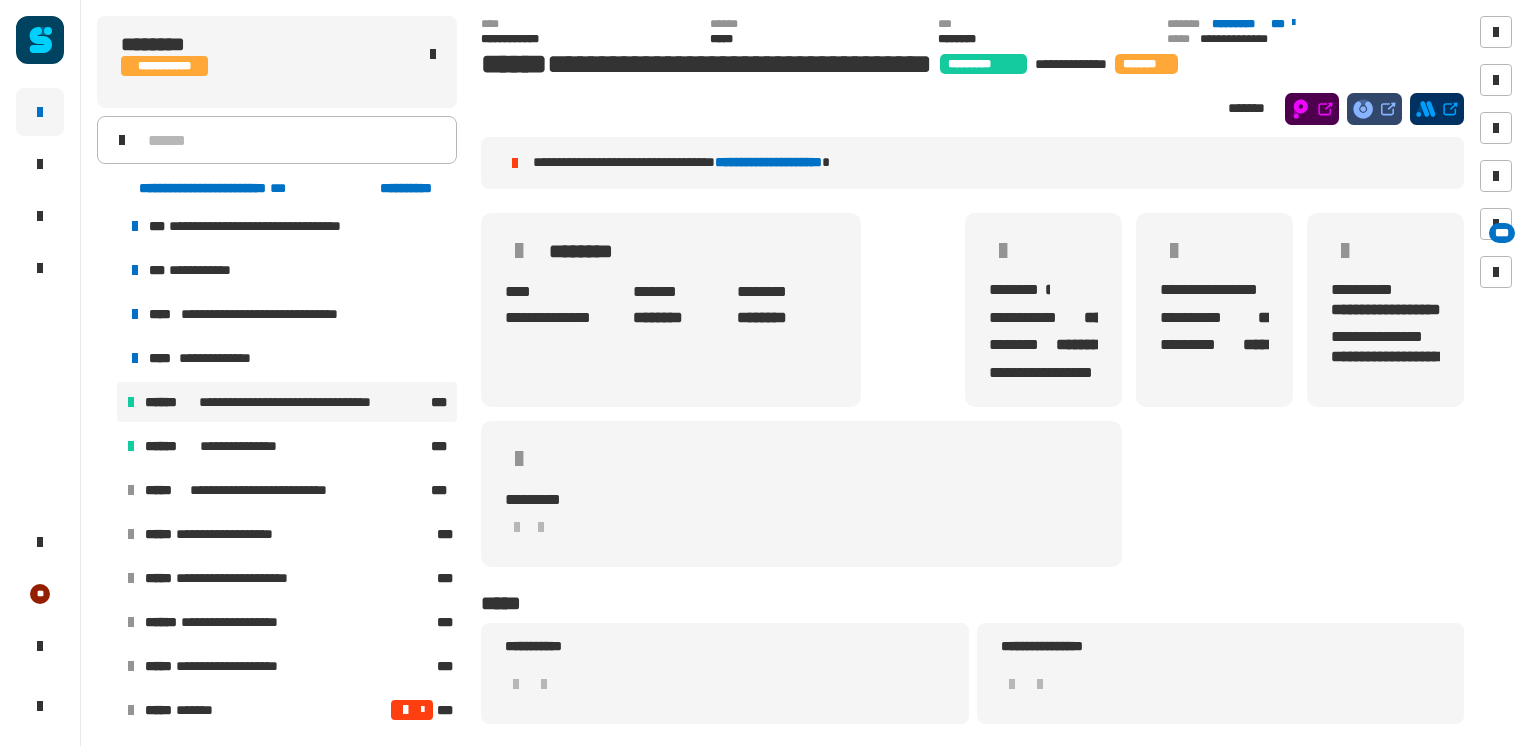 scroll, scrollTop: 578, scrollLeft: 0, axis: vertical 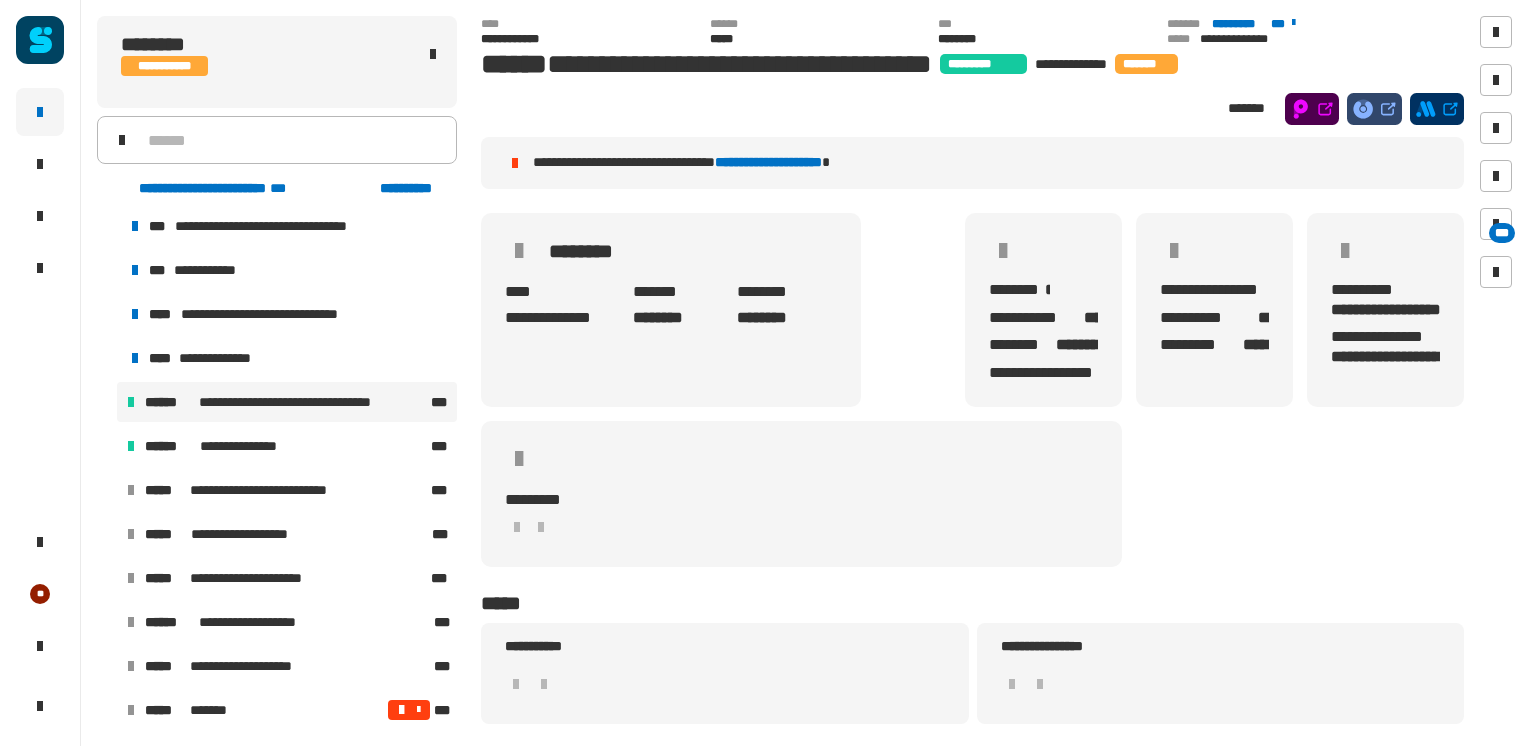 click on "**********" 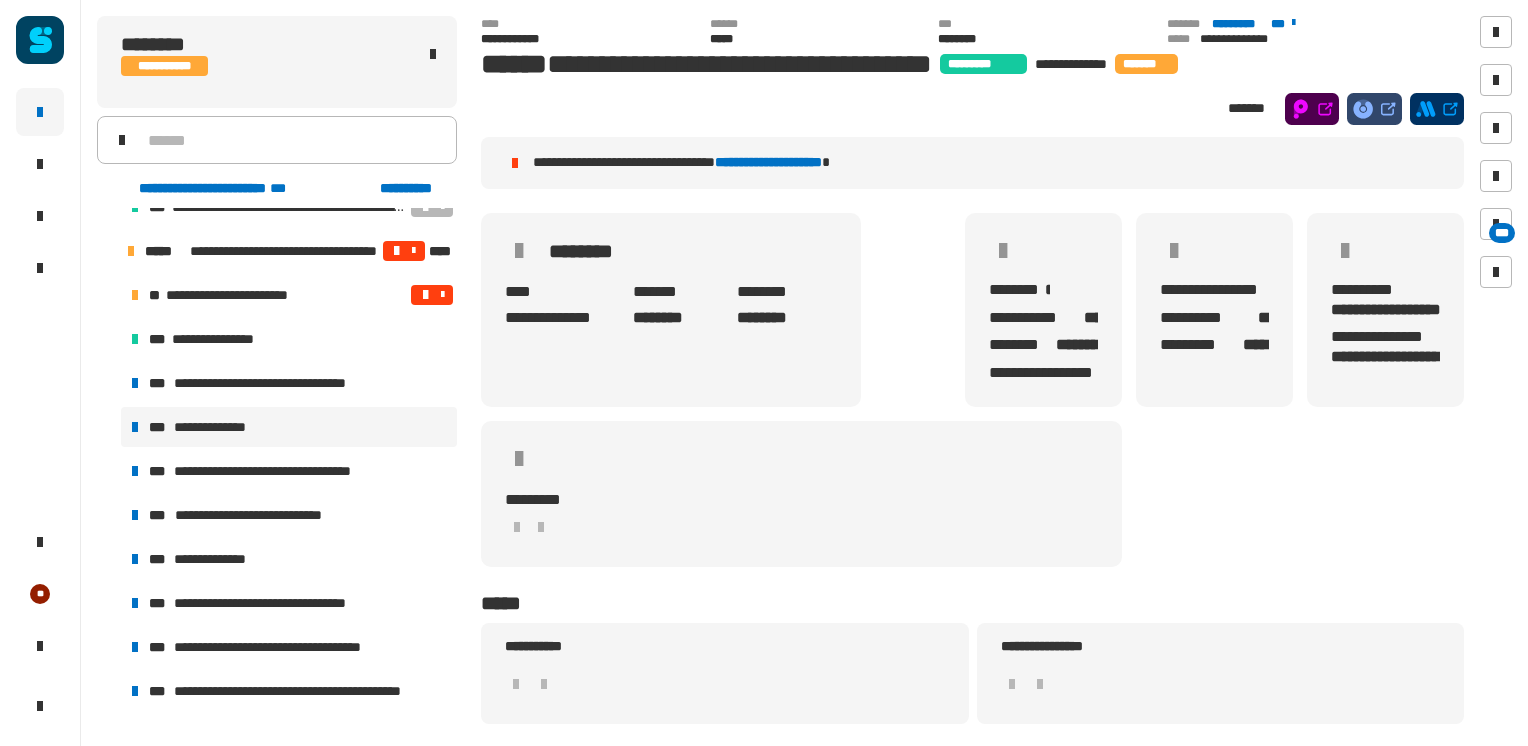 scroll, scrollTop: 70, scrollLeft: 0, axis: vertical 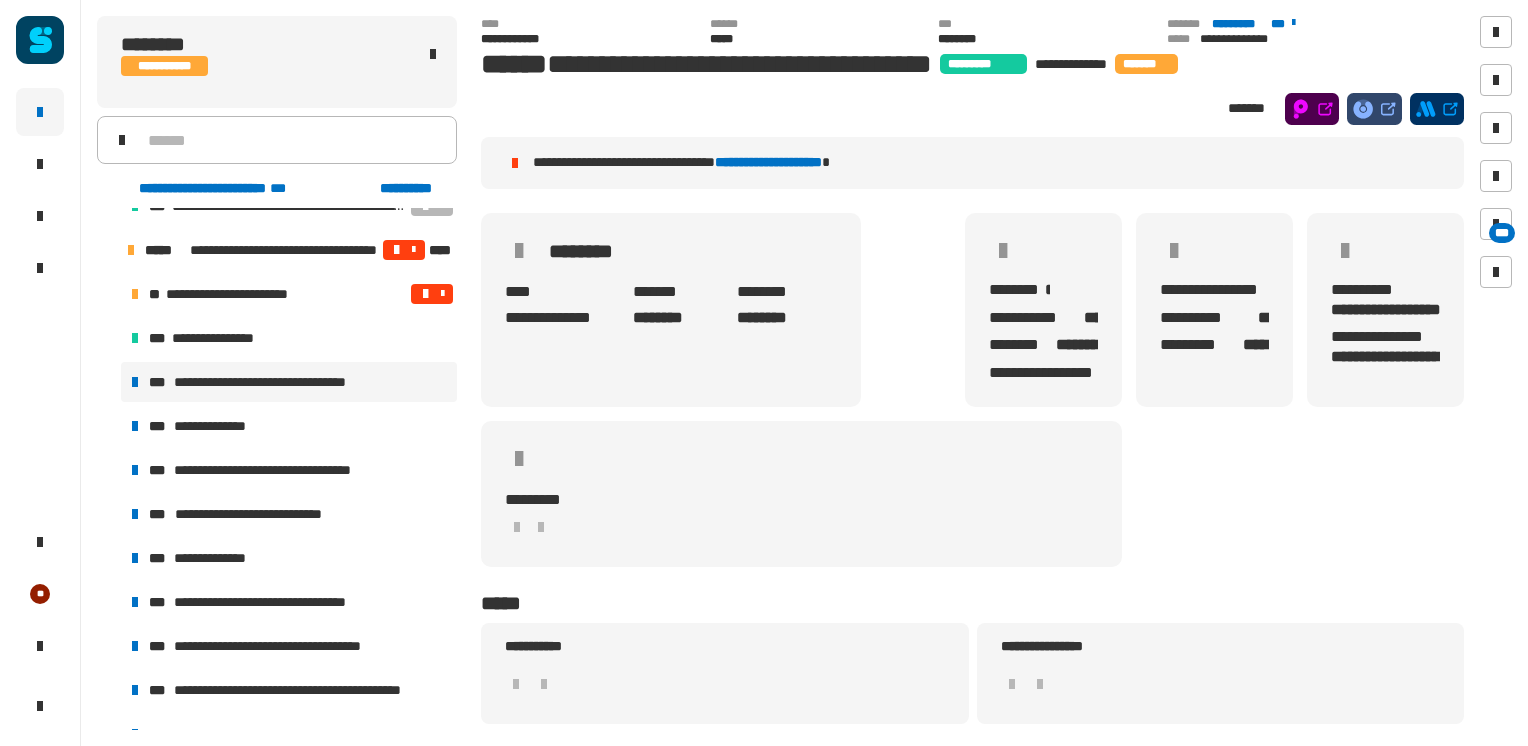 click on "**********" at bounding box center [277, 382] 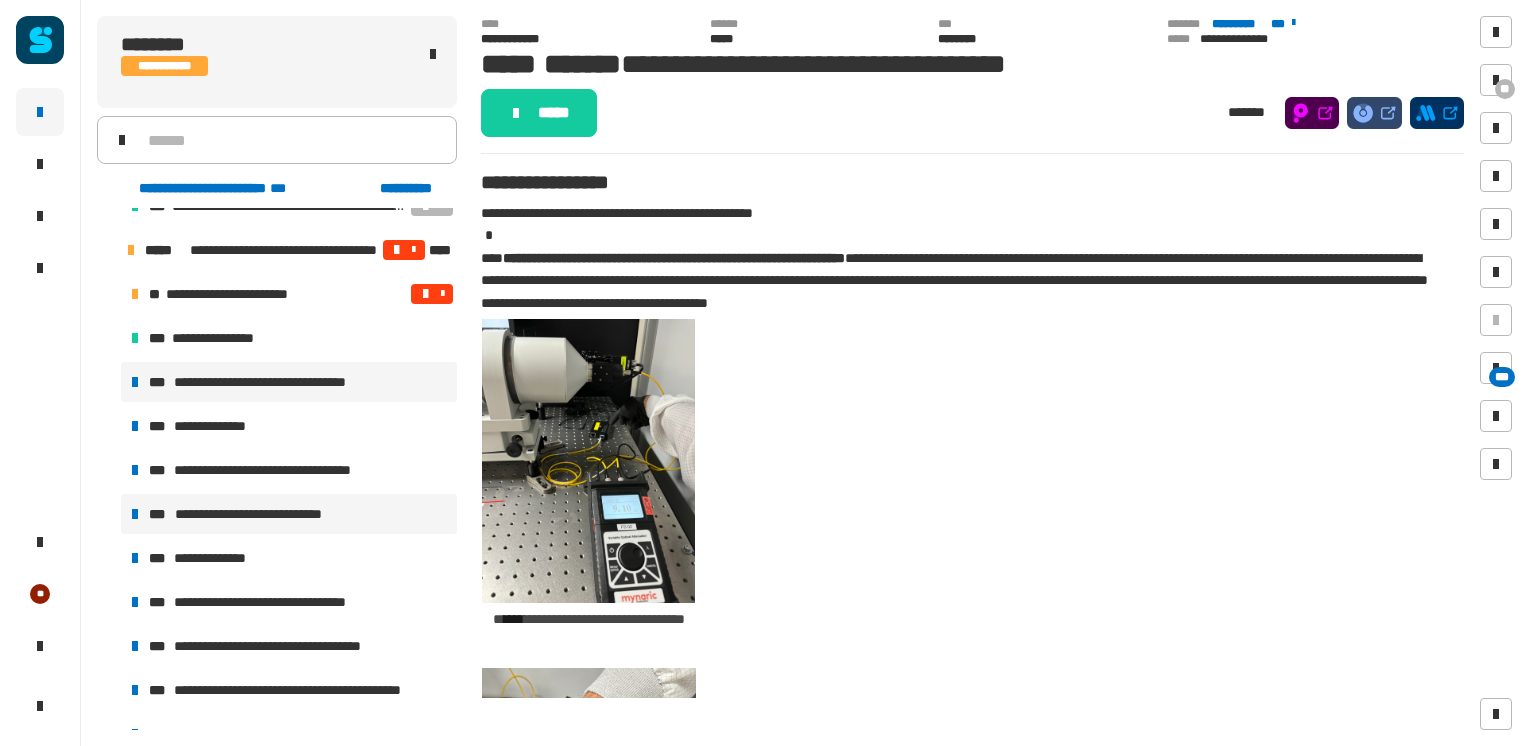 click on "**********" at bounding box center (266, 514) 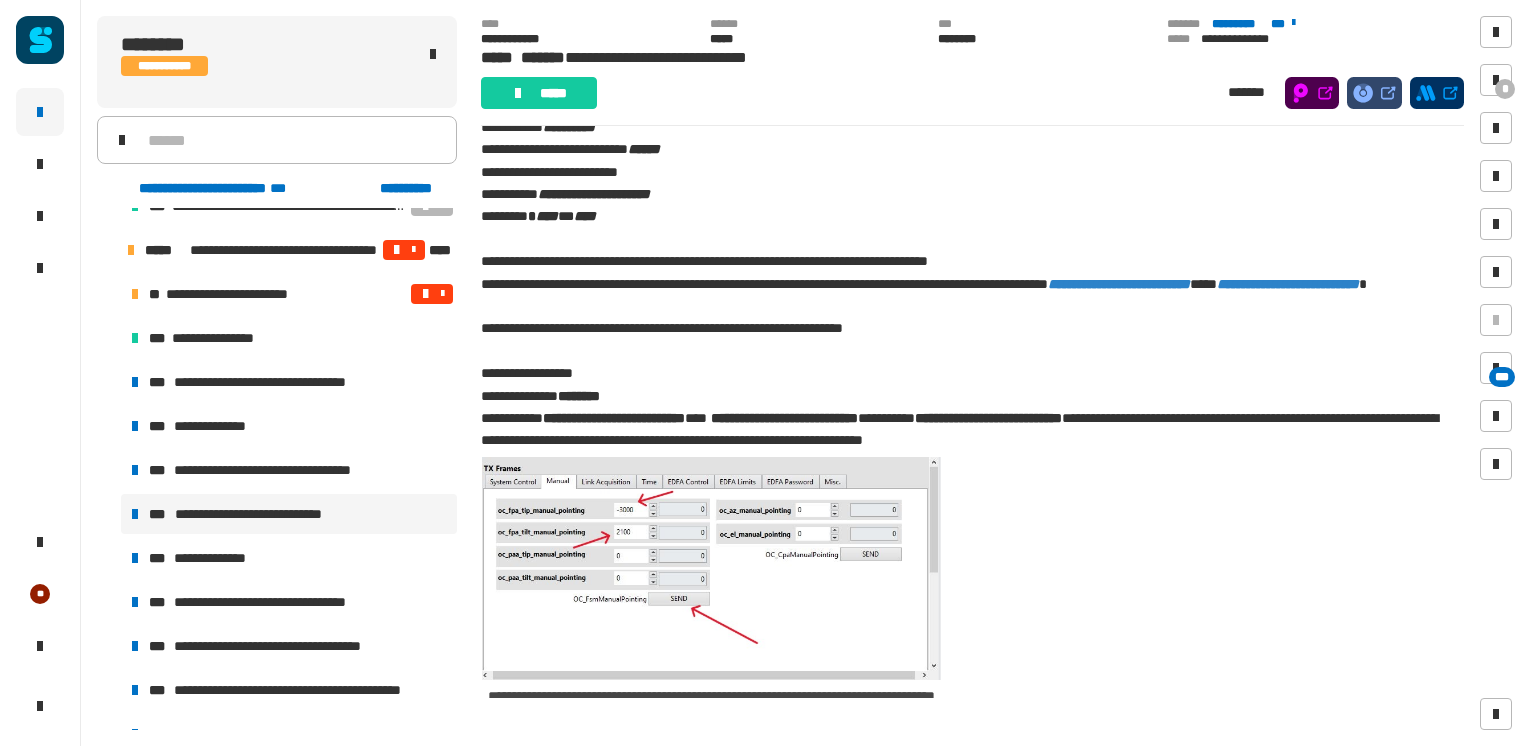 scroll, scrollTop: 1735, scrollLeft: 0, axis: vertical 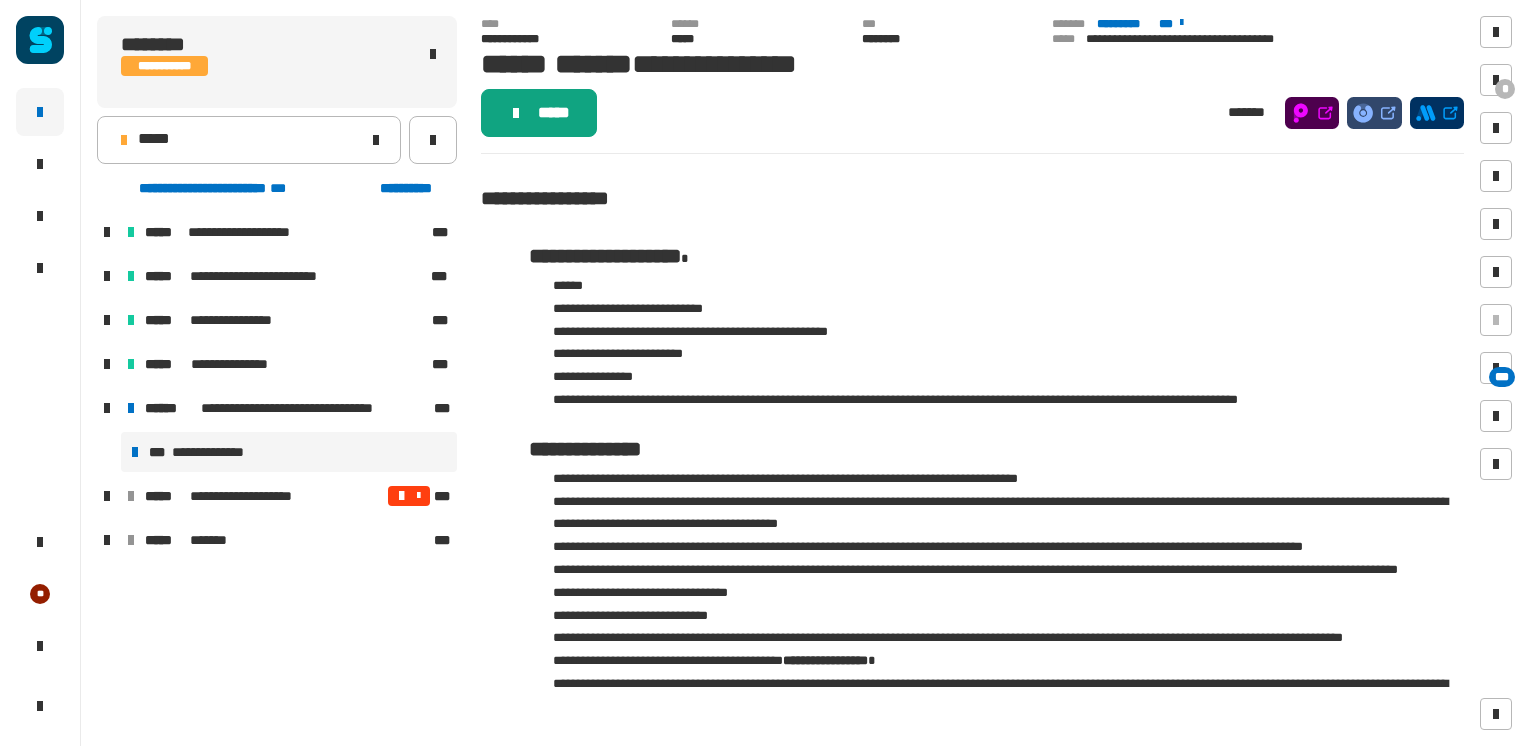 click on "*****" 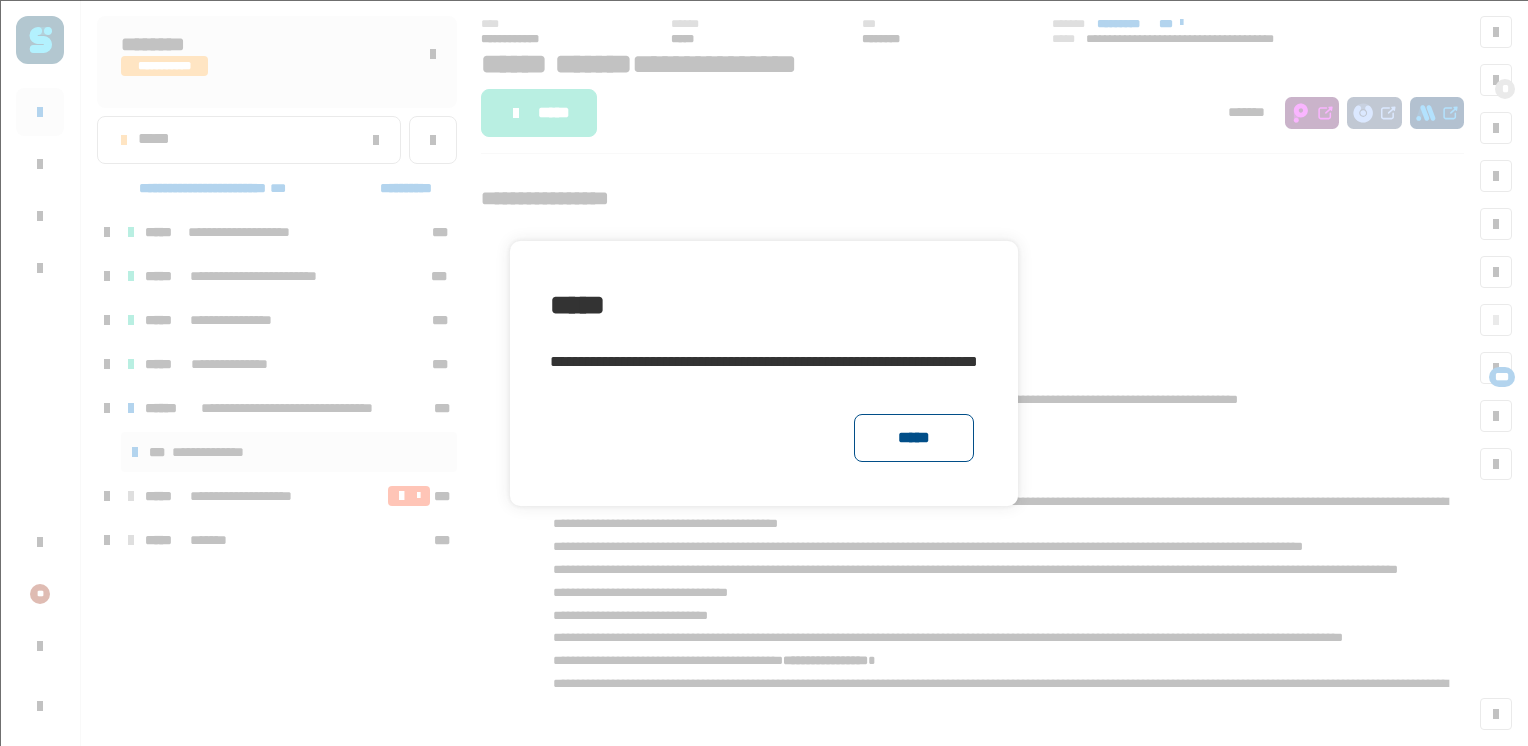click on "*****" 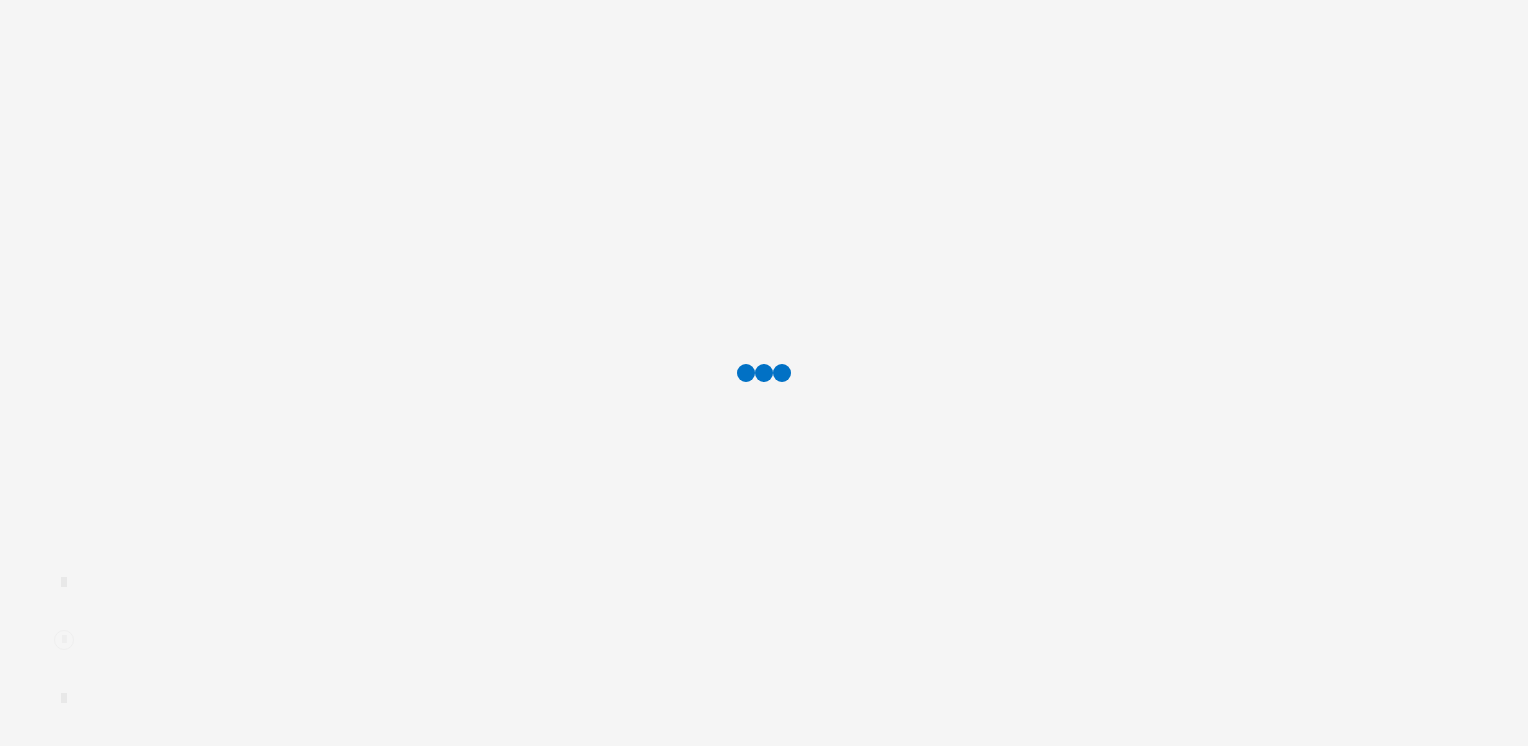 scroll, scrollTop: 0, scrollLeft: 0, axis: both 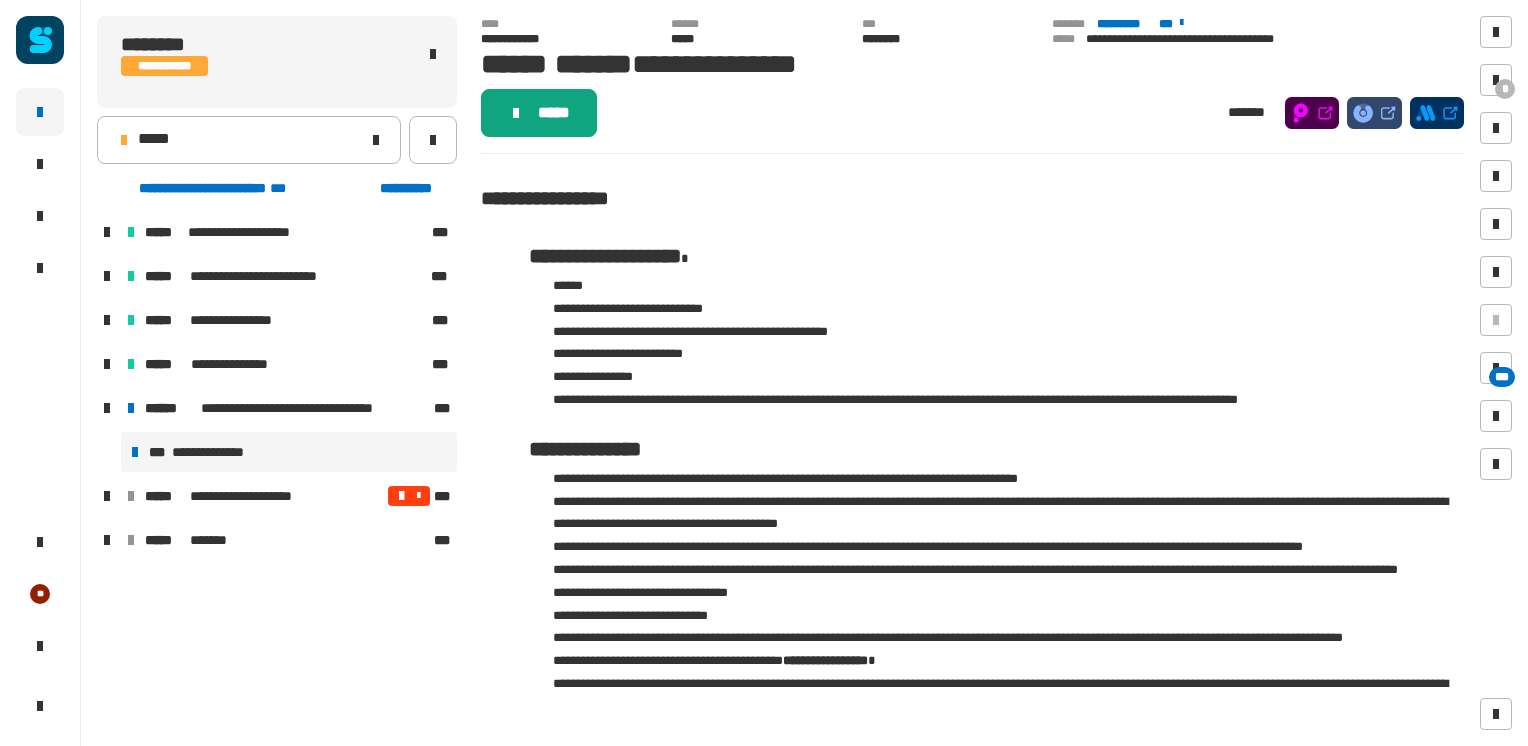 click on "*****" 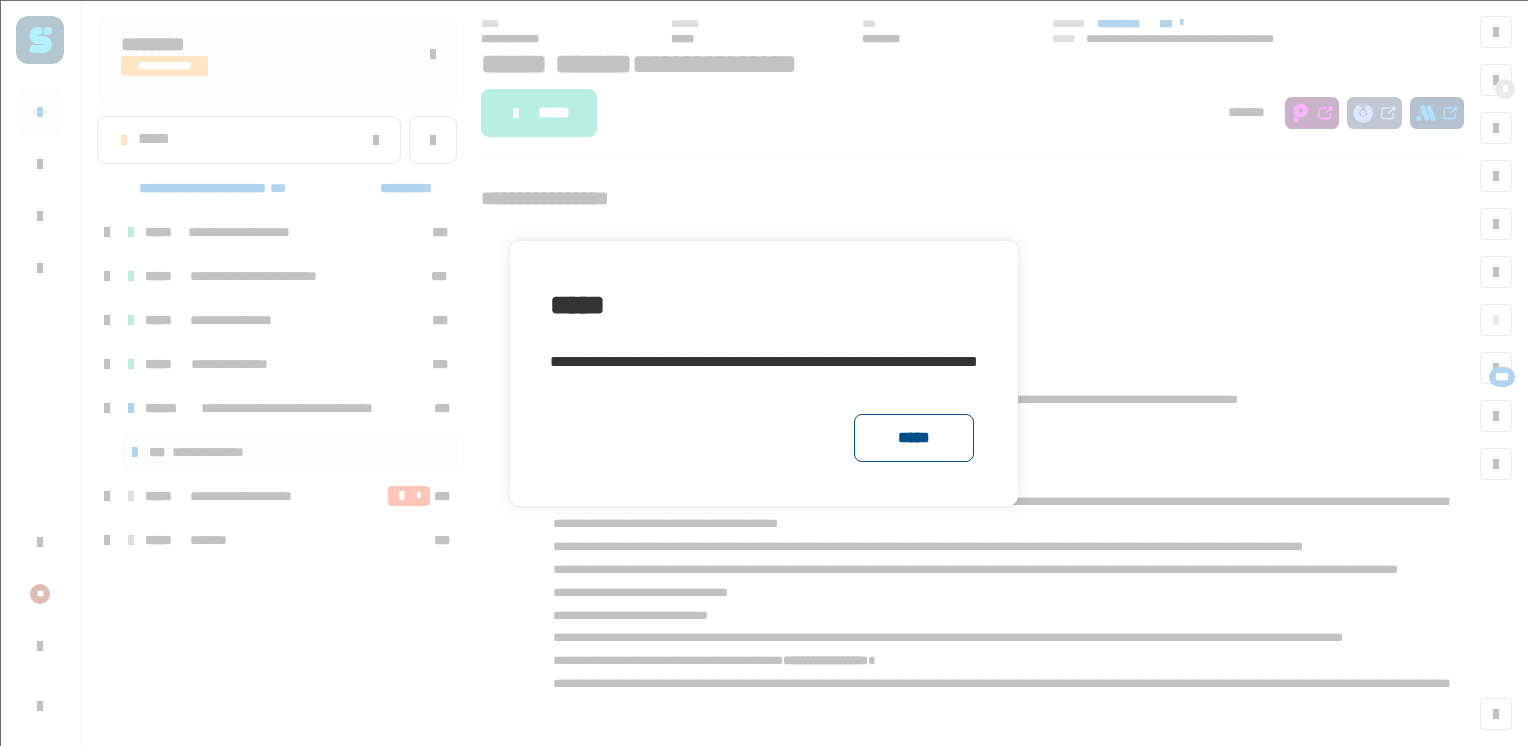 click on "*****" 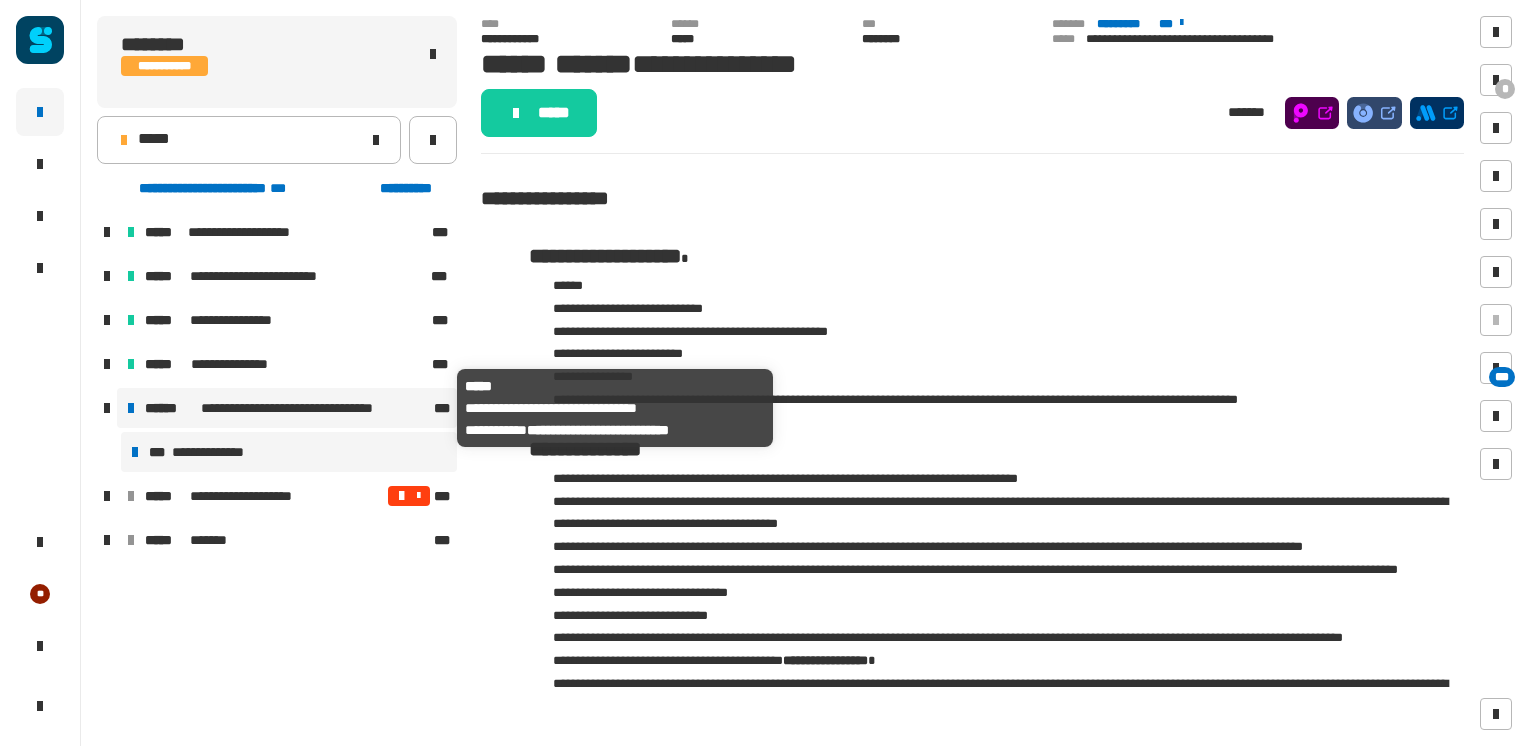 click on "**********" at bounding box center (312, 408) 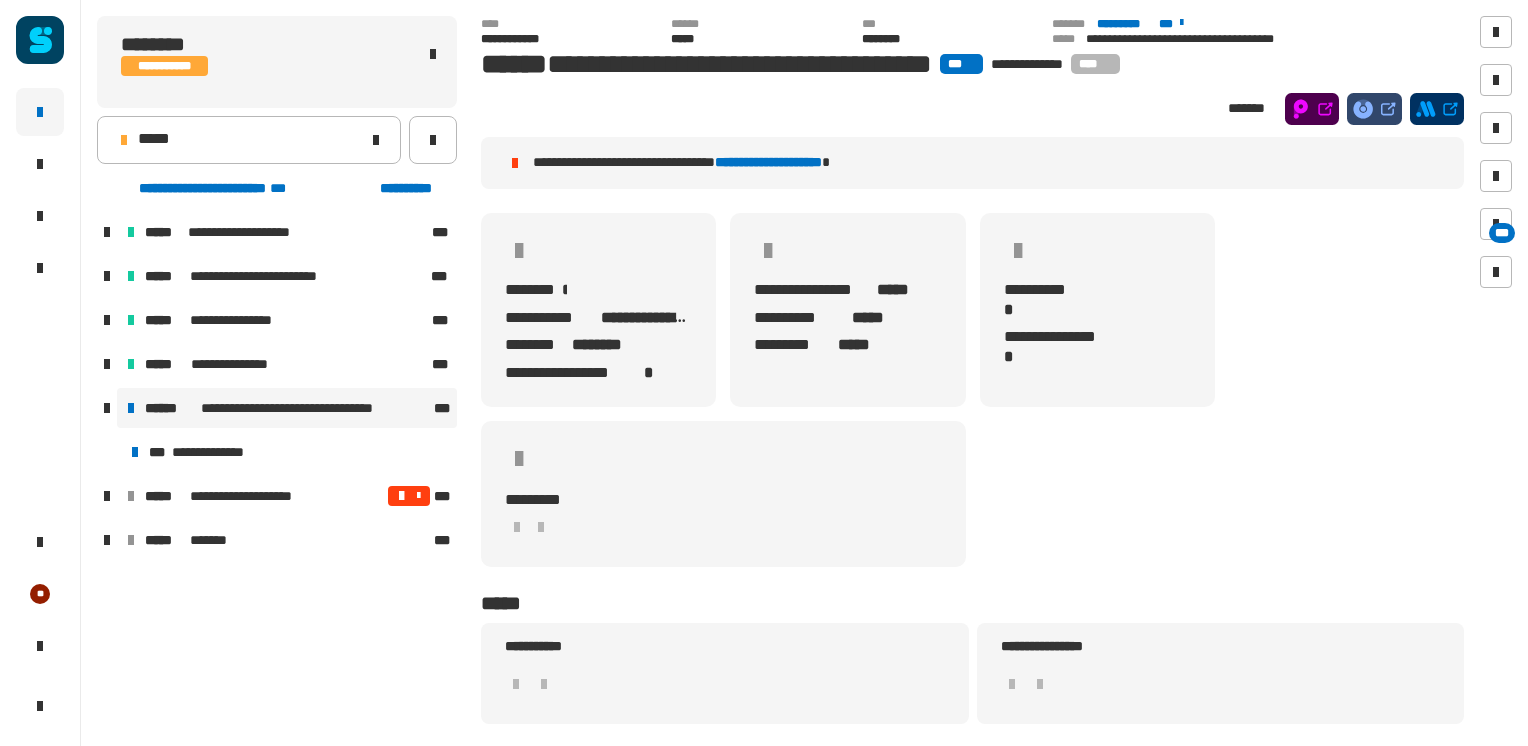 click on "**********" 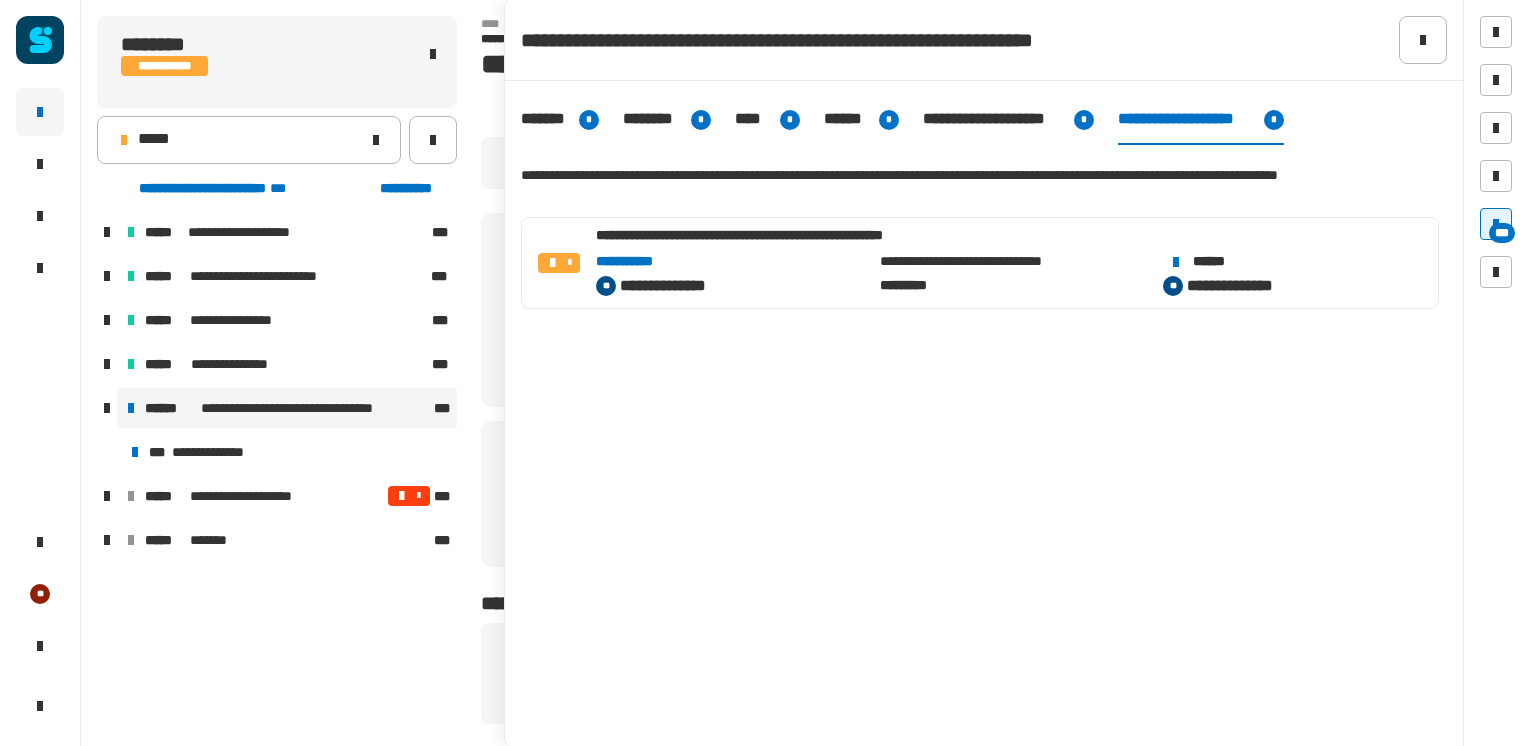 click on "**********" 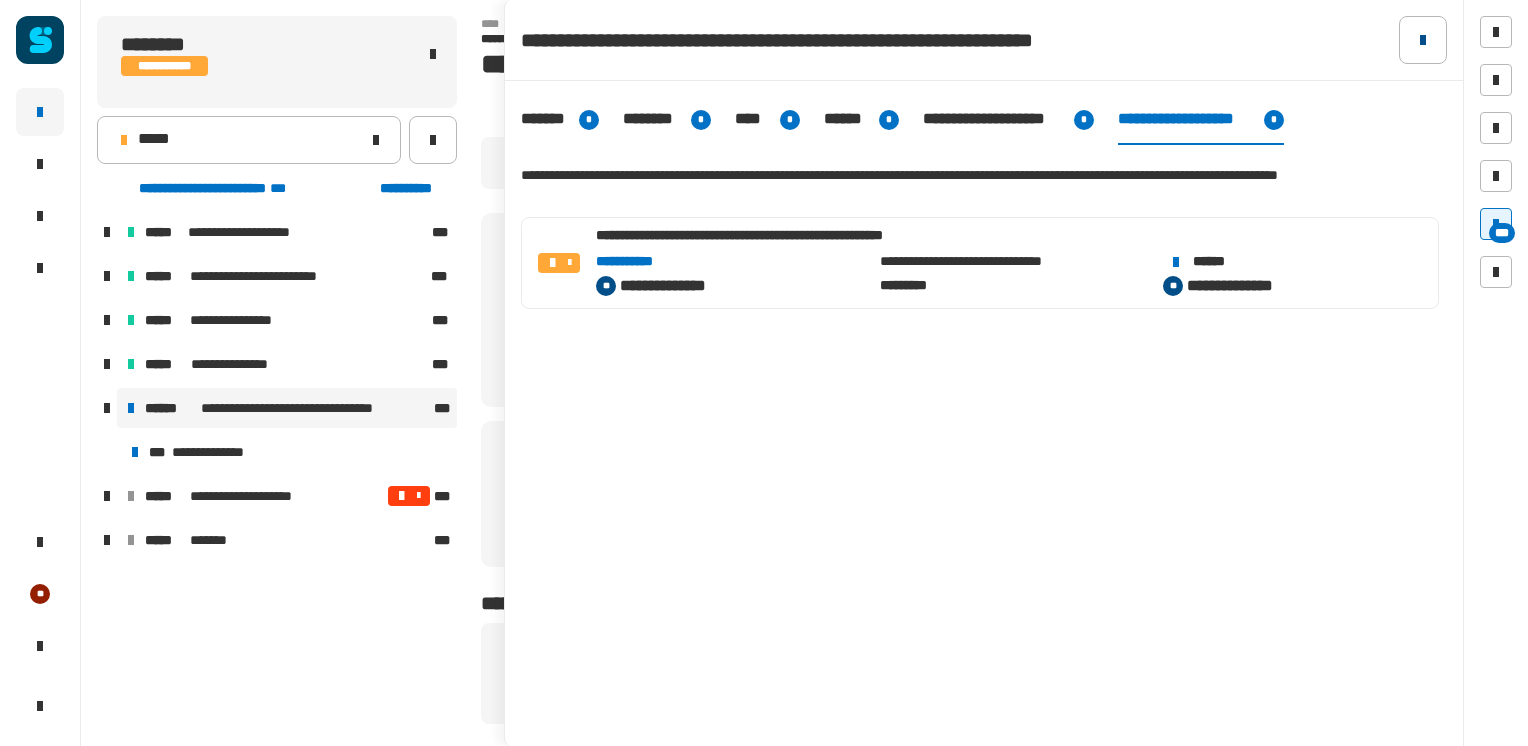 click 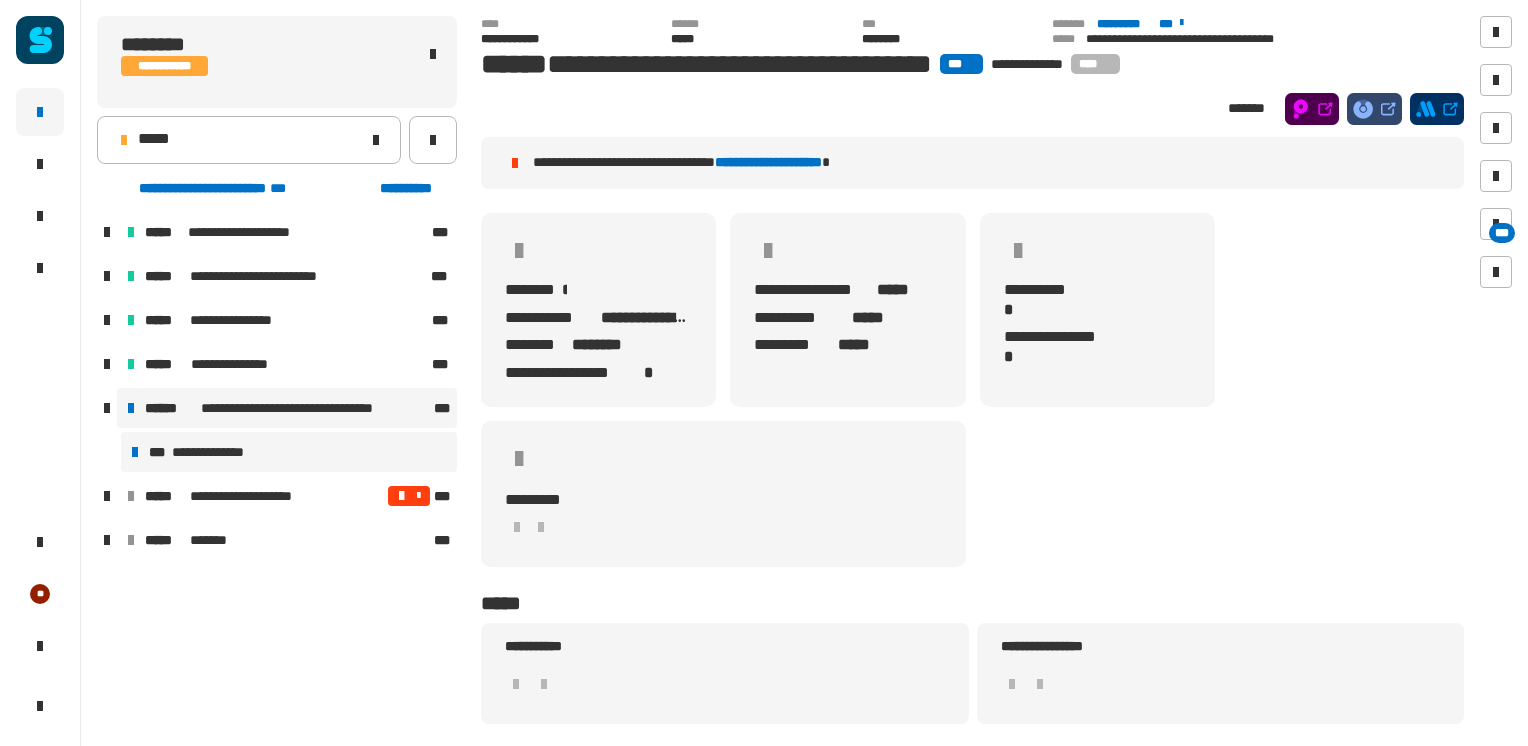 click on "**********" at bounding box center [289, 452] 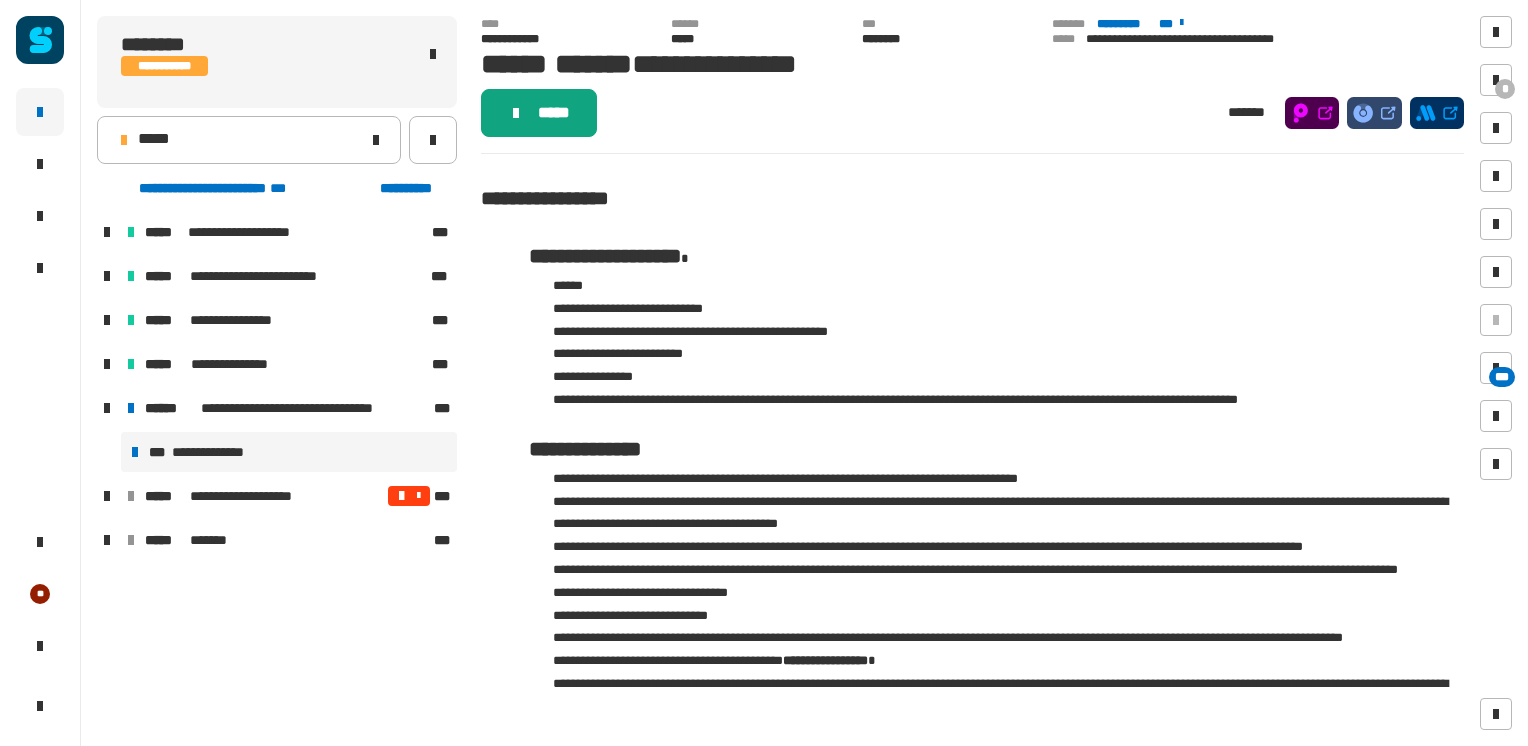 click on "*****" 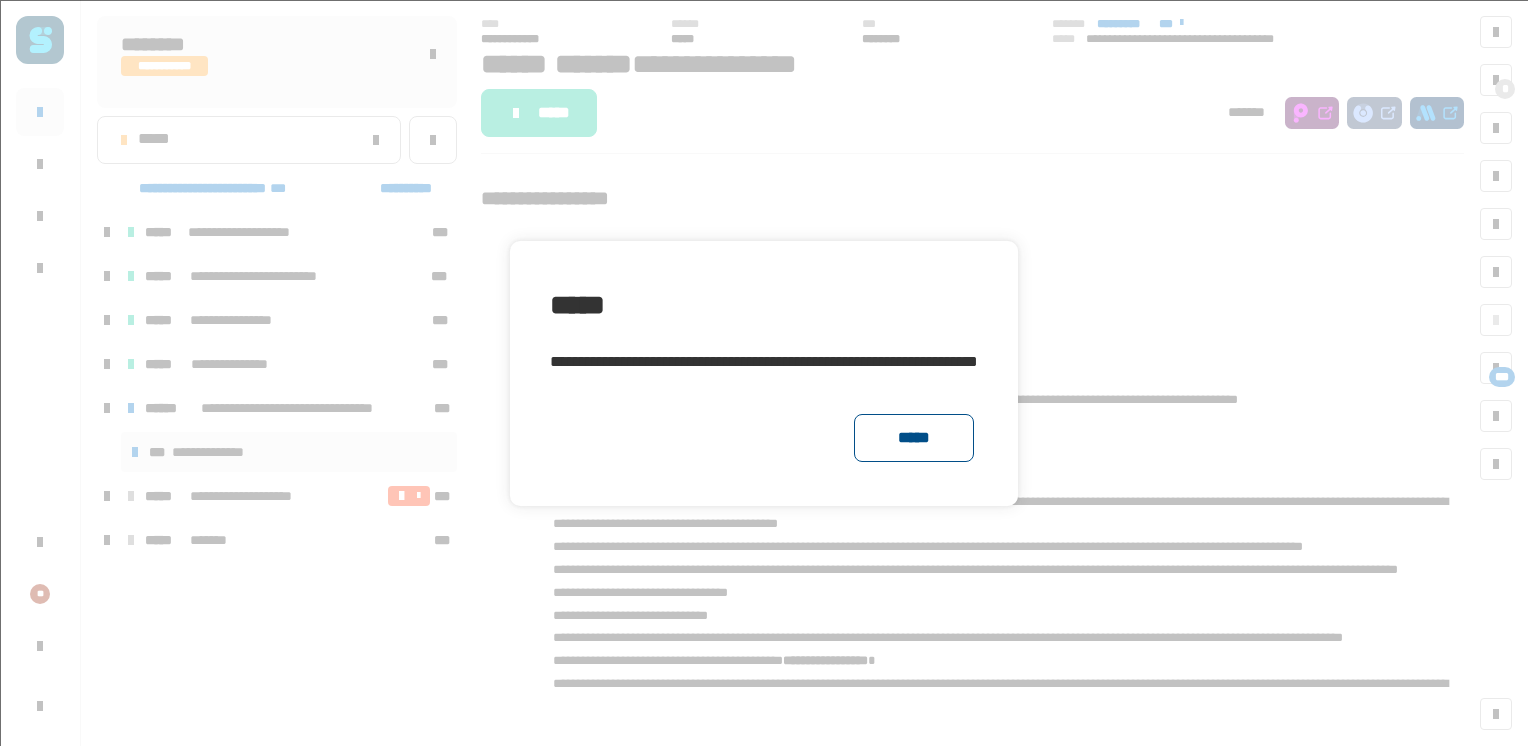 click on "*****" 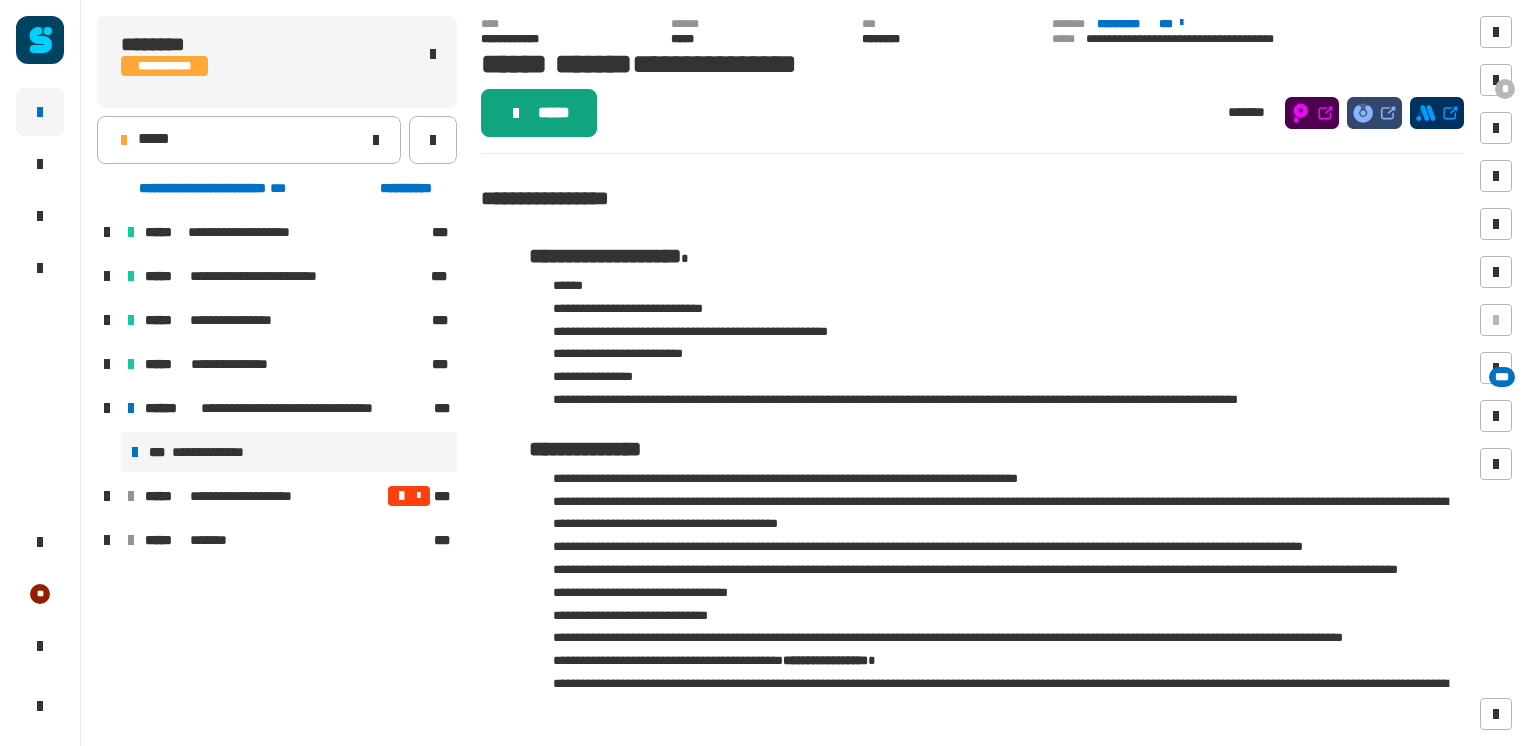 click on "*****" 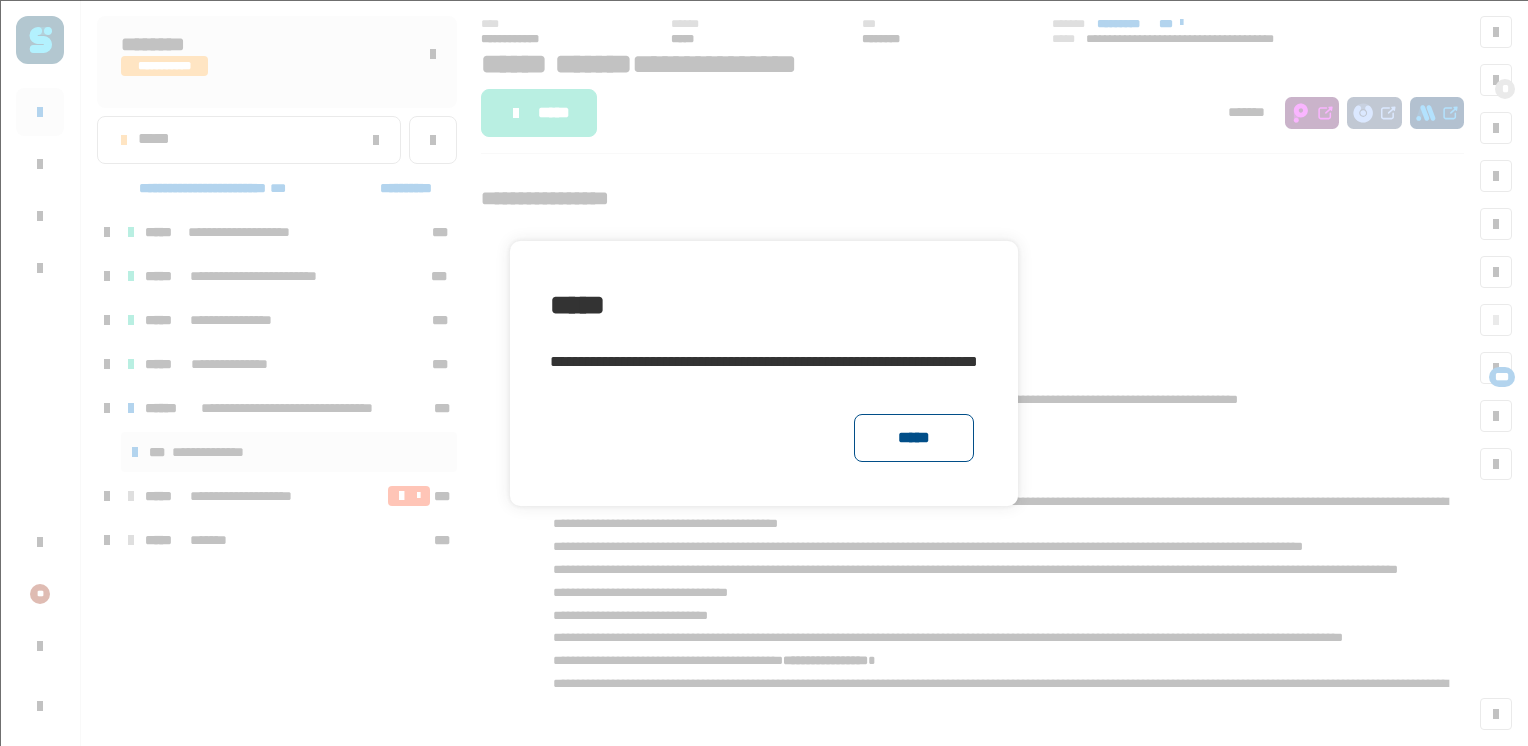 click on "*****" 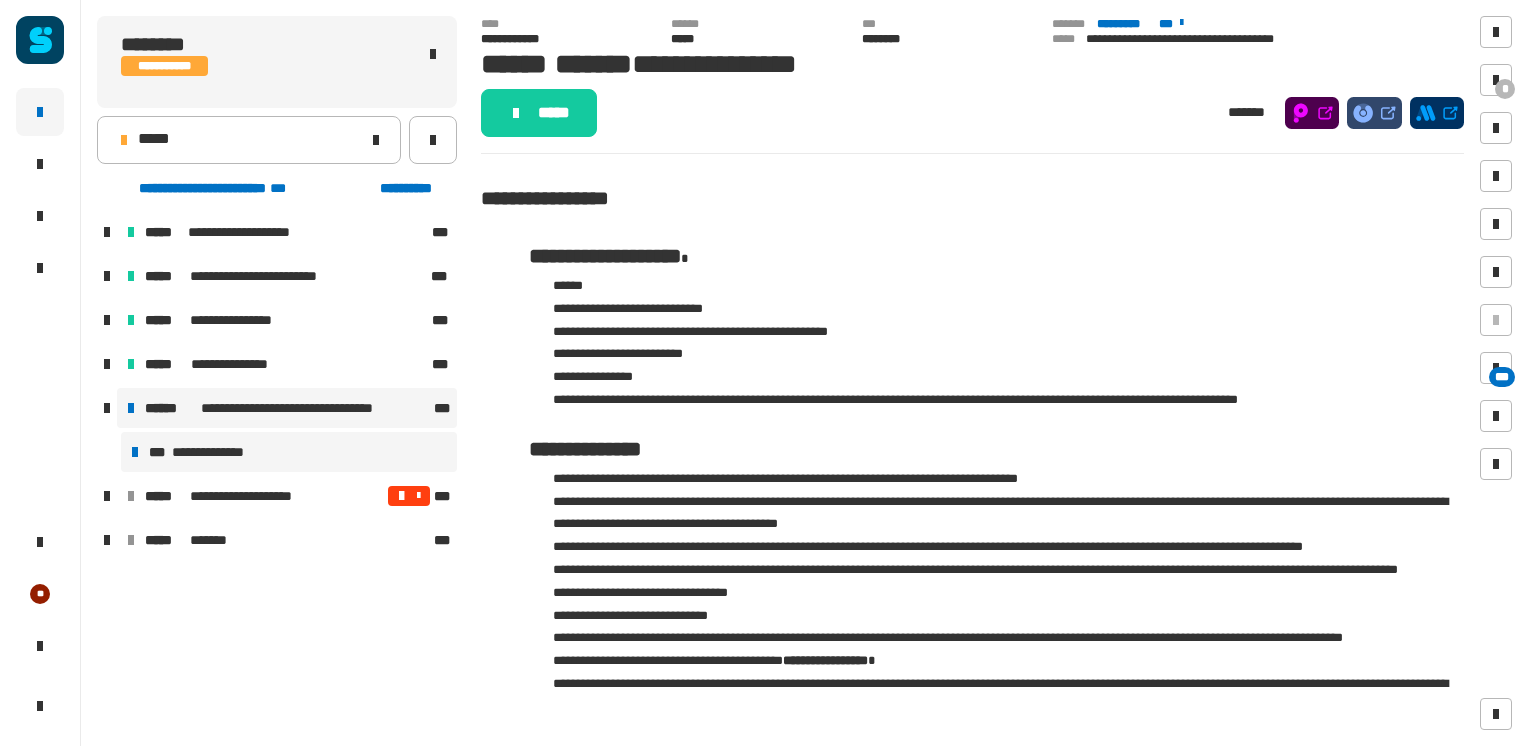 click on "**********" at bounding box center (287, 408) 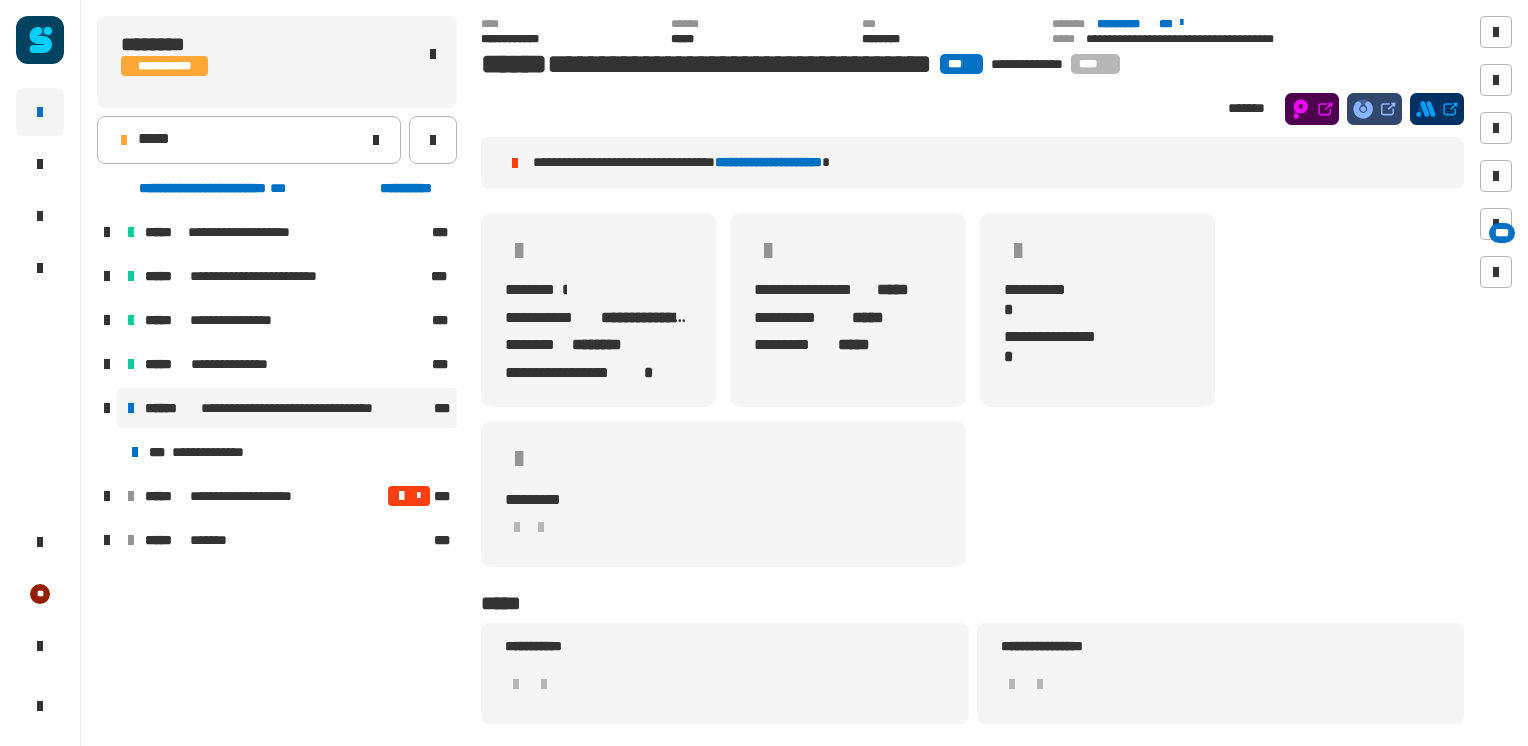click on "**********" 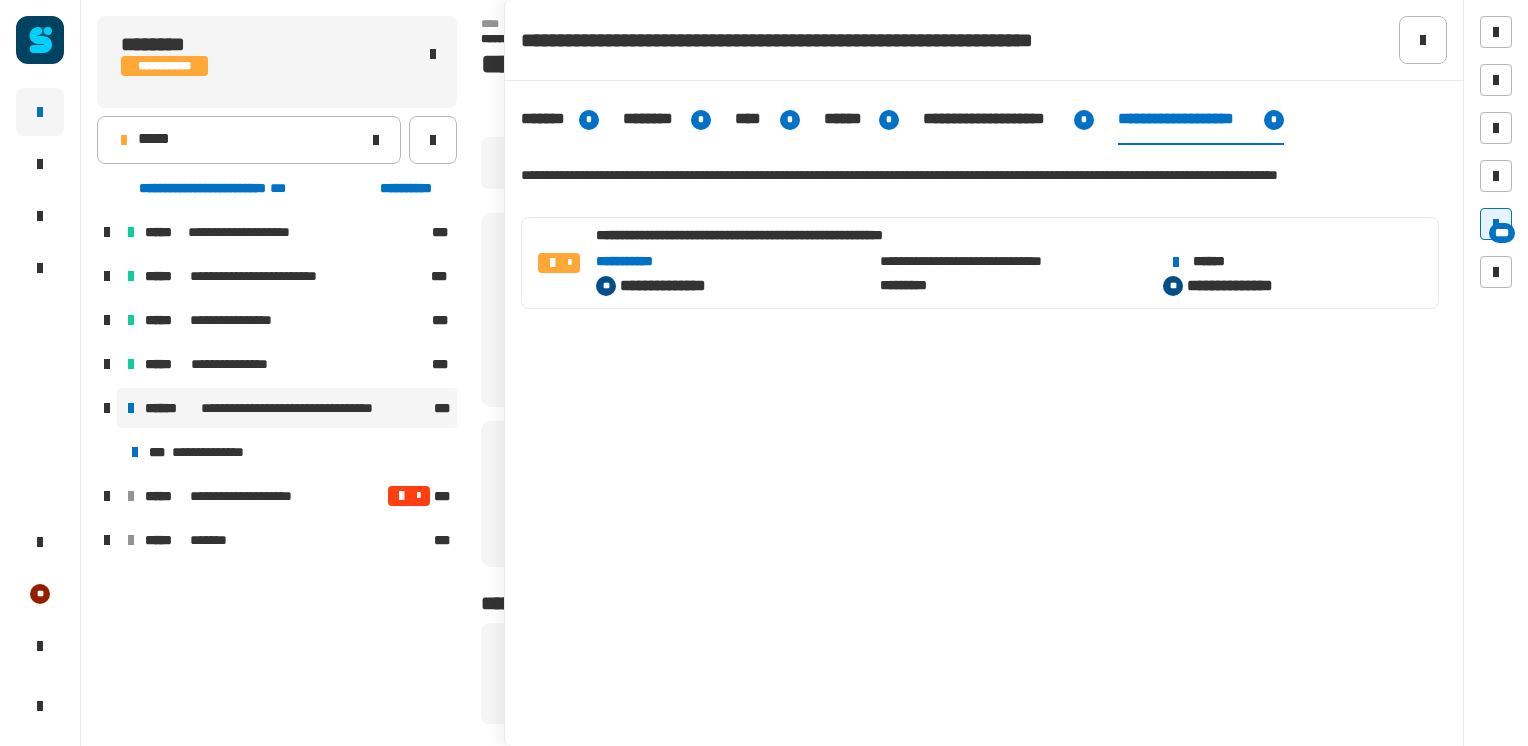 click on "**********" 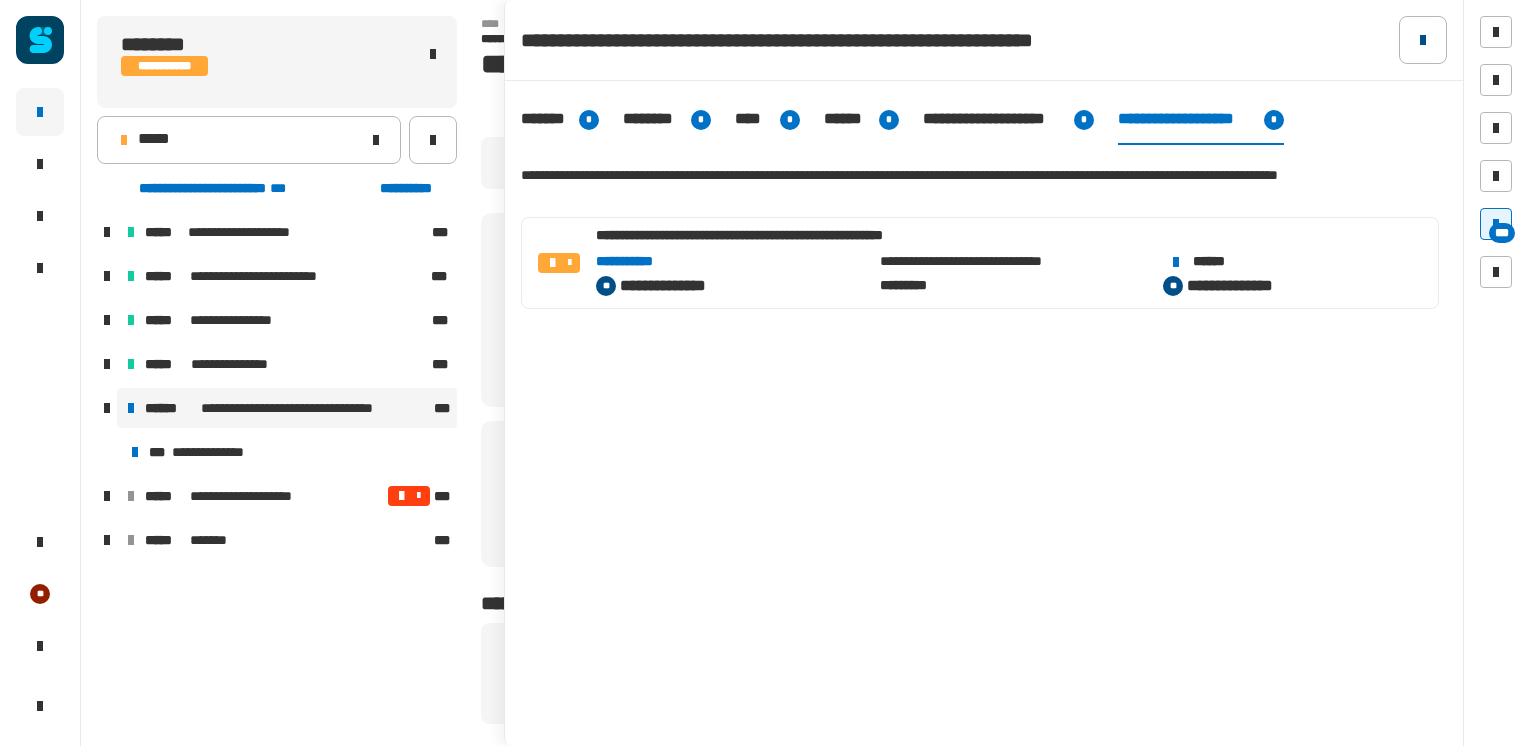 click 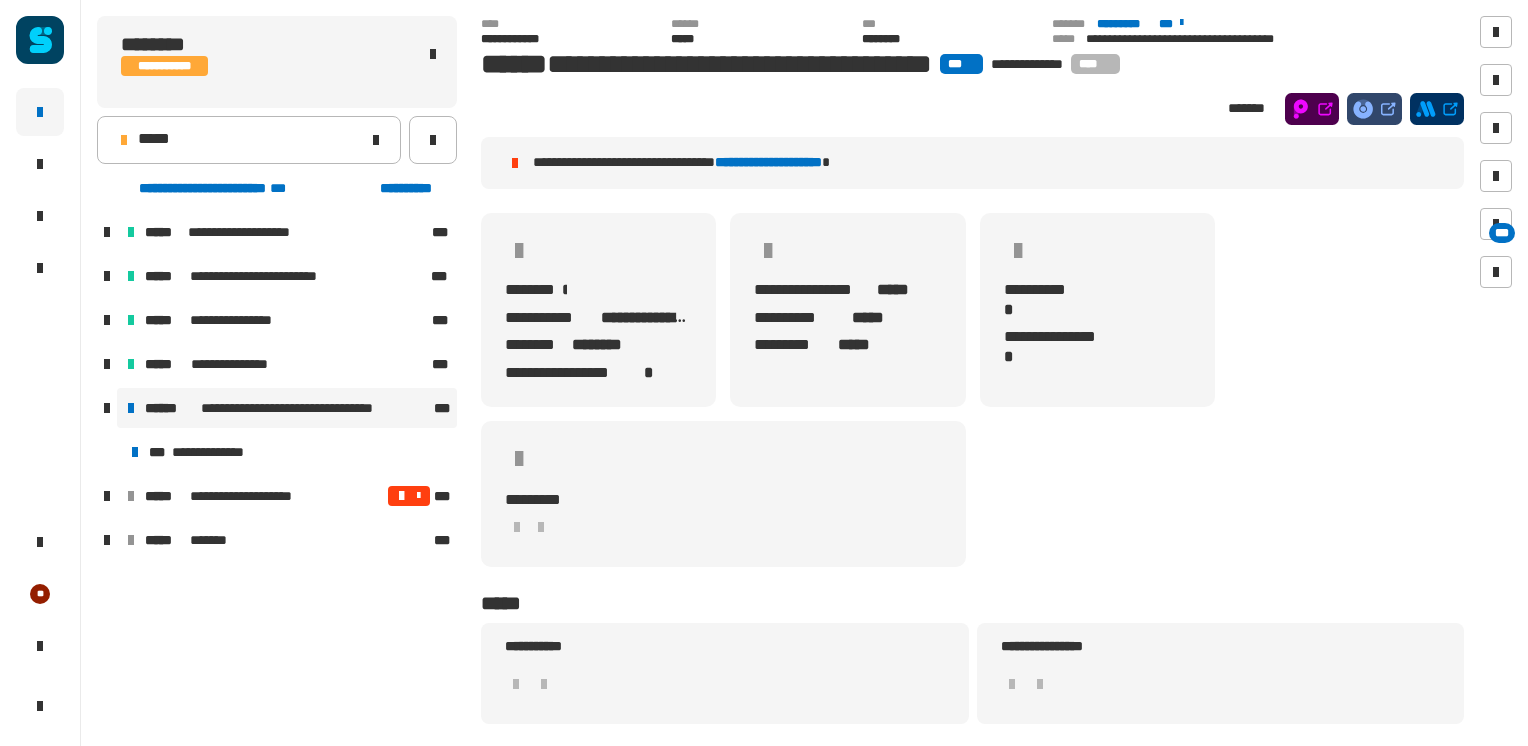 drag, startPoint x: 1289, startPoint y: 336, endPoint x: 1253, endPoint y: 260, distance: 84.095184 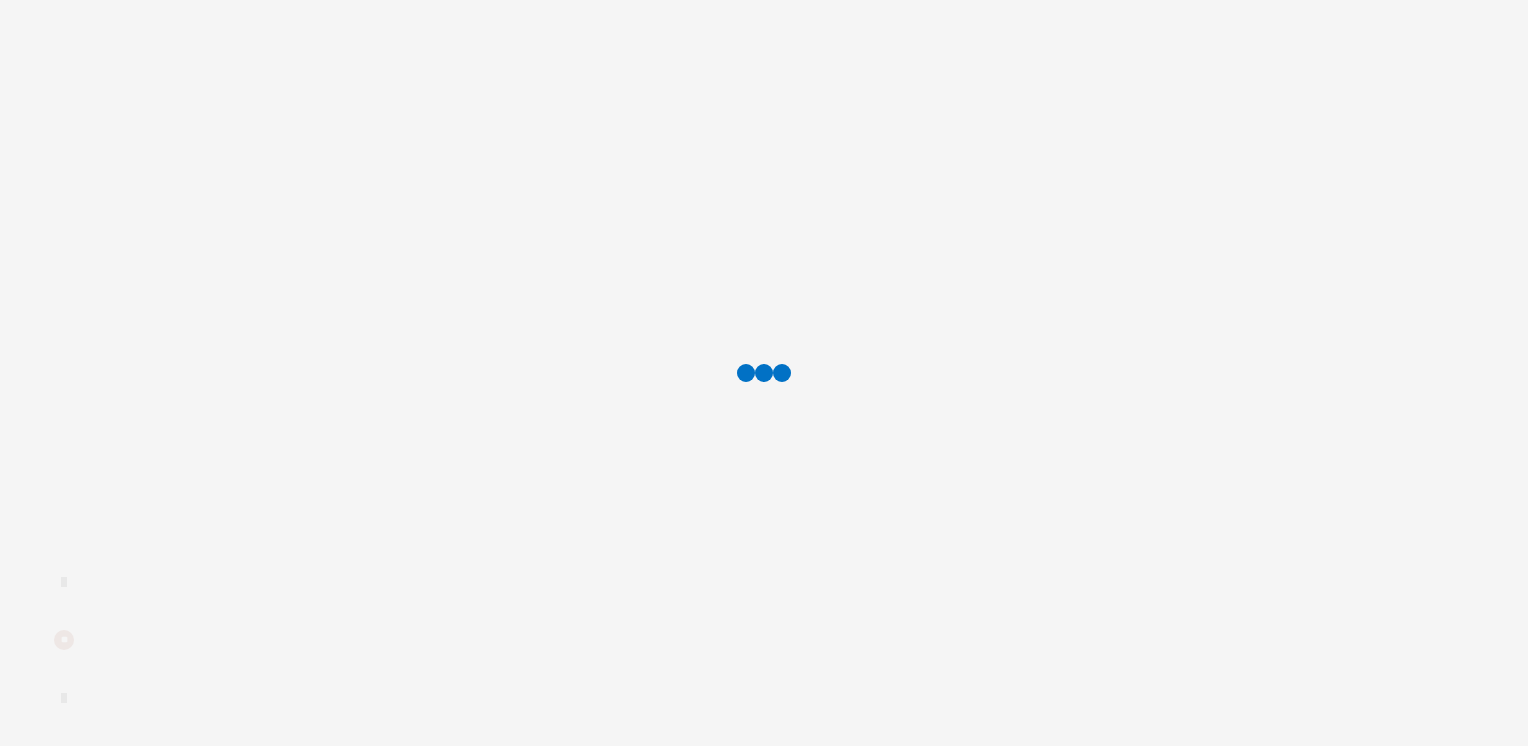 scroll, scrollTop: 0, scrollLeft: 0, axis: both 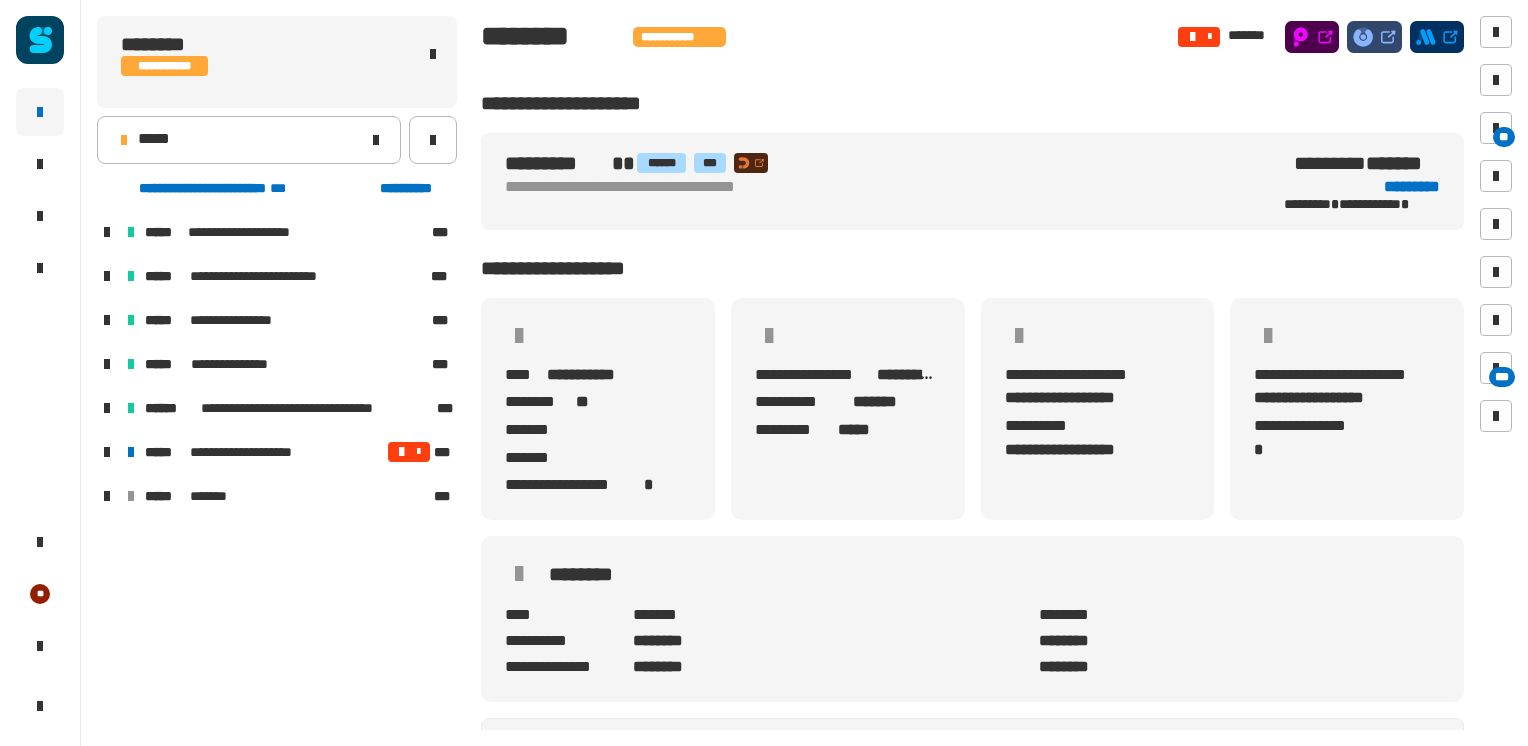 click at bounding box center [107, 452] 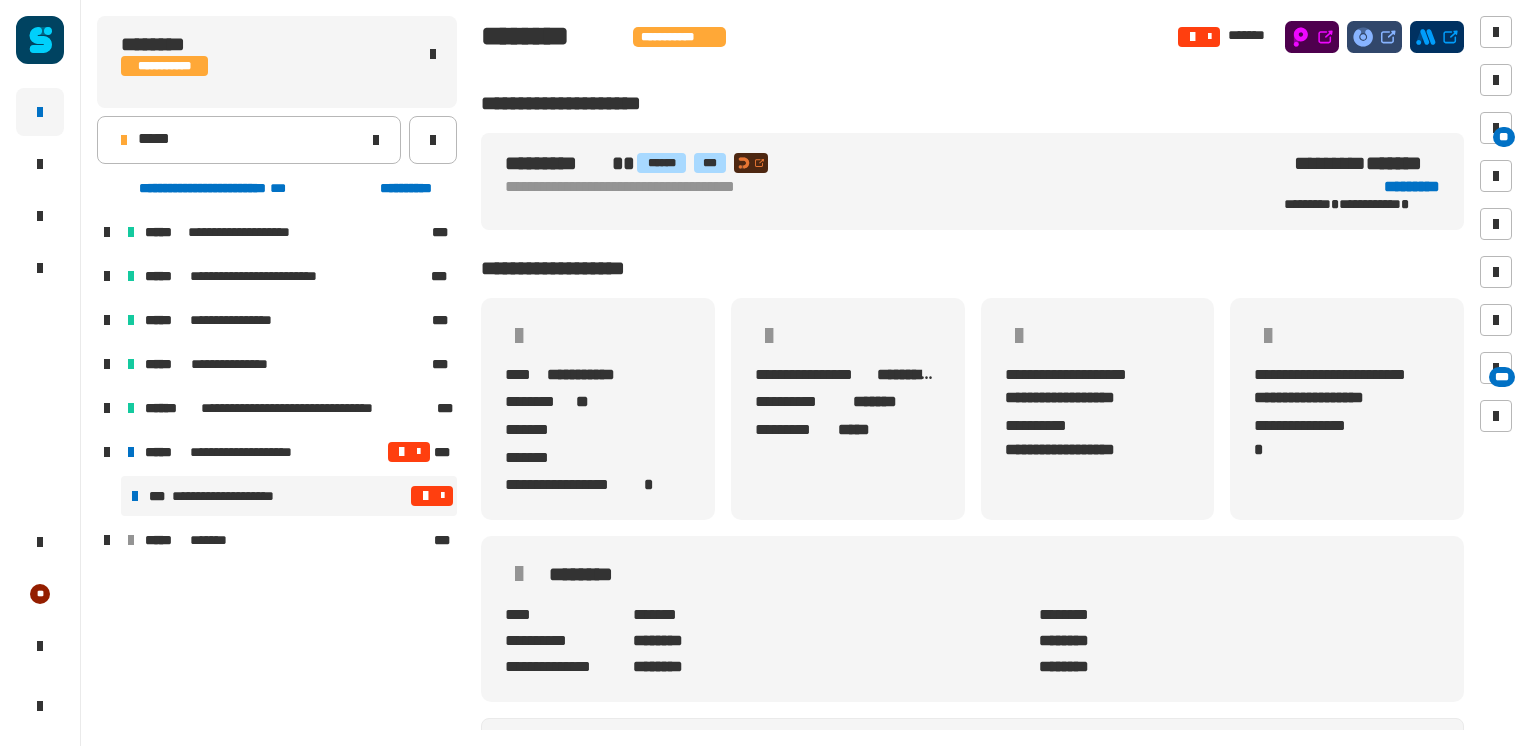 click on "**********" at bounding box center [229, 496] 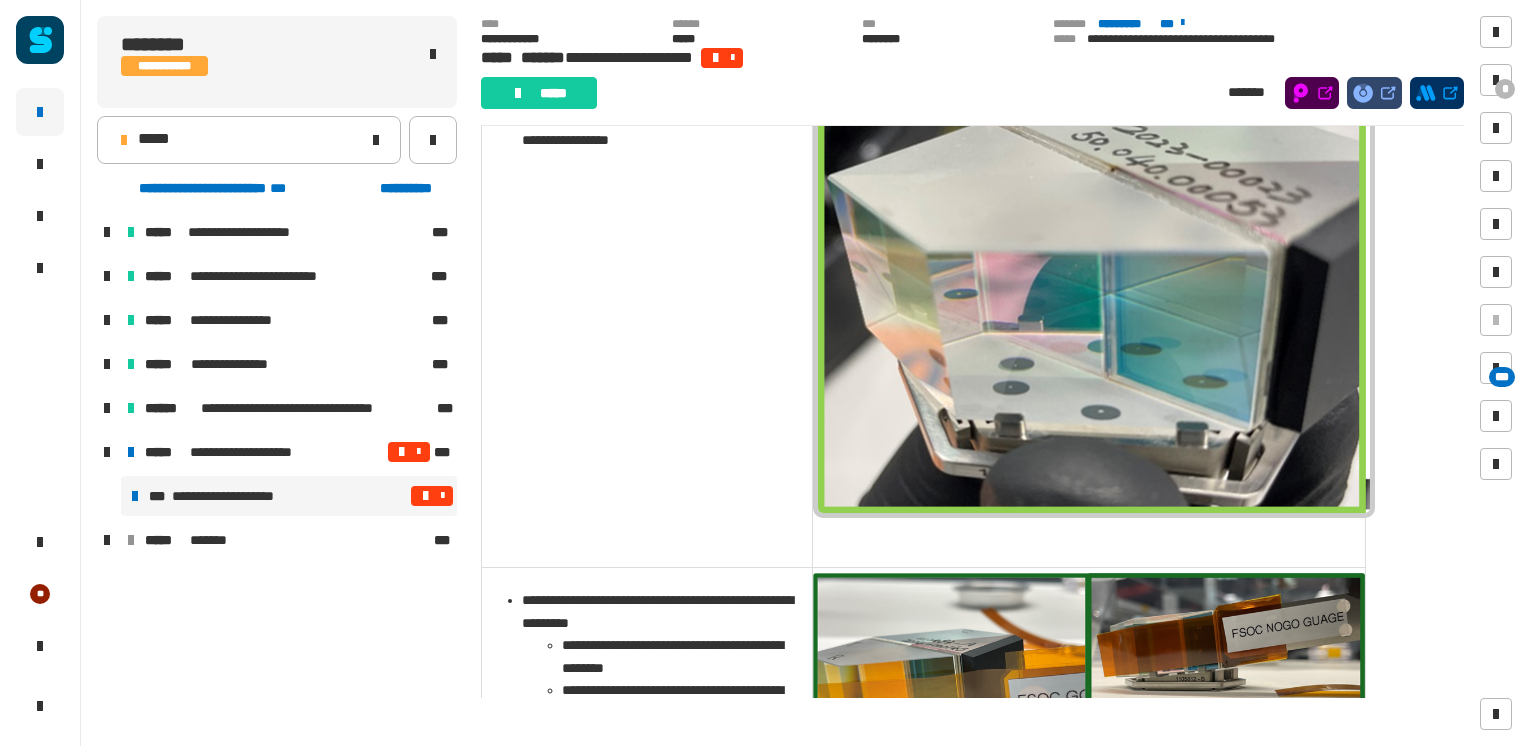 scroll, scrollTop: 2909, scrollLeft: 0, axis: vertical 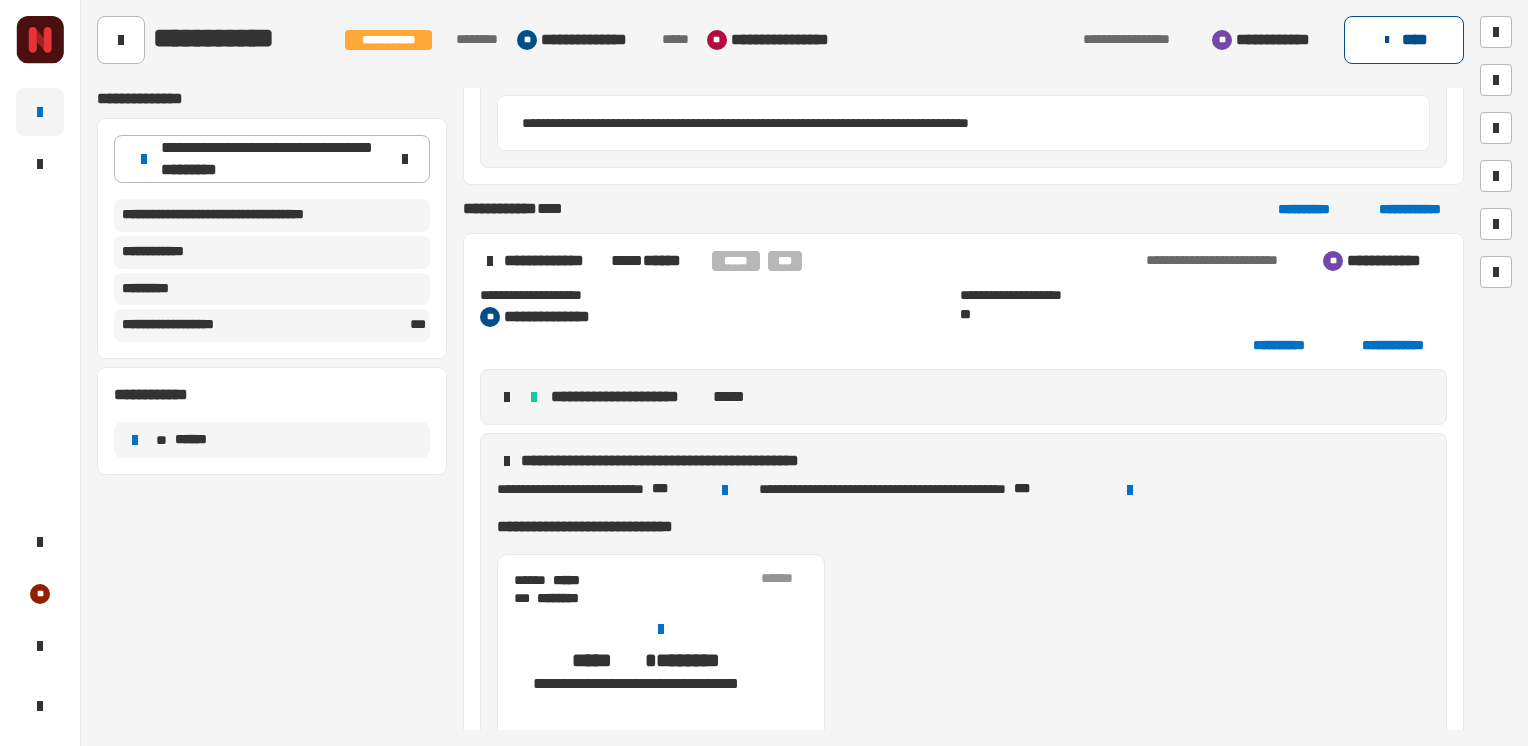 click 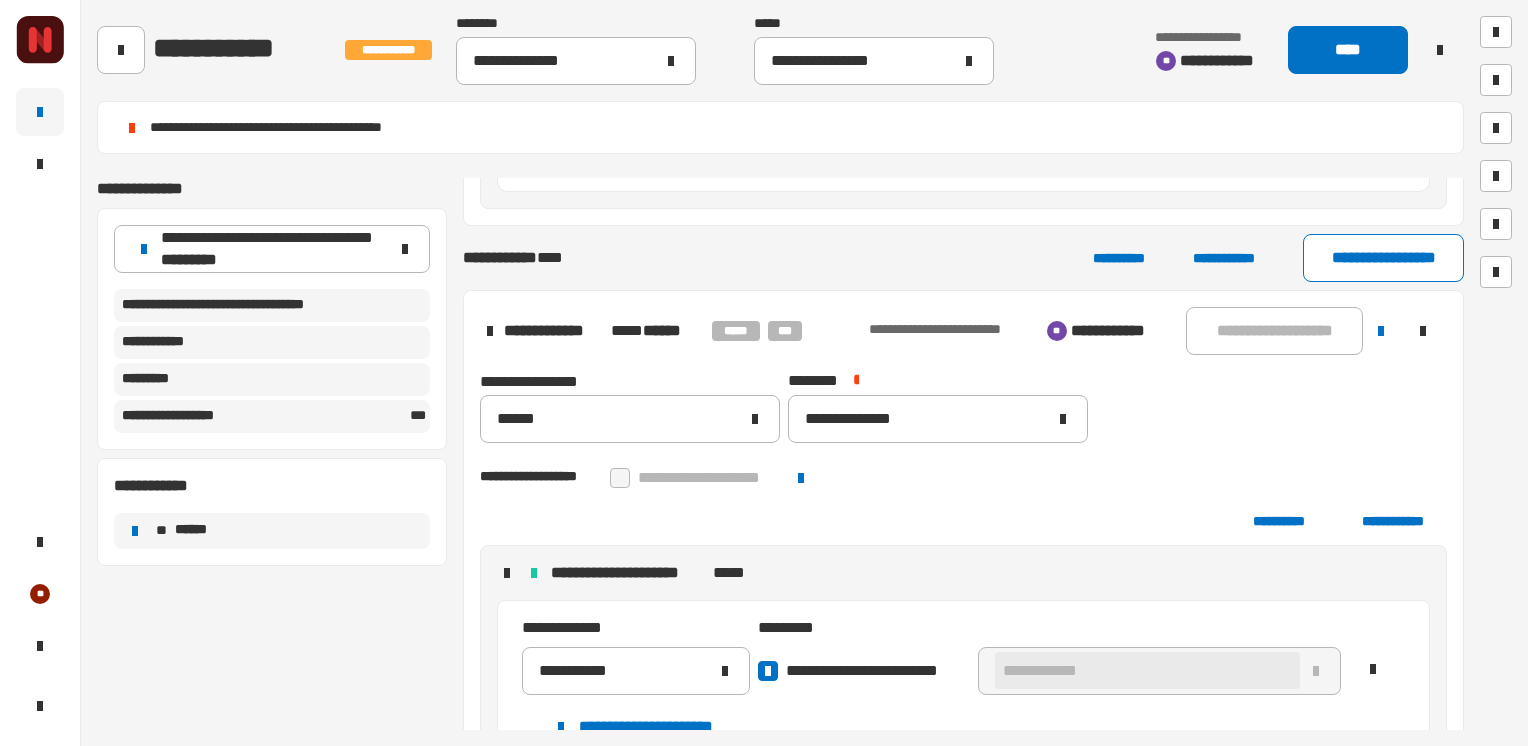 scroll, scrollTop: 1694, scrollLeft: 0, axis: vertical 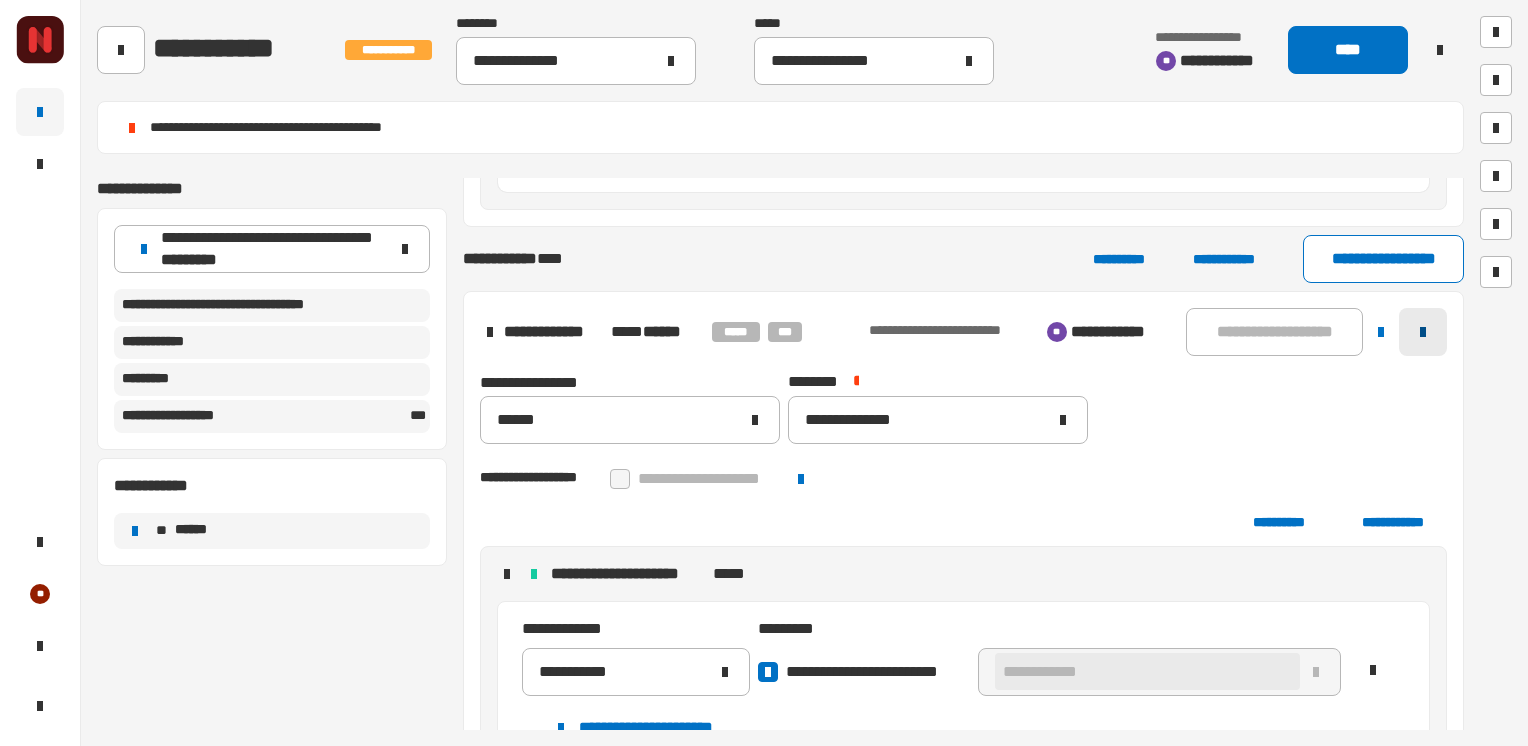 click 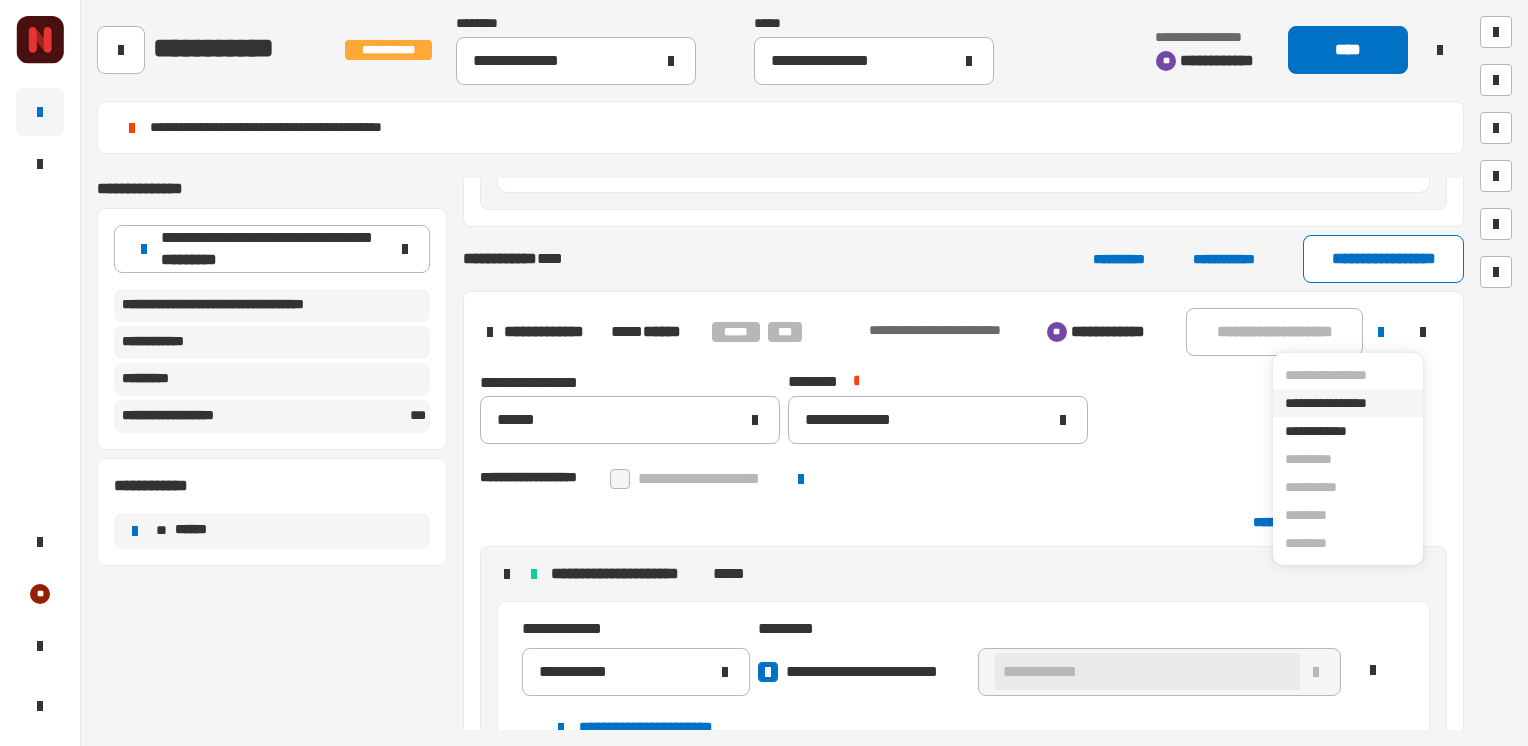 click on "**********" at bounding box center [1348, 403] 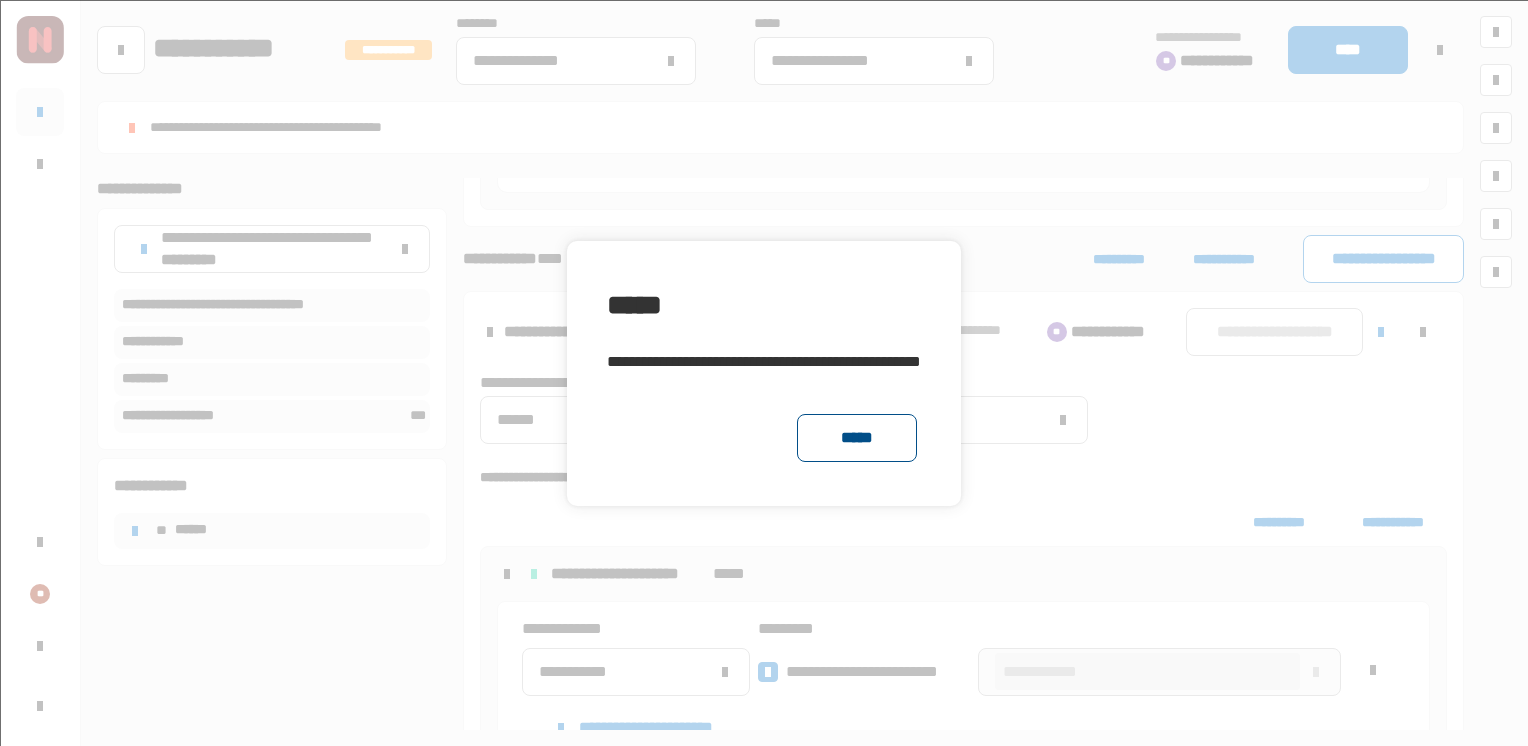 click on "*****" 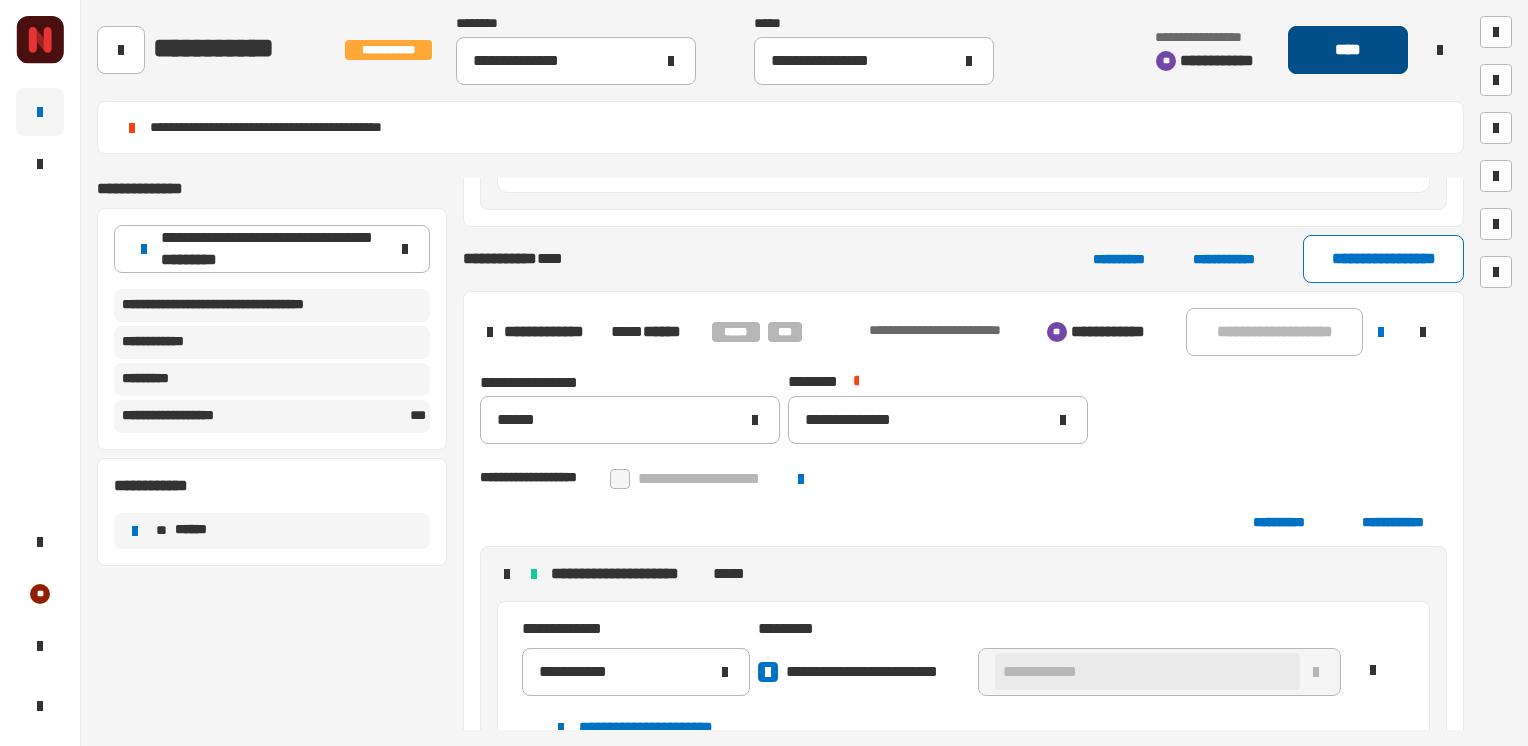 click on "****" 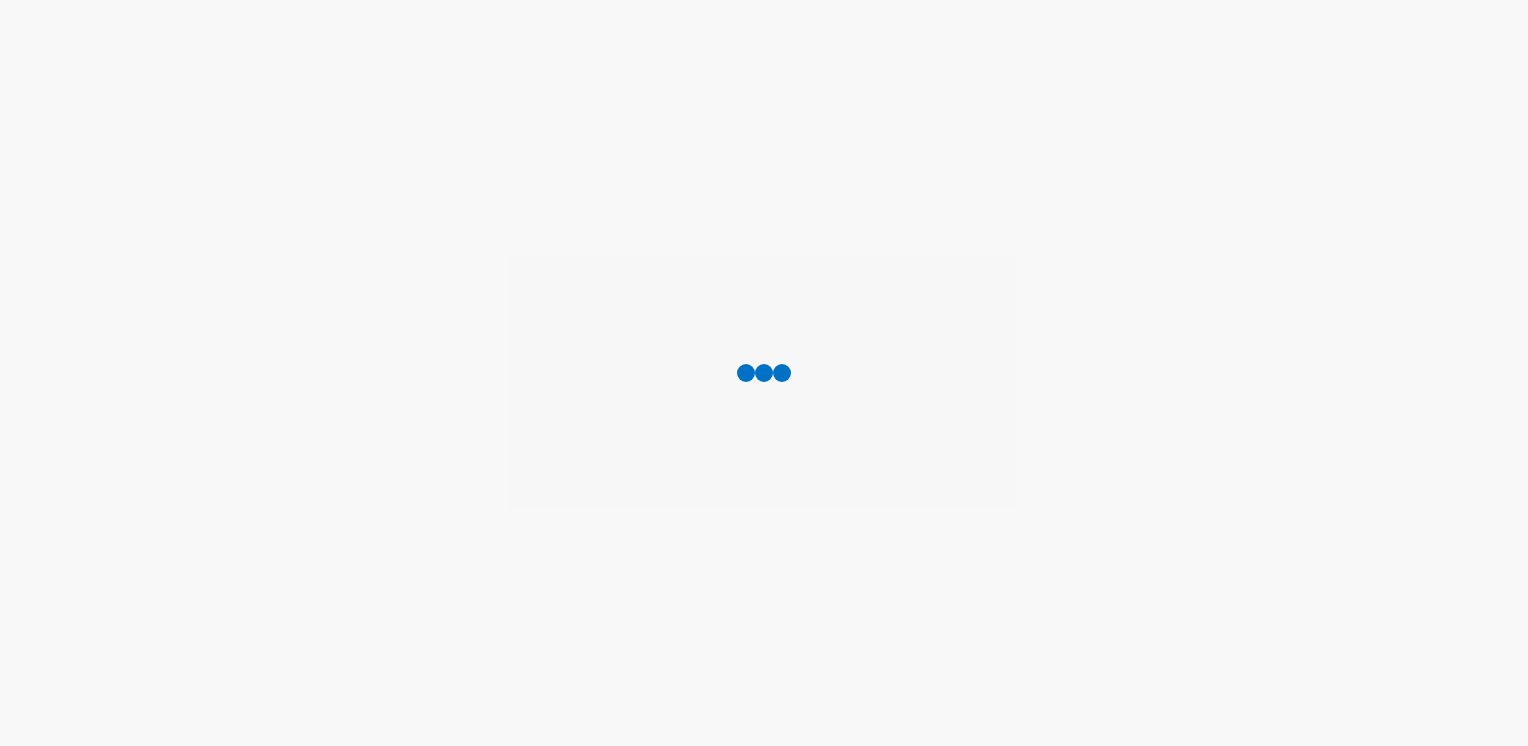 scroll, scrollTop: 0, scrollLeft: 0, axis: both 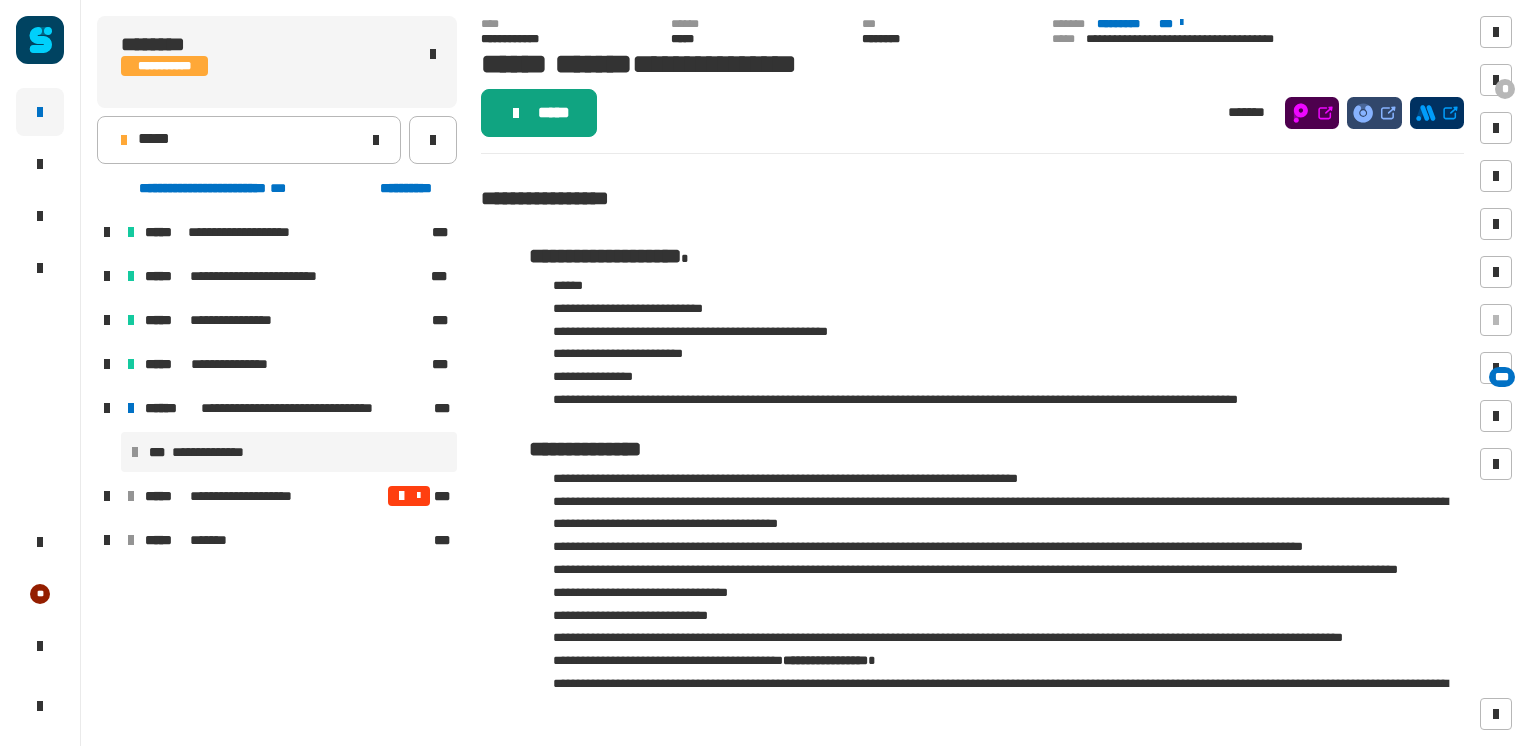 click on "*****" 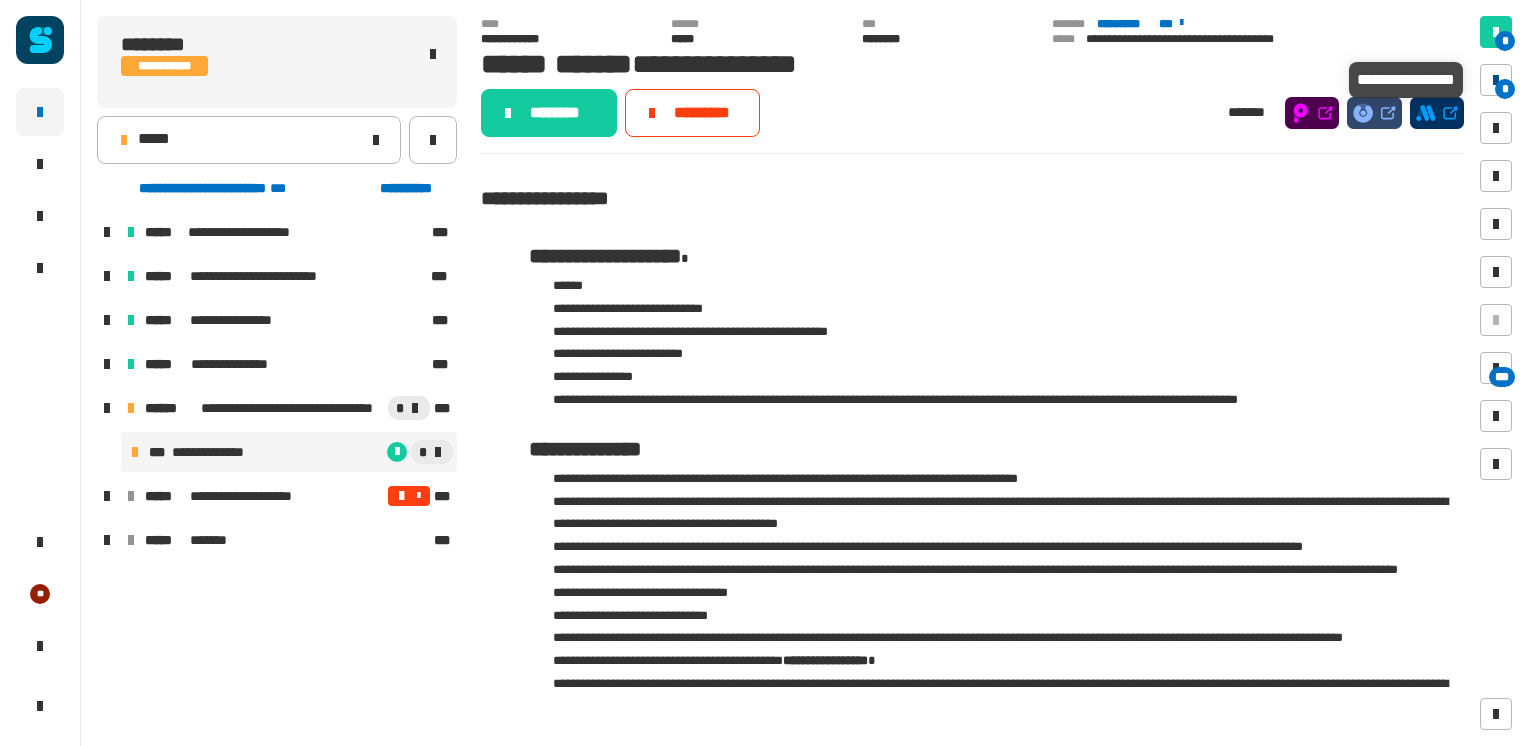 click on "*" at bounding box center (1505, 89) 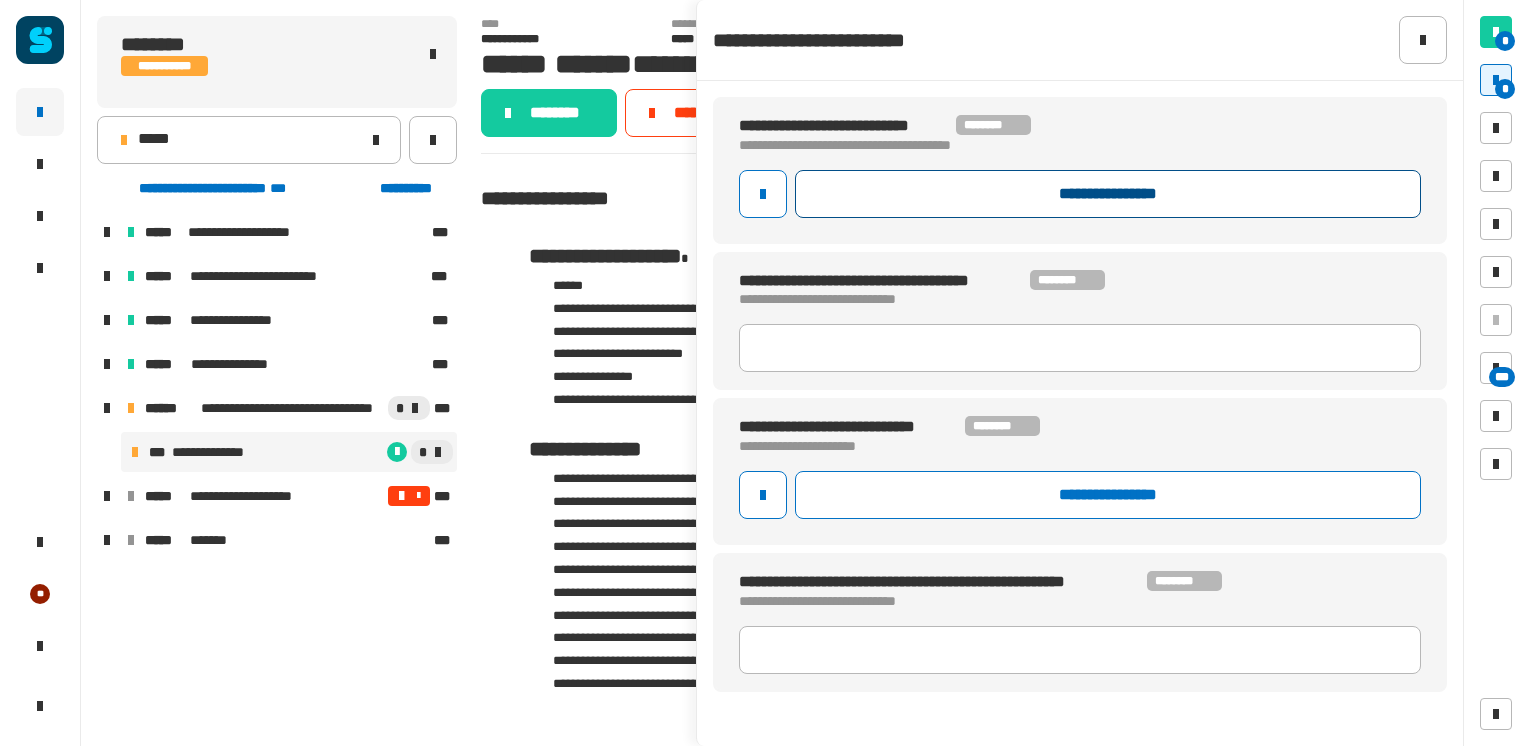 click on "**********" 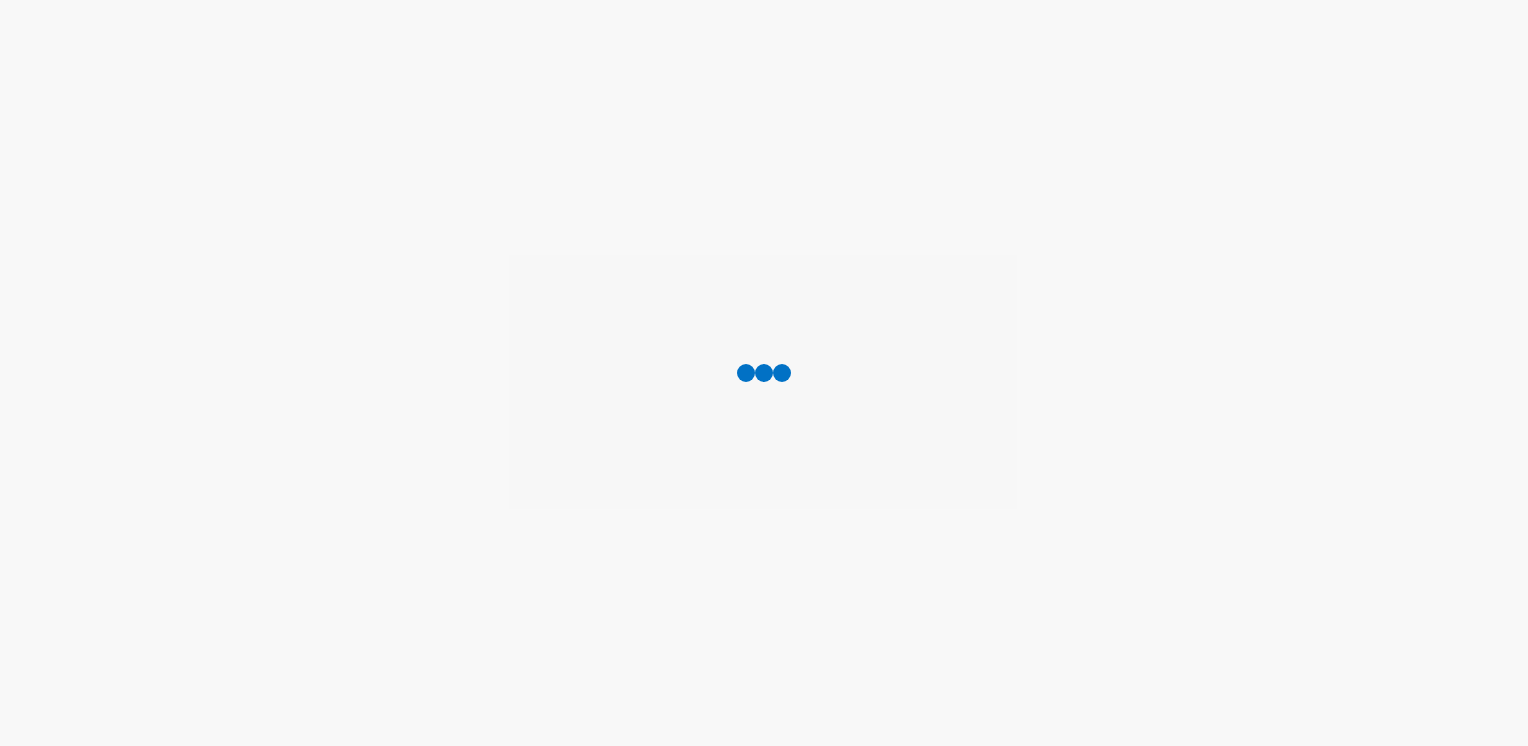 scroll, scrollTop: 0, scrollLeft: 0, axis: both 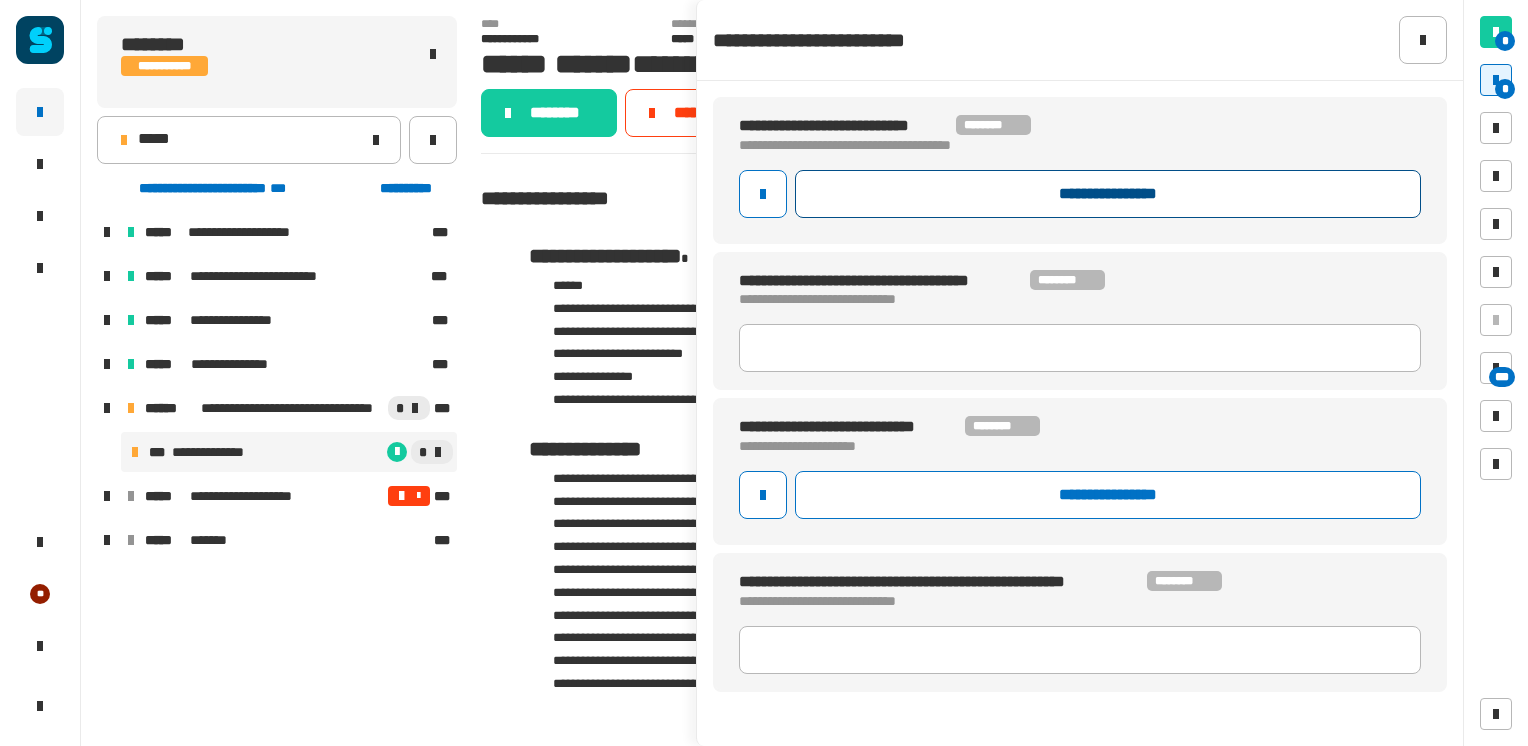 click on "**********" 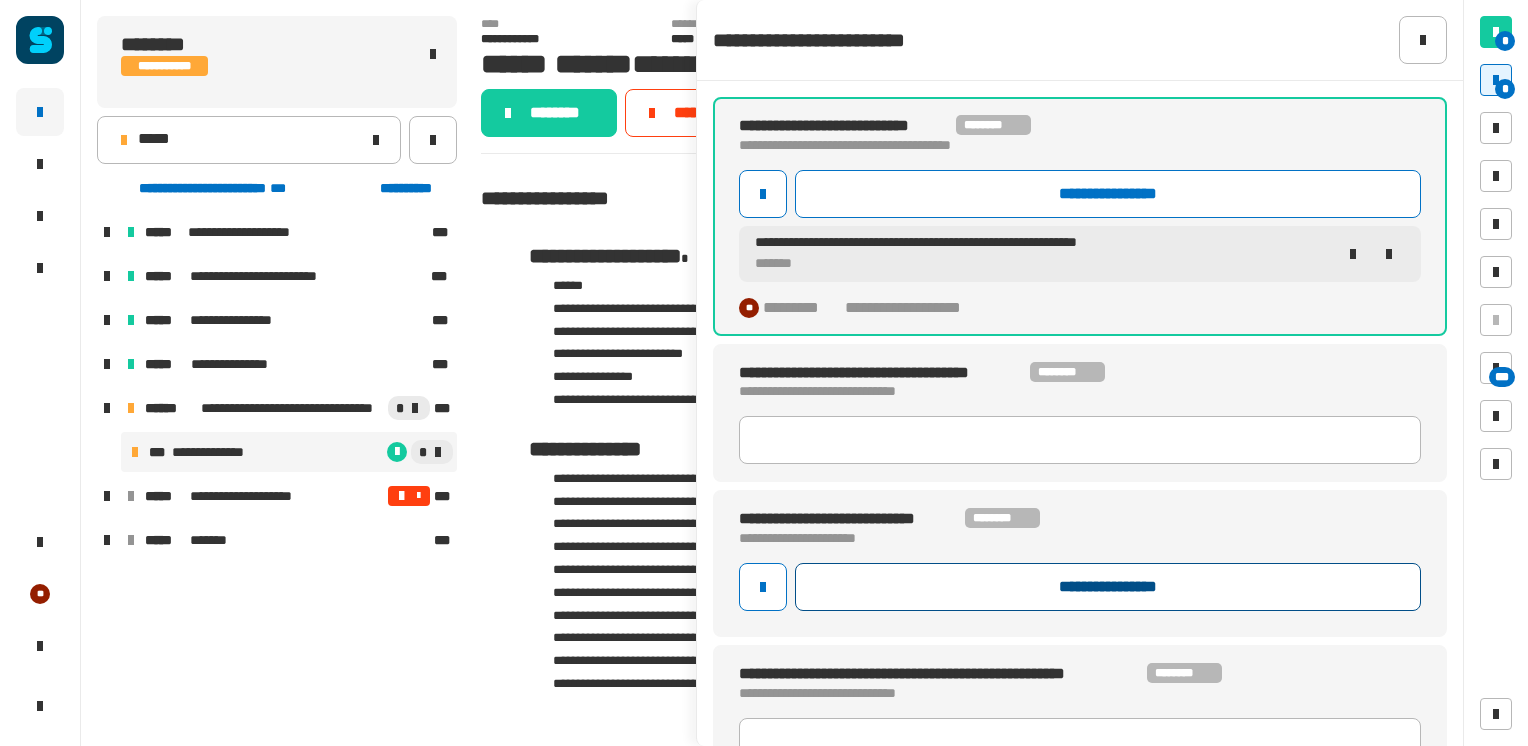 click on "**********" 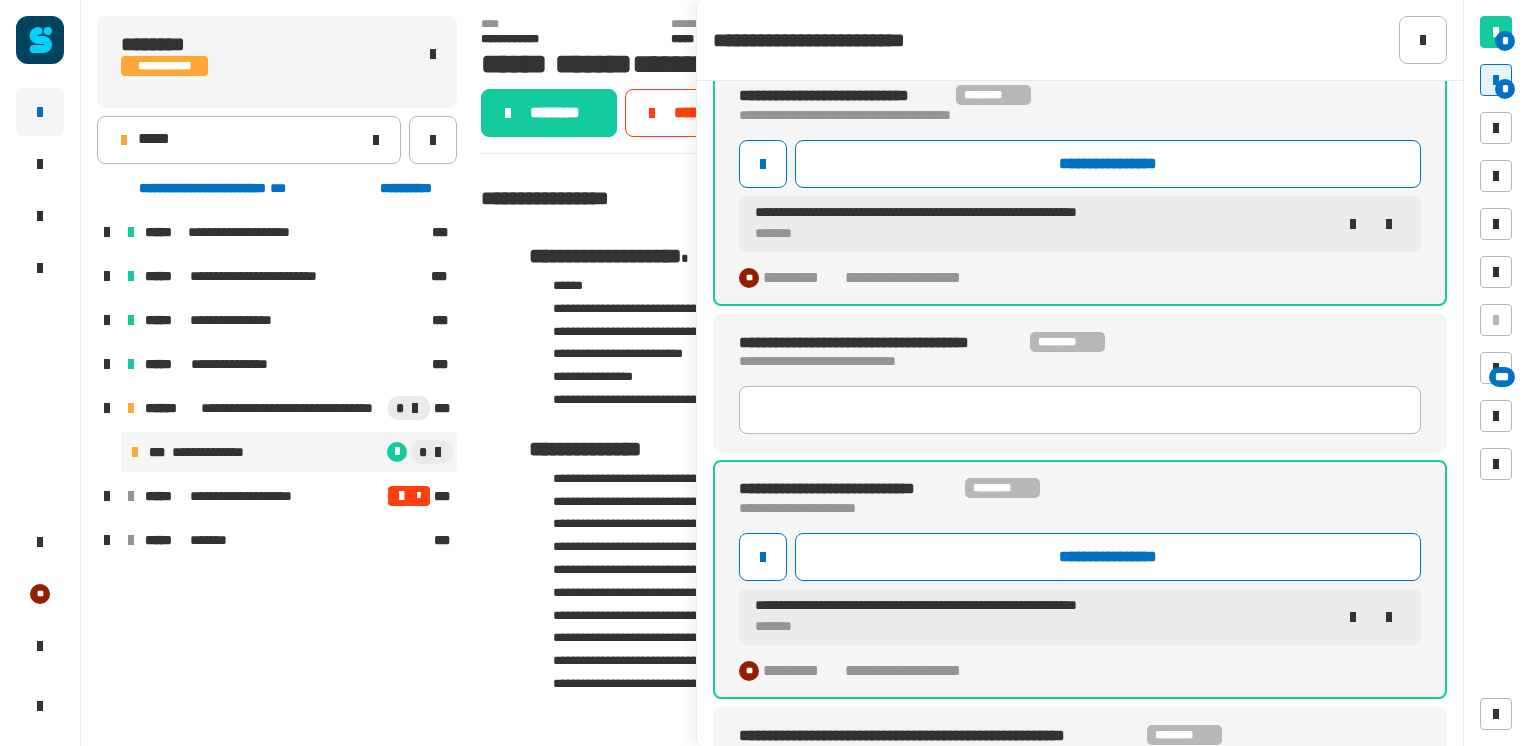 scroll, scrollTop: 0, scrollLeft: 0, axis: both 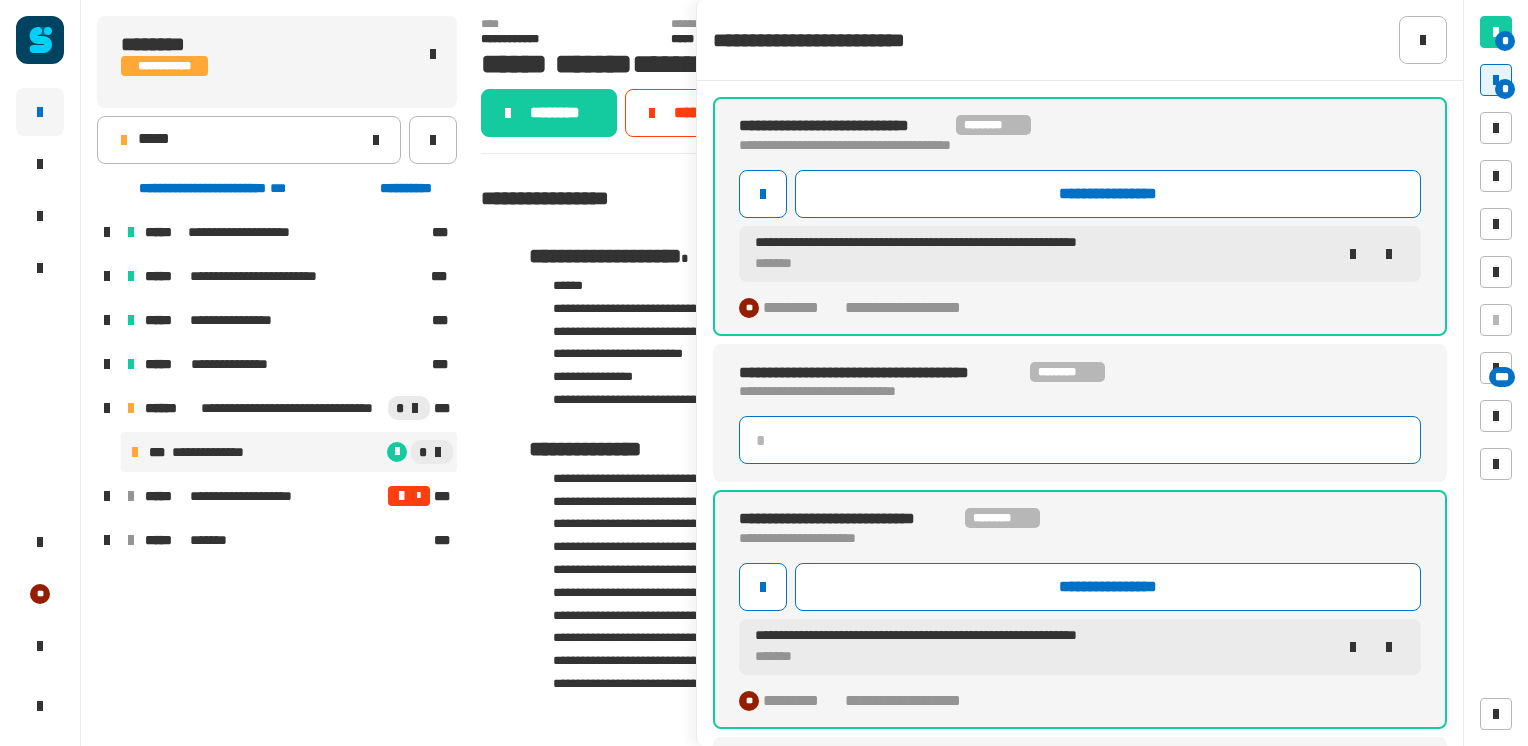 click 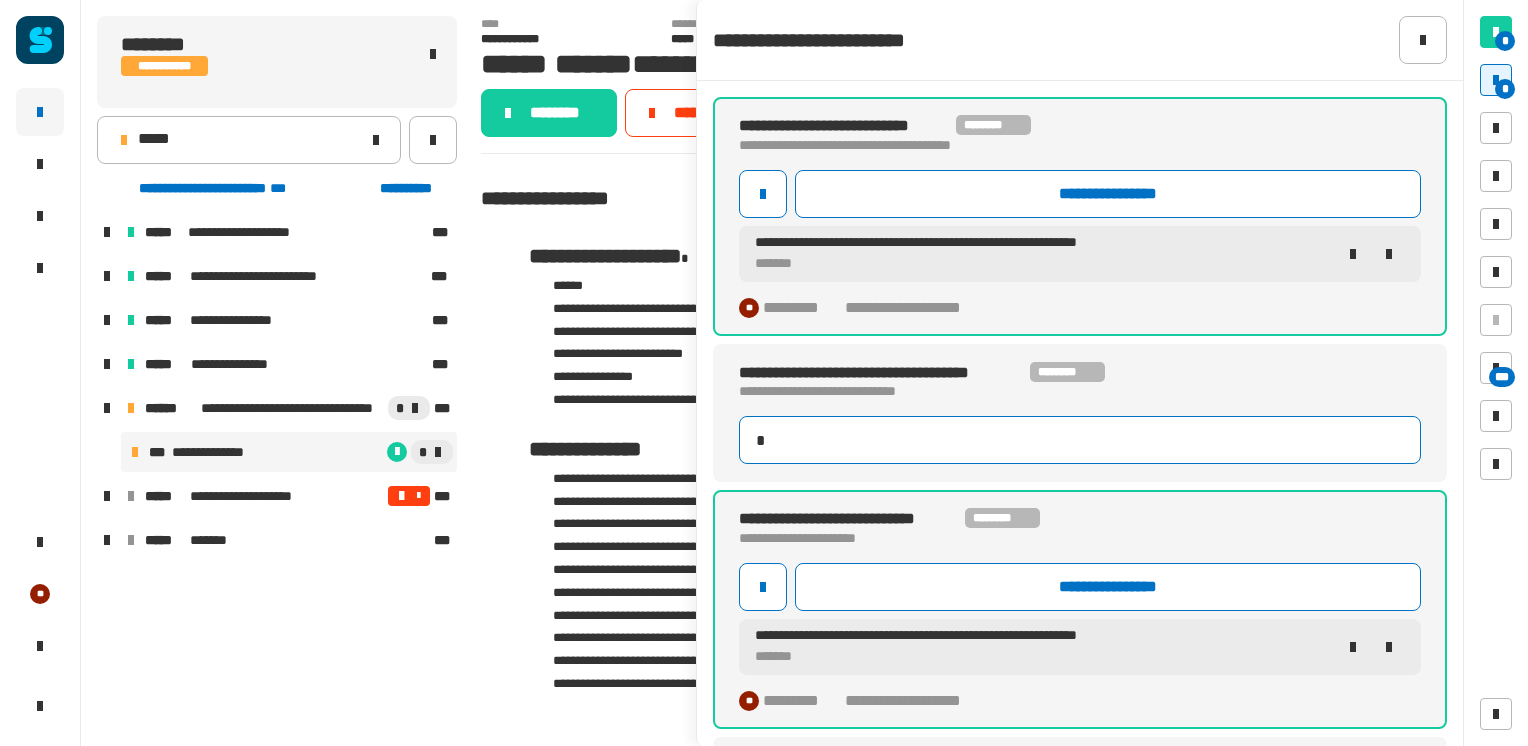type on "**" 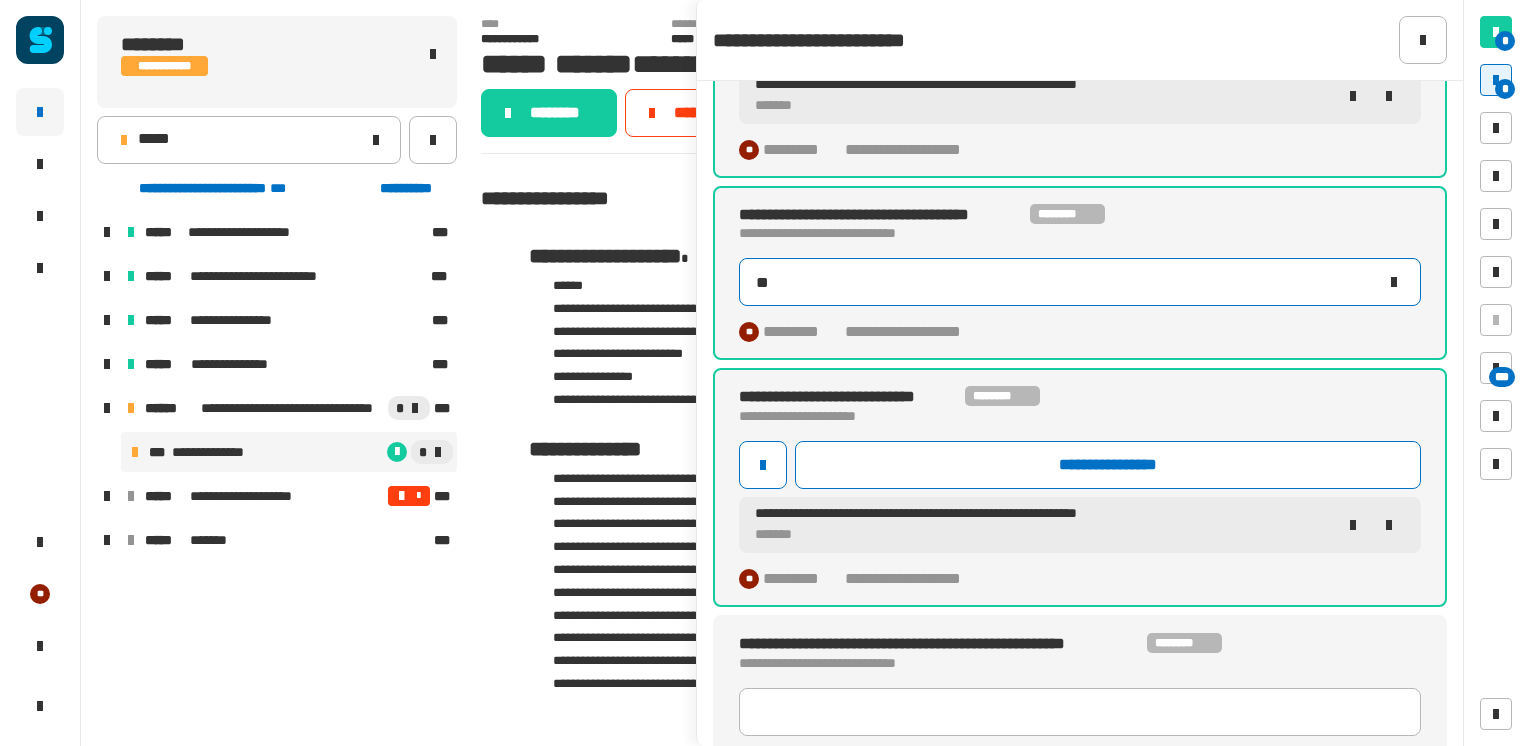 scroll, scrollTop: 166, scrollLeft: 0, axis: vertical 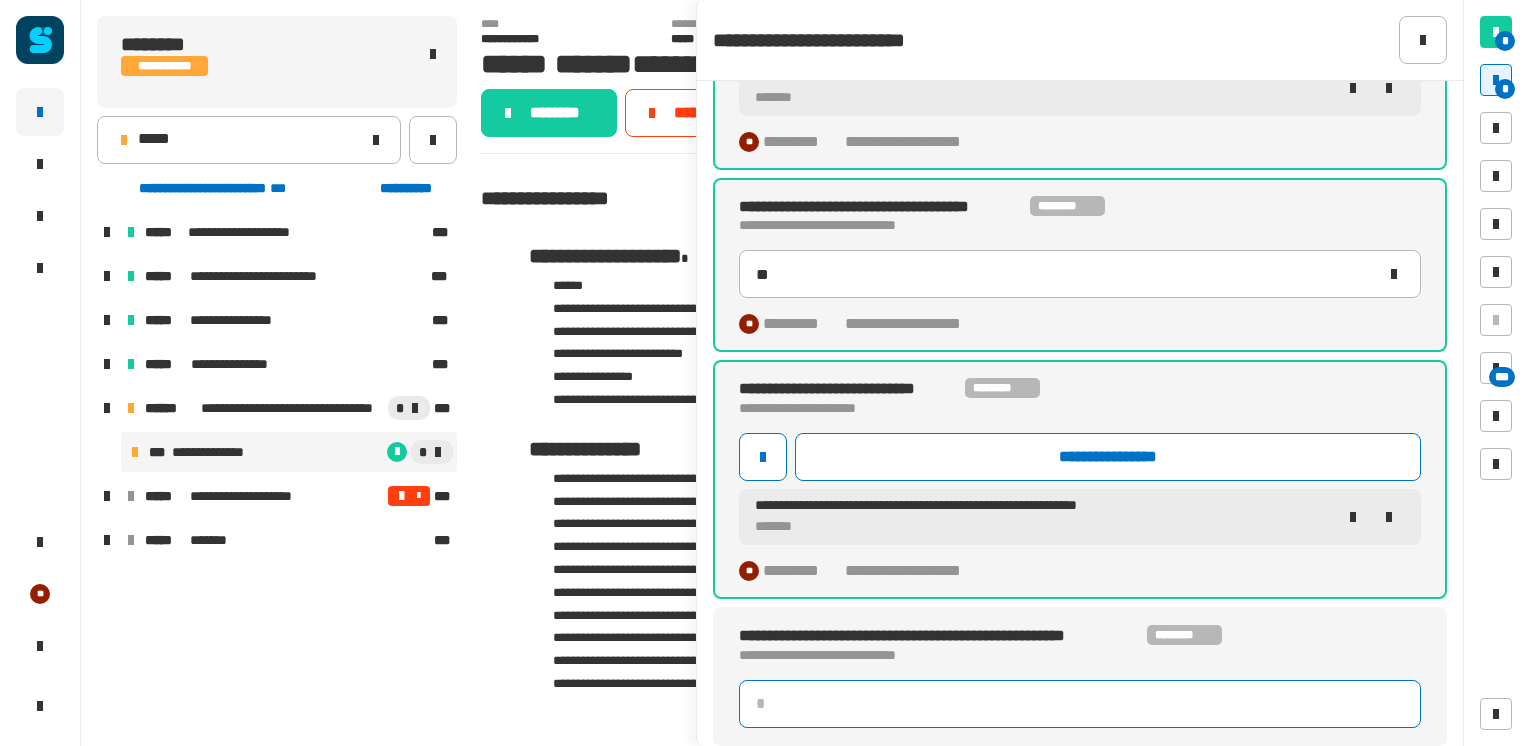 click 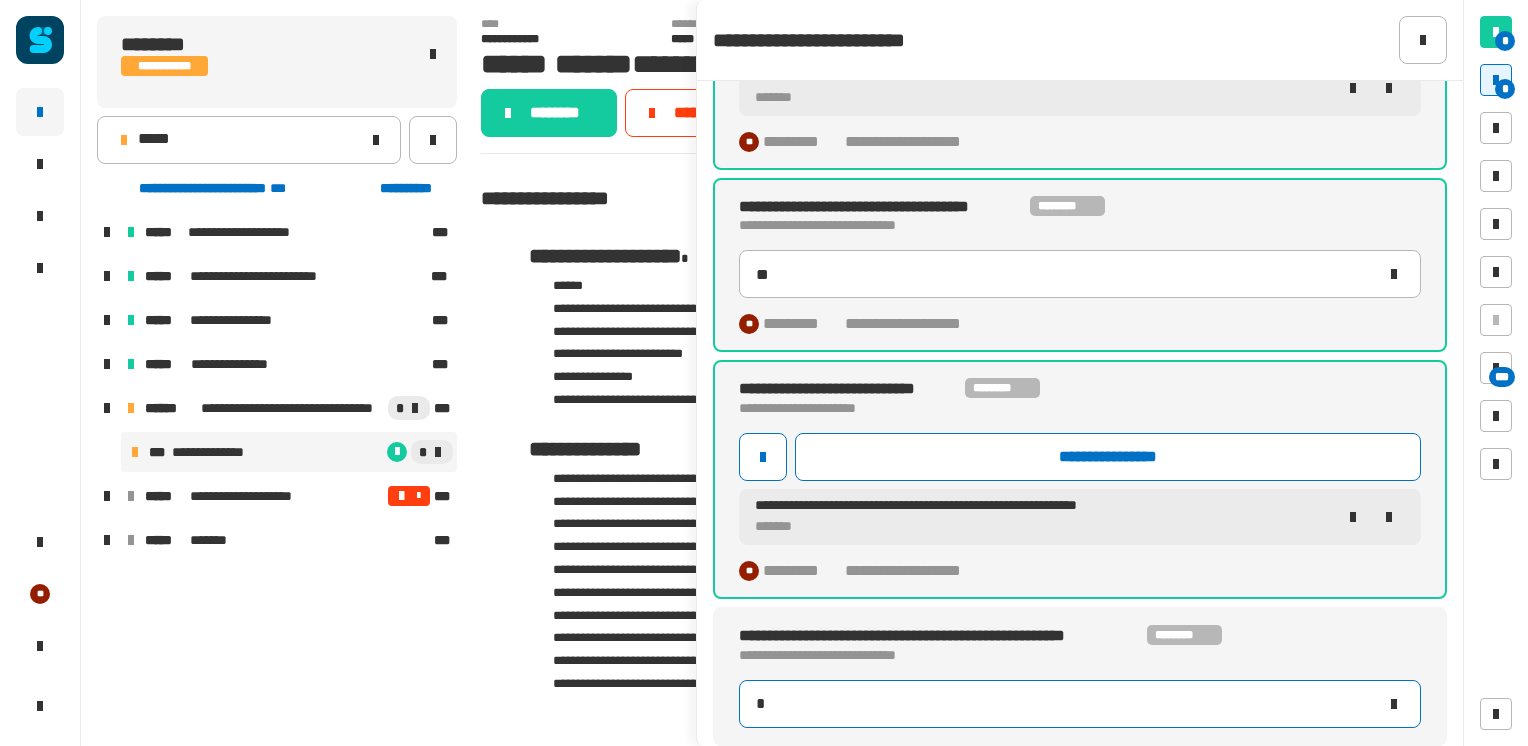 type on "**" 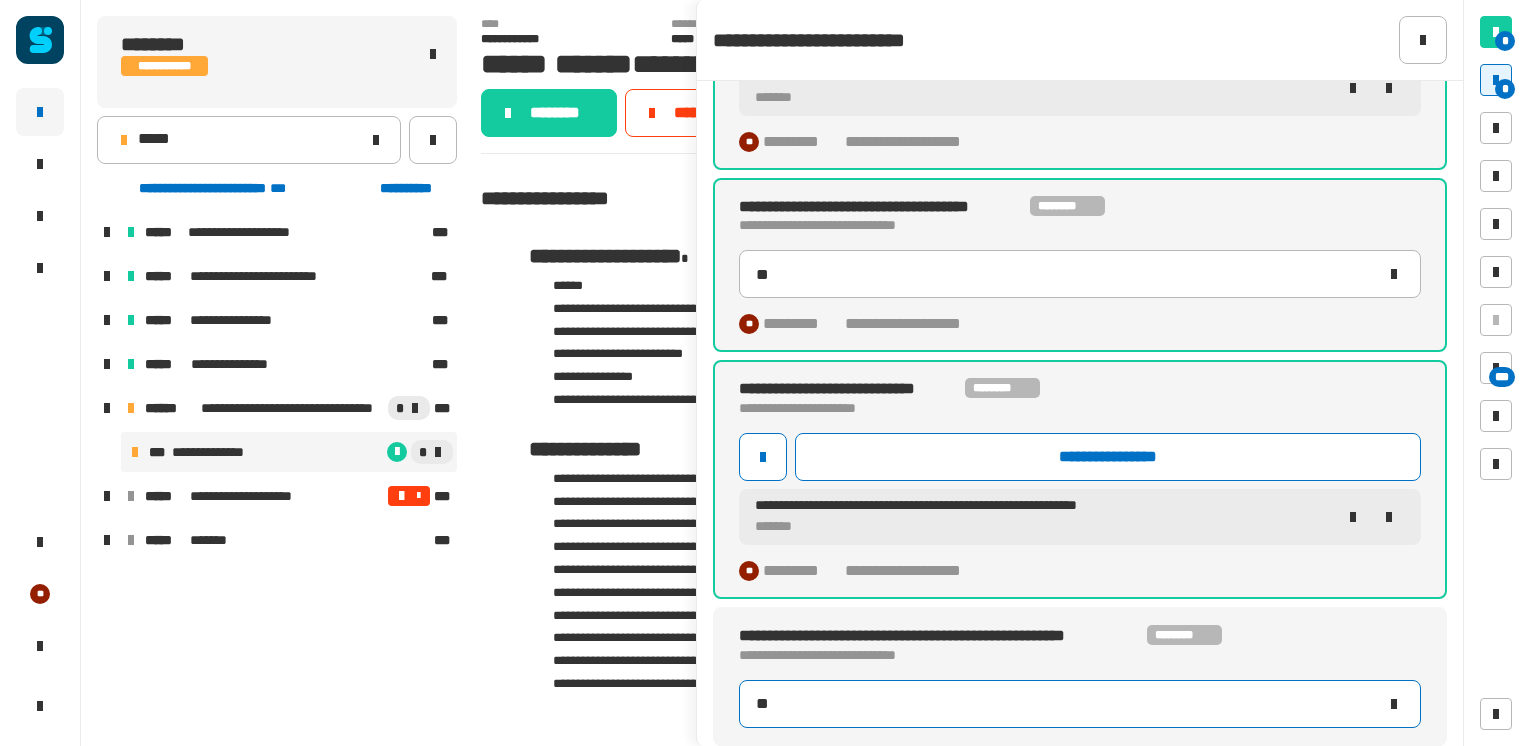 type on "**" 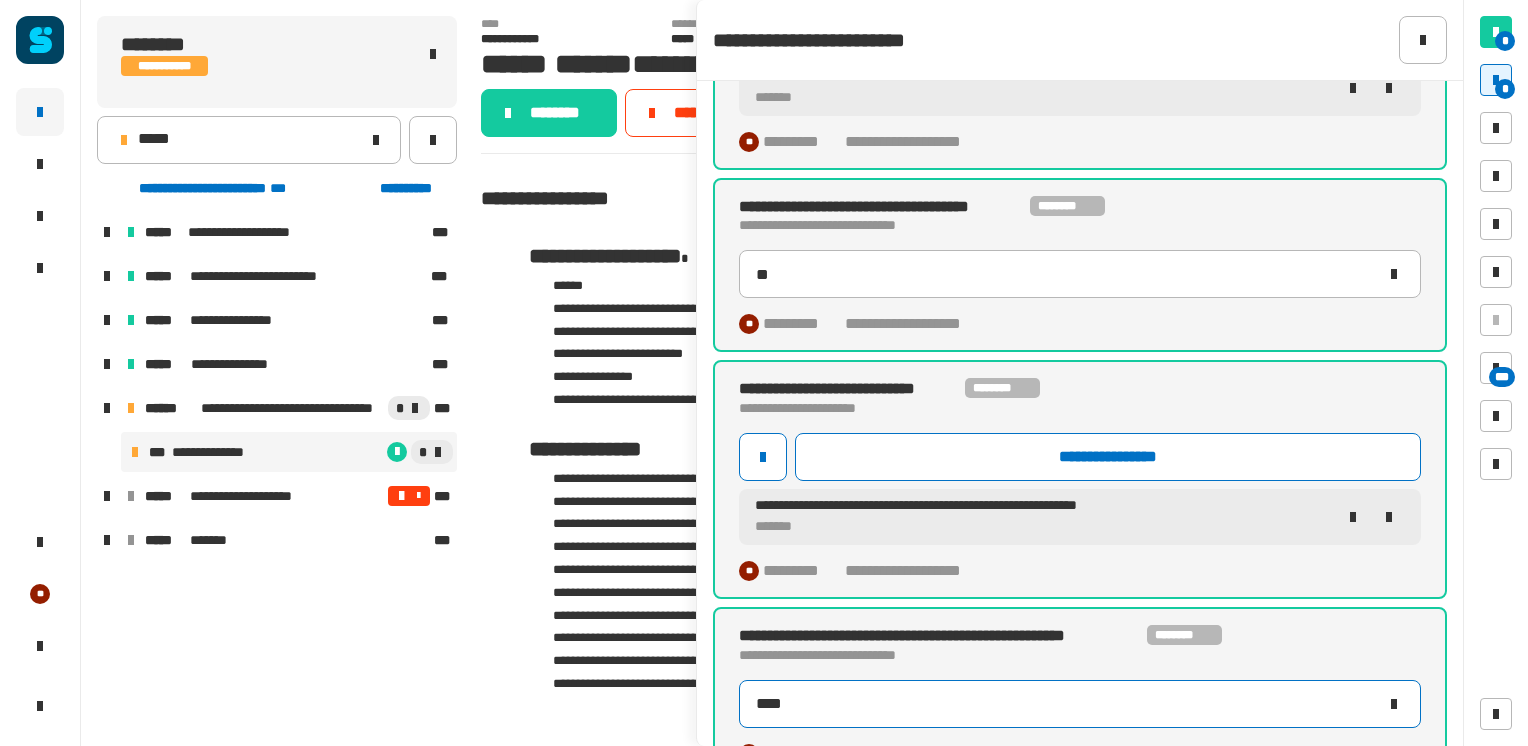 type on "*****" 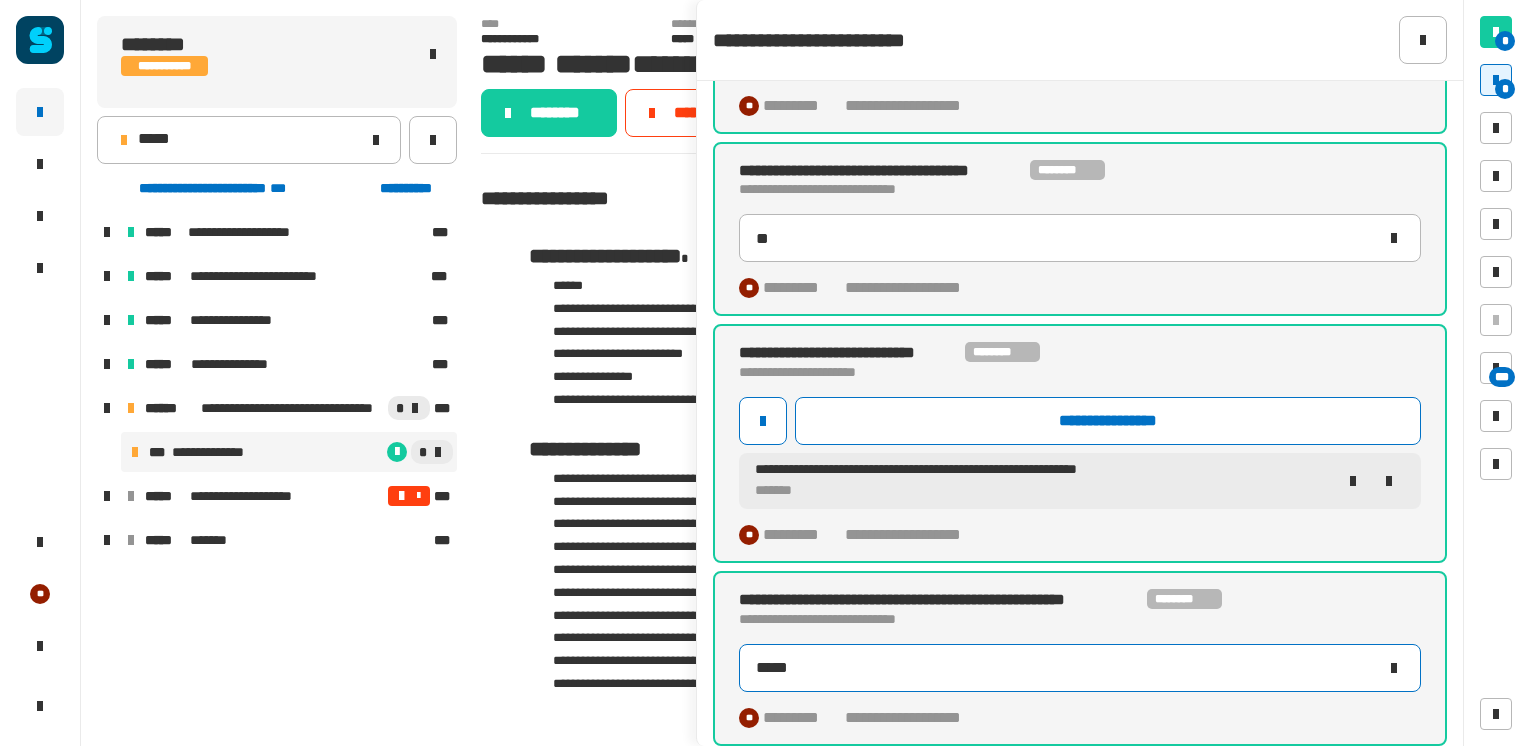 scroll, scrollTop: 0, scrollLeft: 0, axis: both 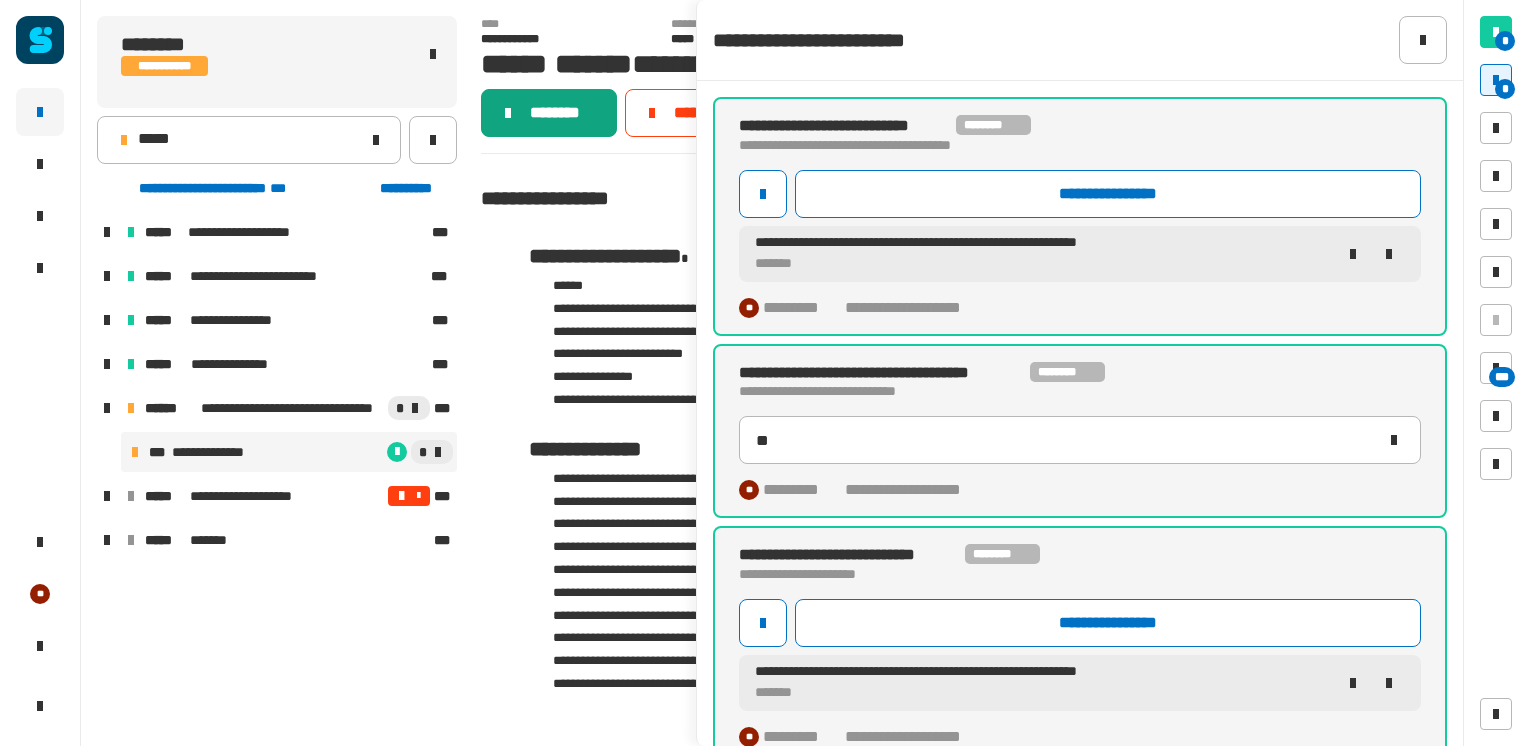 click on "********" 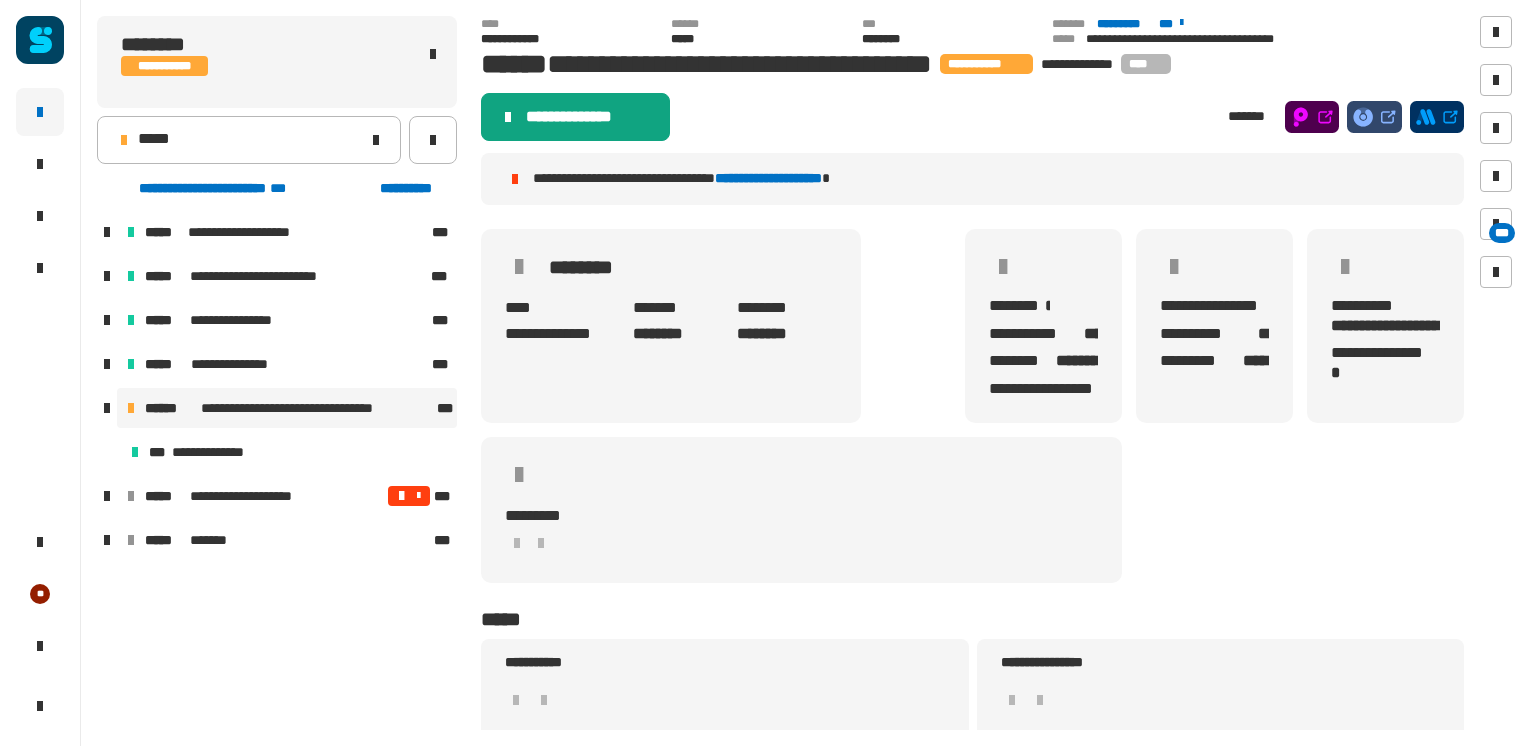 click on "**********" 